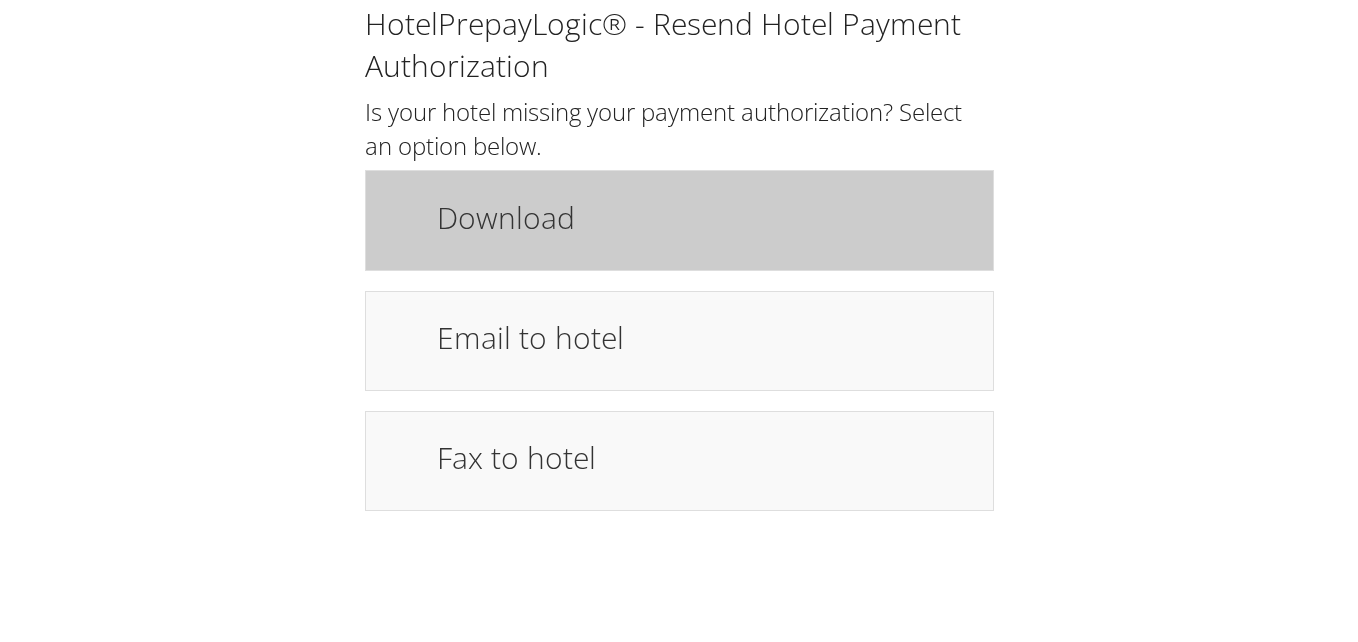 scroll, scrollTop: 0, scrollLeft: 0, axis: both 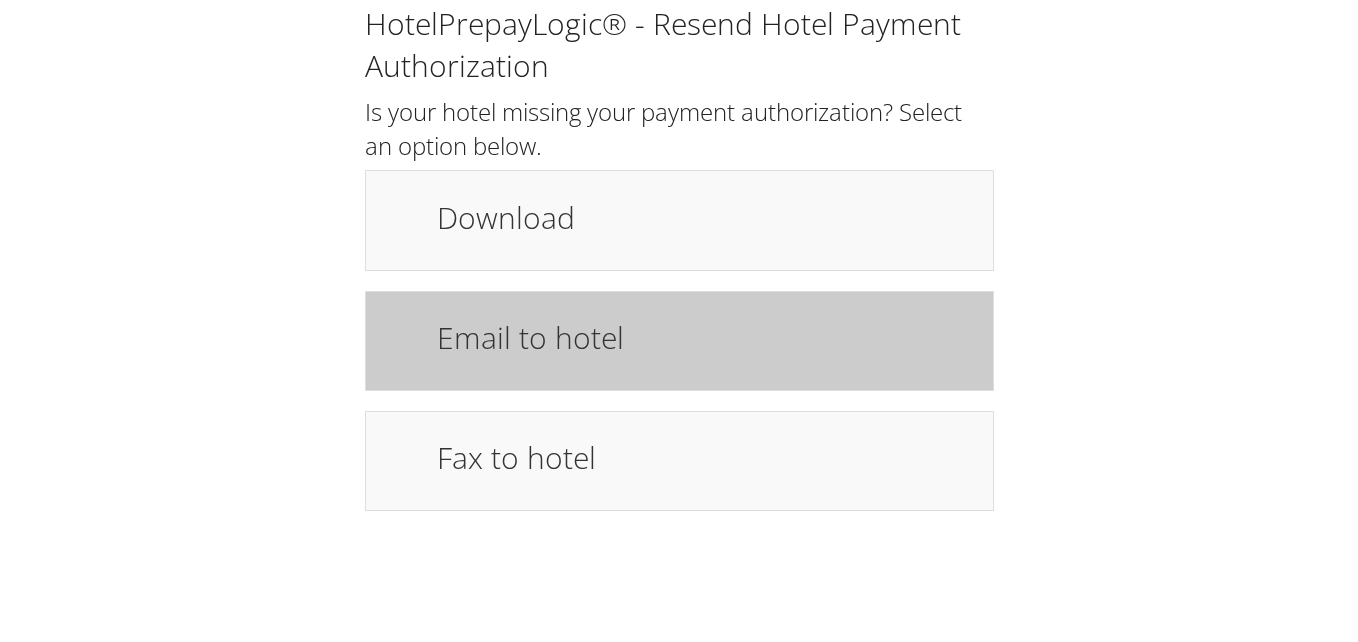 click on "Email to hotel" at bounding box center (705, 337) 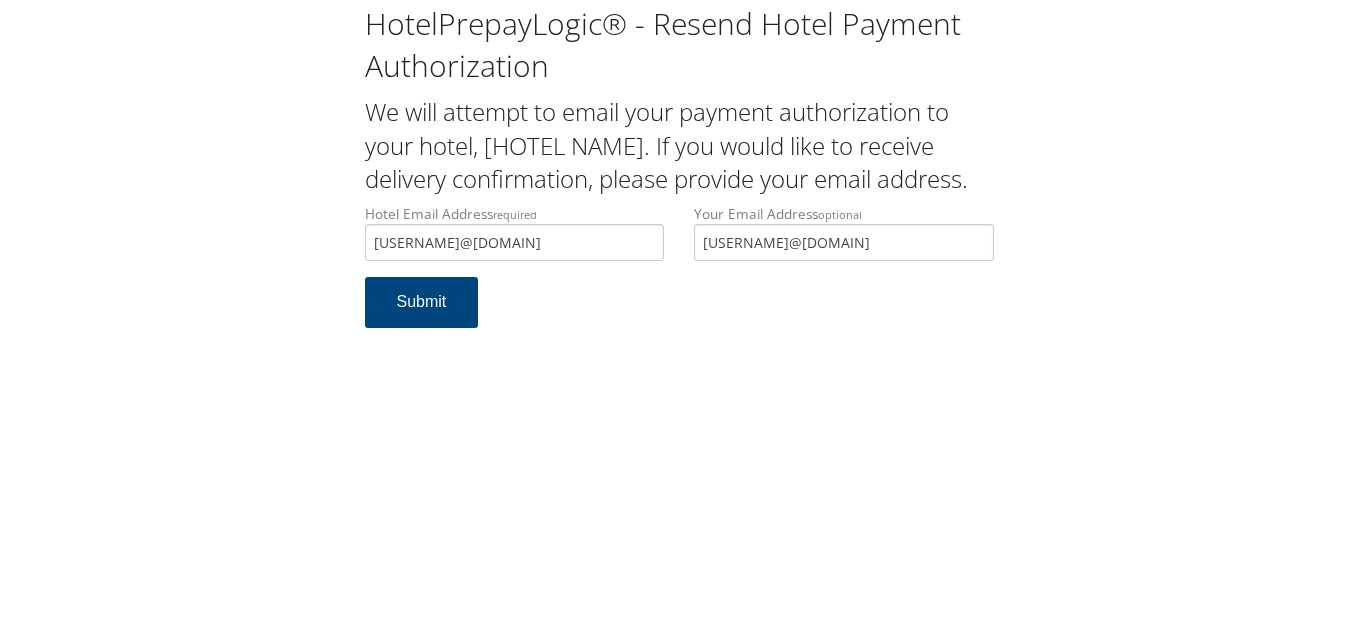scroll, scrollTop: 0, scrollLeft: 0, axis: both 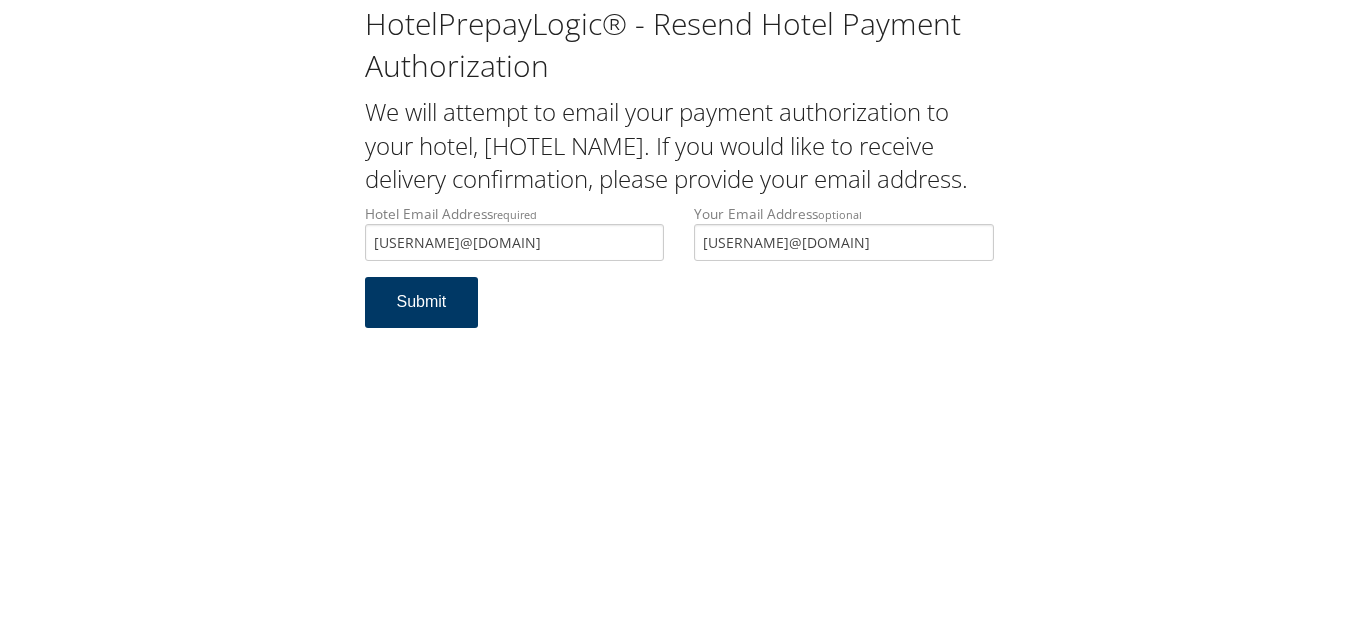 click on "Submit" at bounding box center [422, 302] 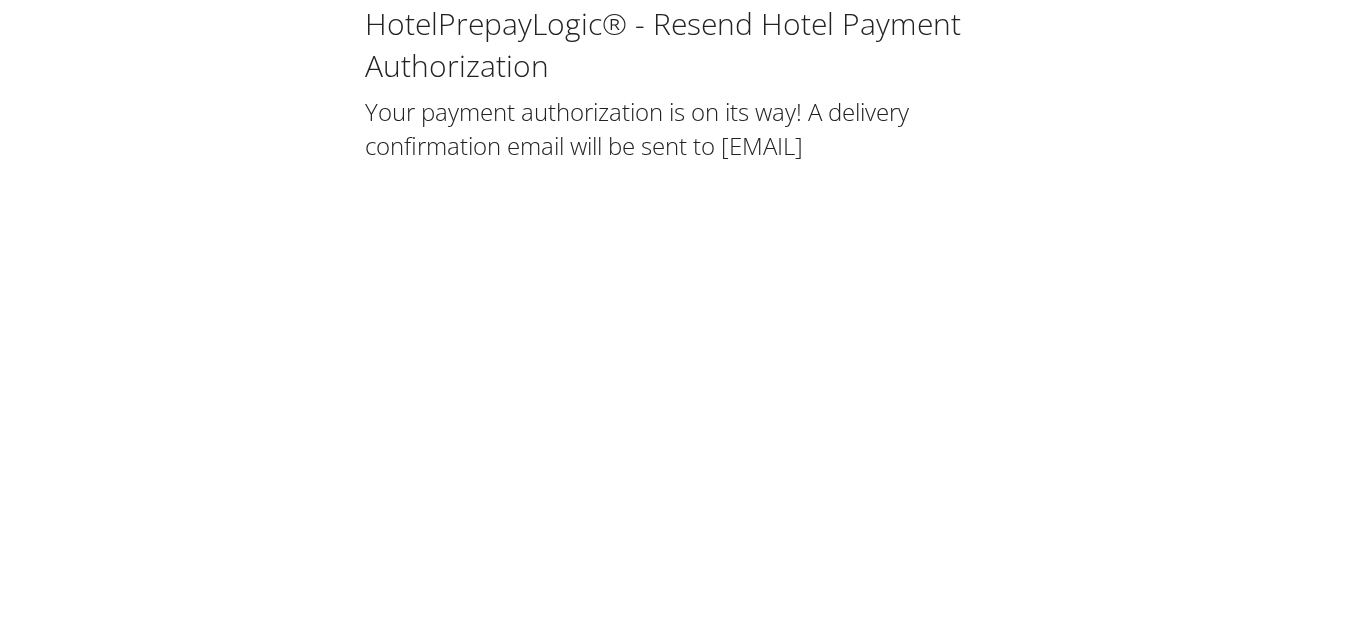 scroll, scrollTop: 0, scrollLeft: 0, axis: both 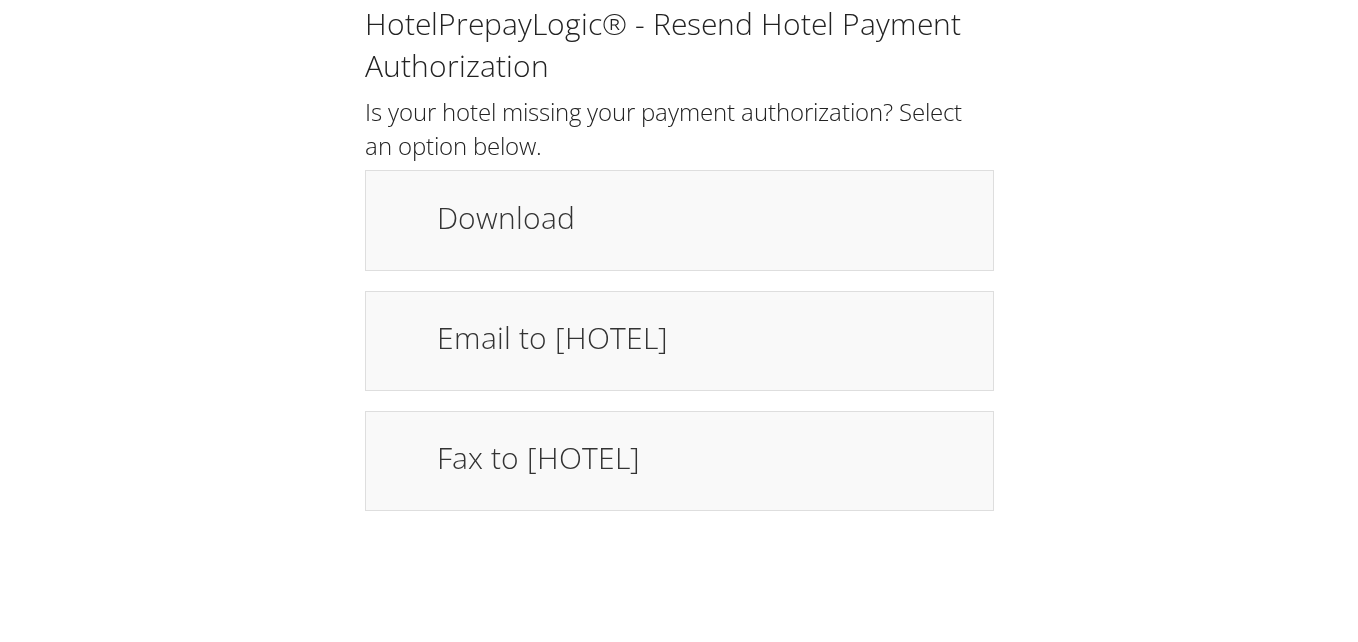 click on "Fax to hotel" at bounding box center [705, 461] 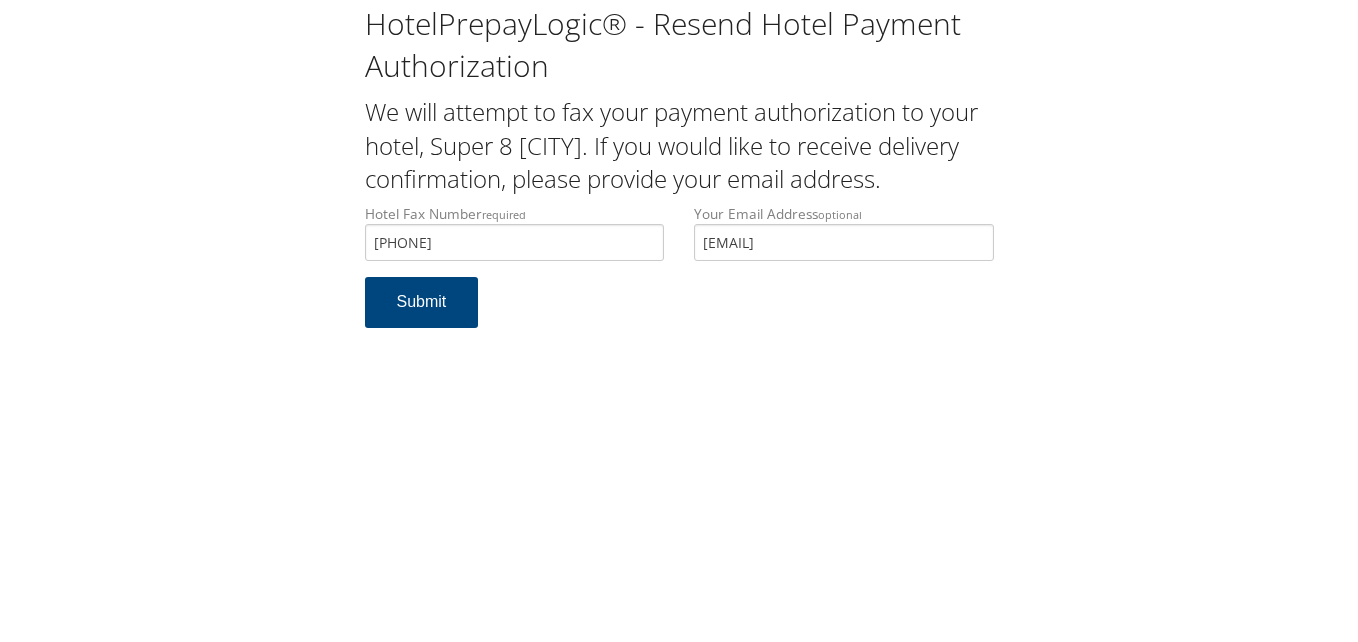 scroll, scrollTop: 0, scrollLeft: 0, axis: both 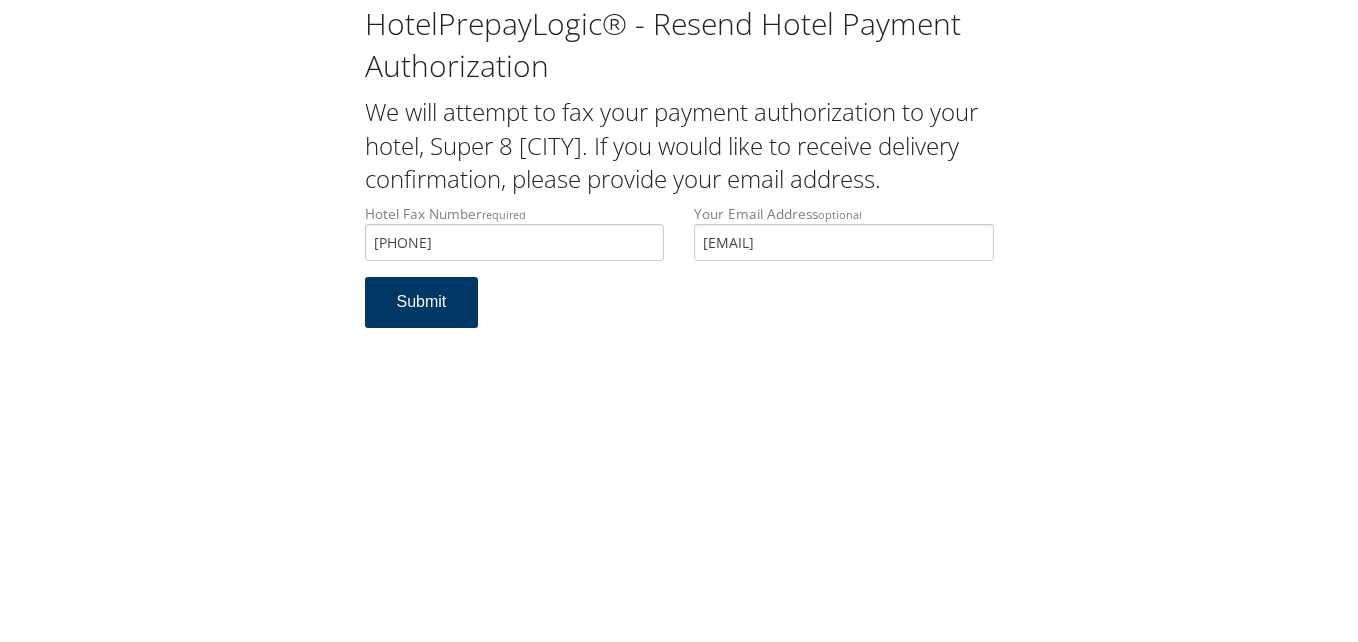 click on "Submit" at bounding box center (422, 302) 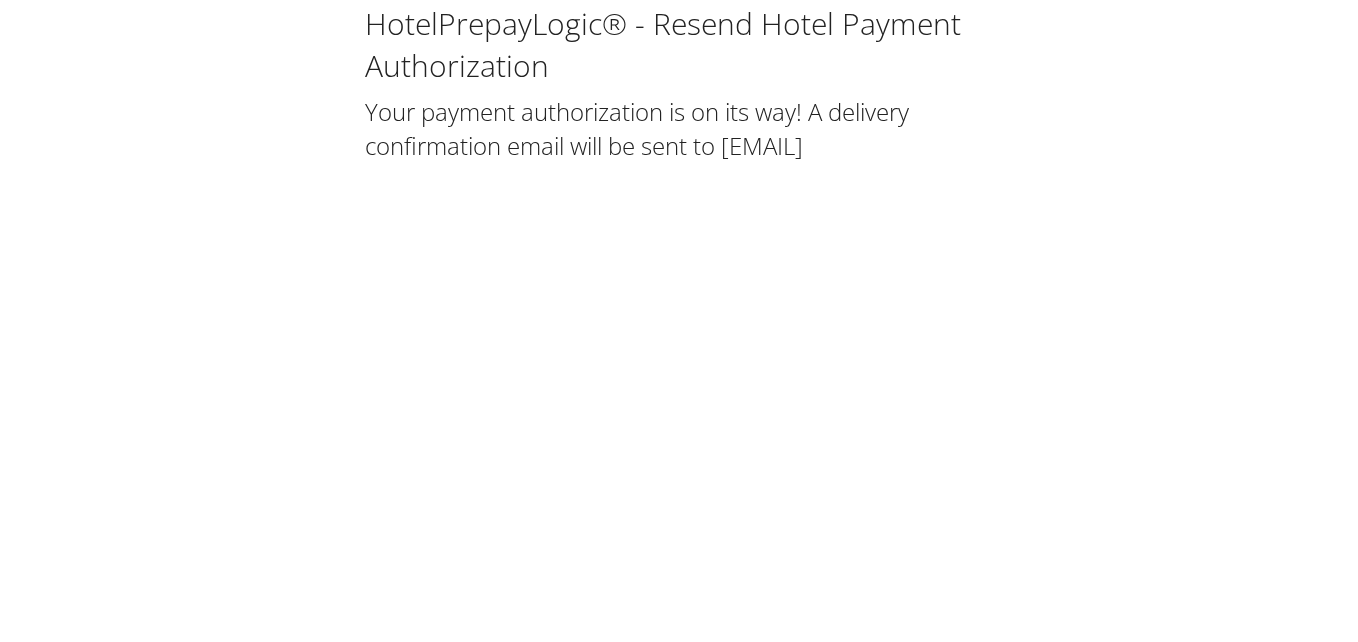 scroll, scrollTop: 0, scrollLeft: 0, axis: both 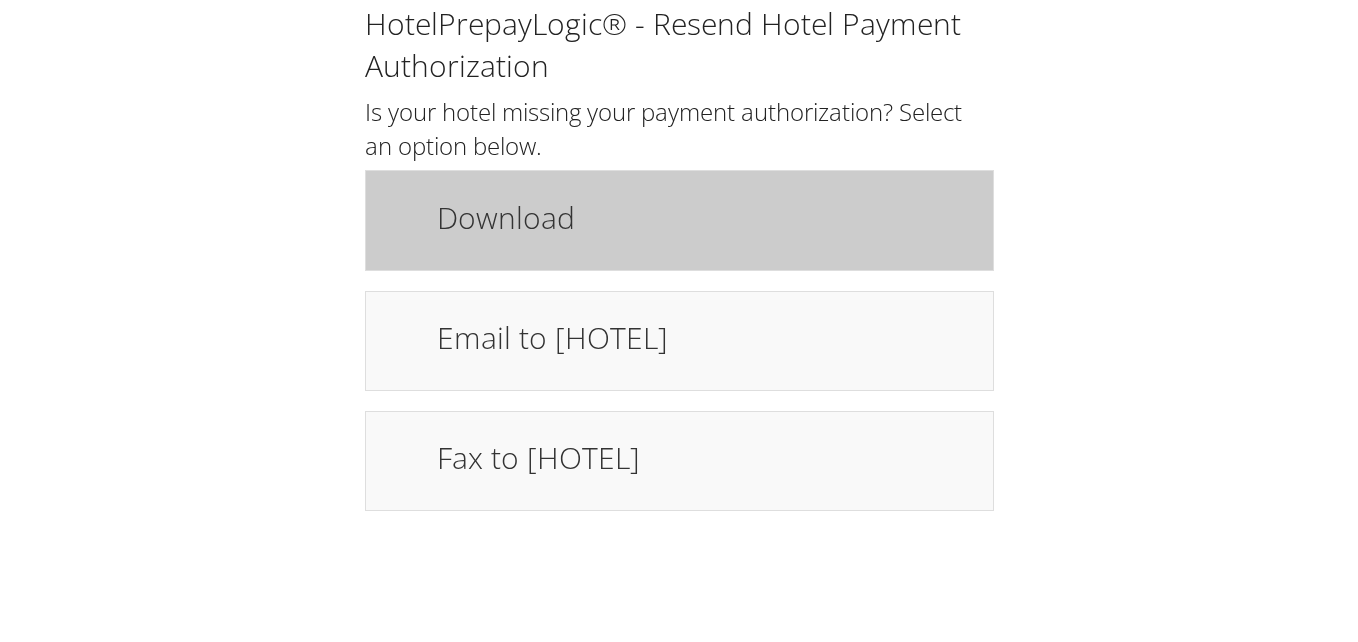 click on "Download" at bounding box center (705, 220) 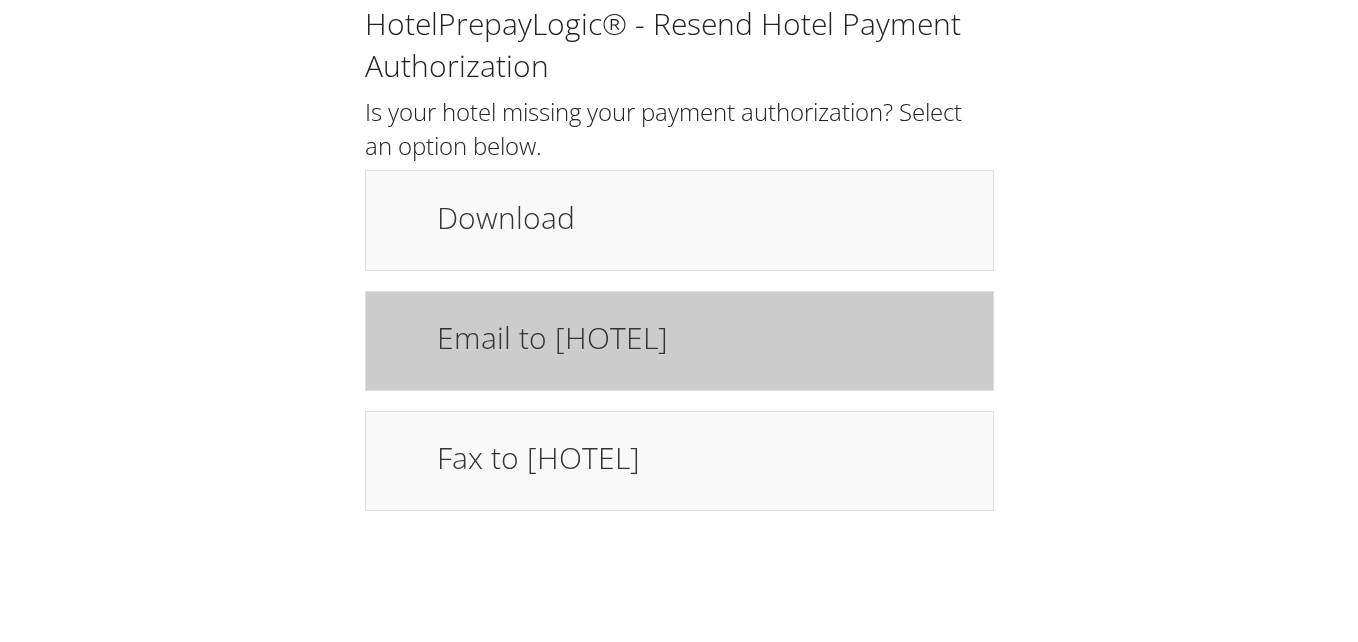 click on "Email to hotel" at bounding box center (705, 341) 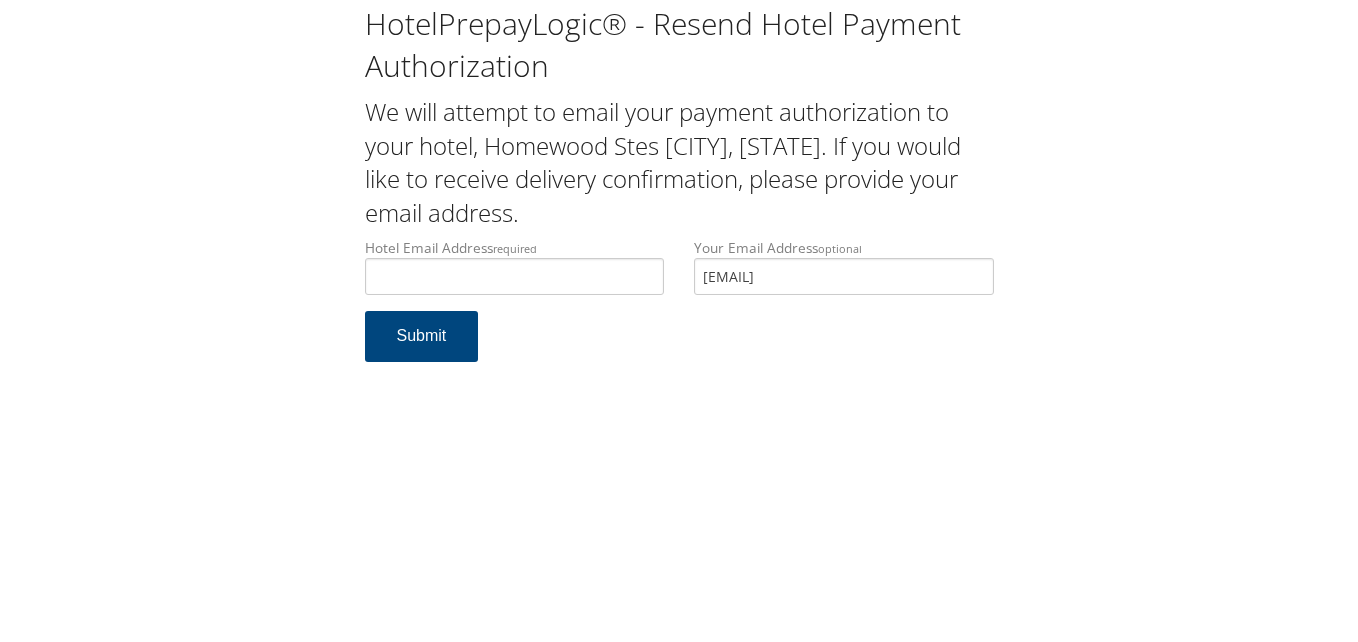 scroll, scrollTop: 0, scrollLeft: 0, axis: both 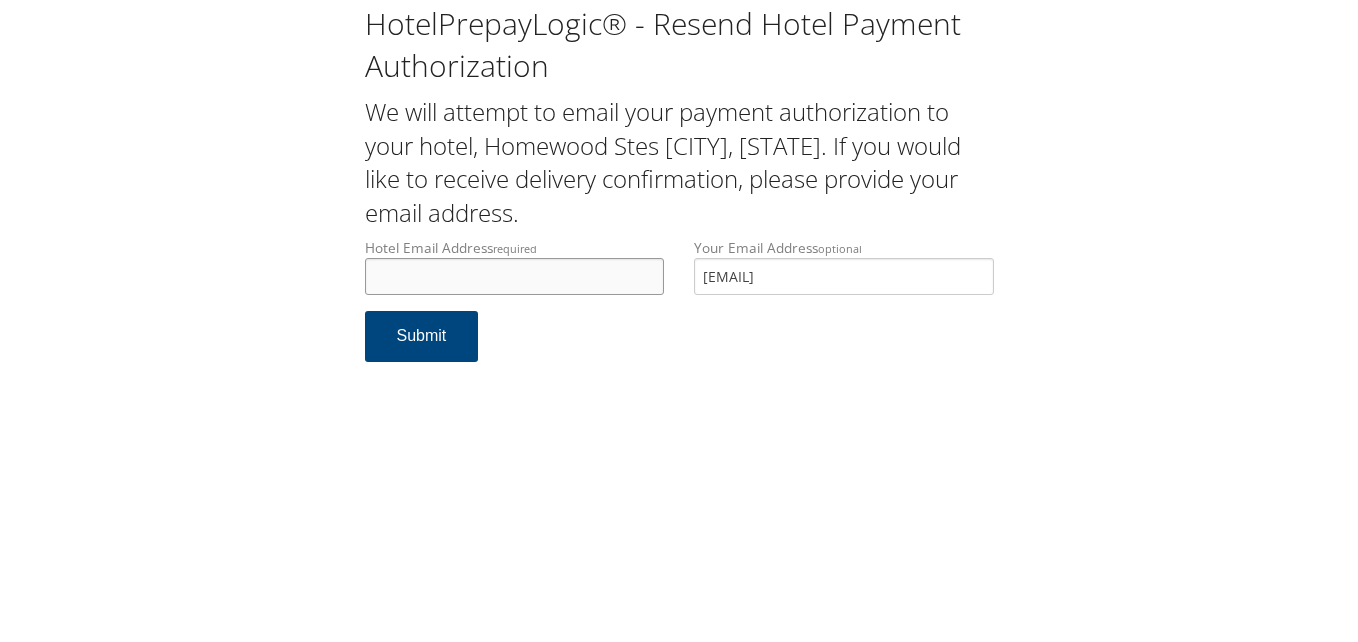 click on "Hotel Email Address  required" at bounding box center [515, 276] 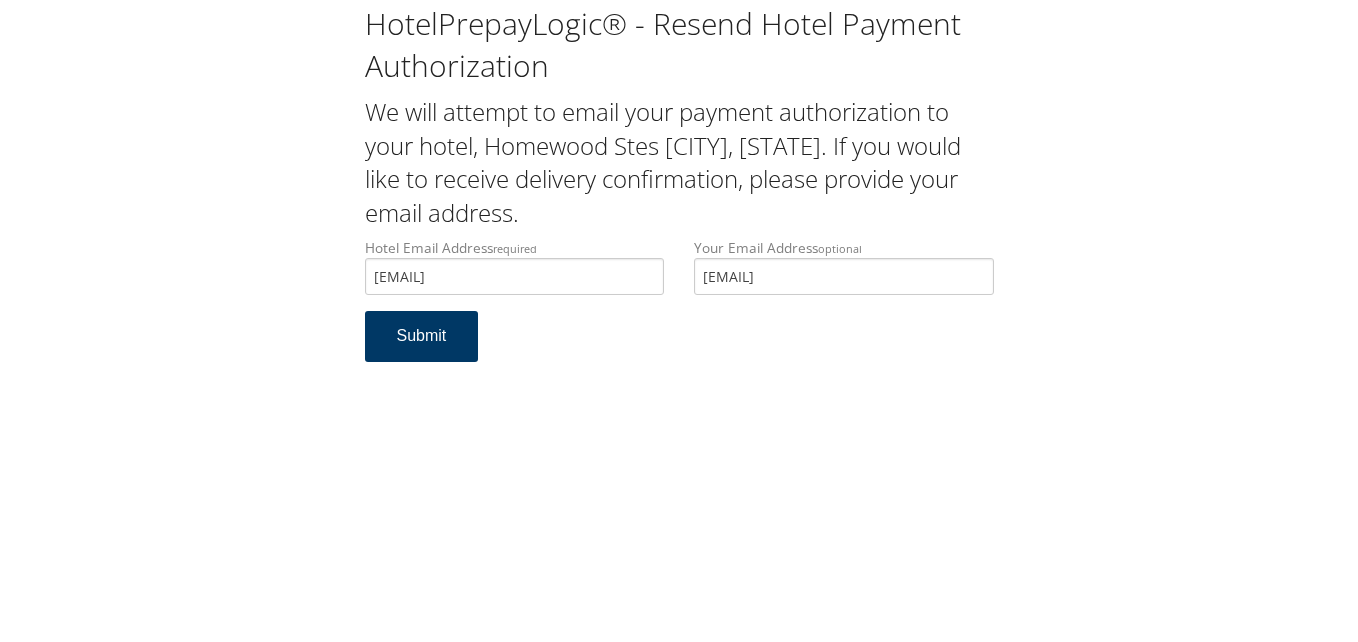 click on "Submit" at bounding box center [422, 336] 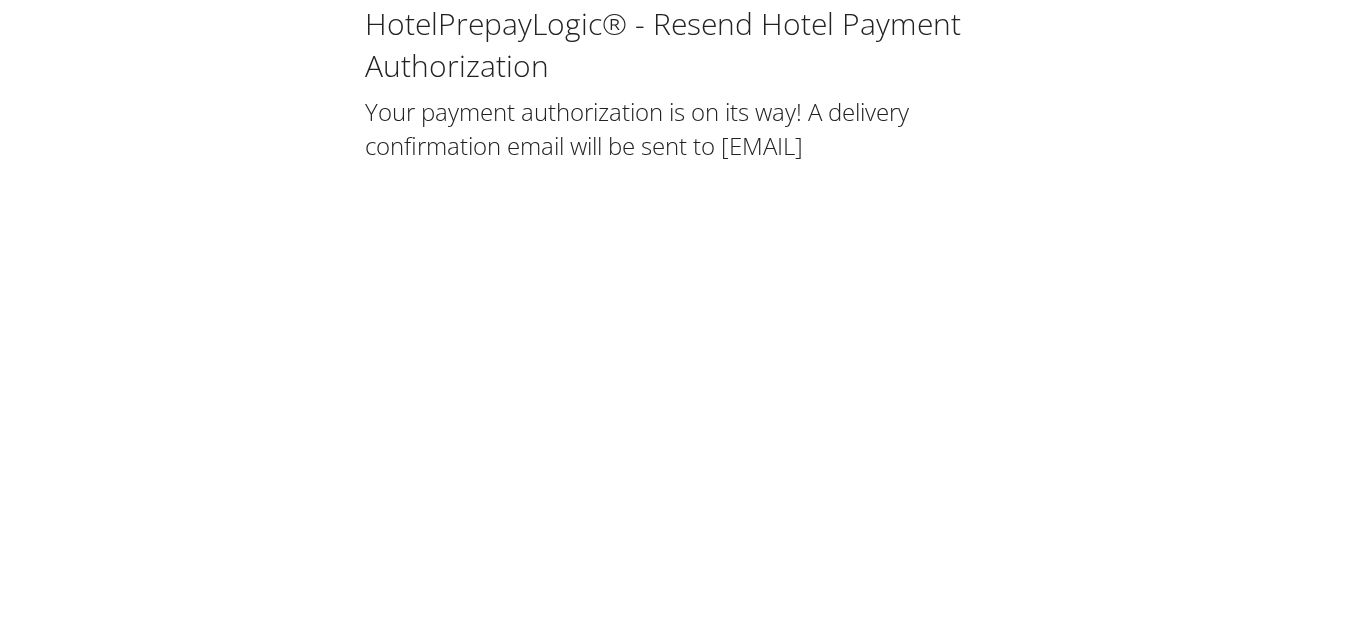 scroll, scrollTop: 0, scrollLeft: 0, axis: both 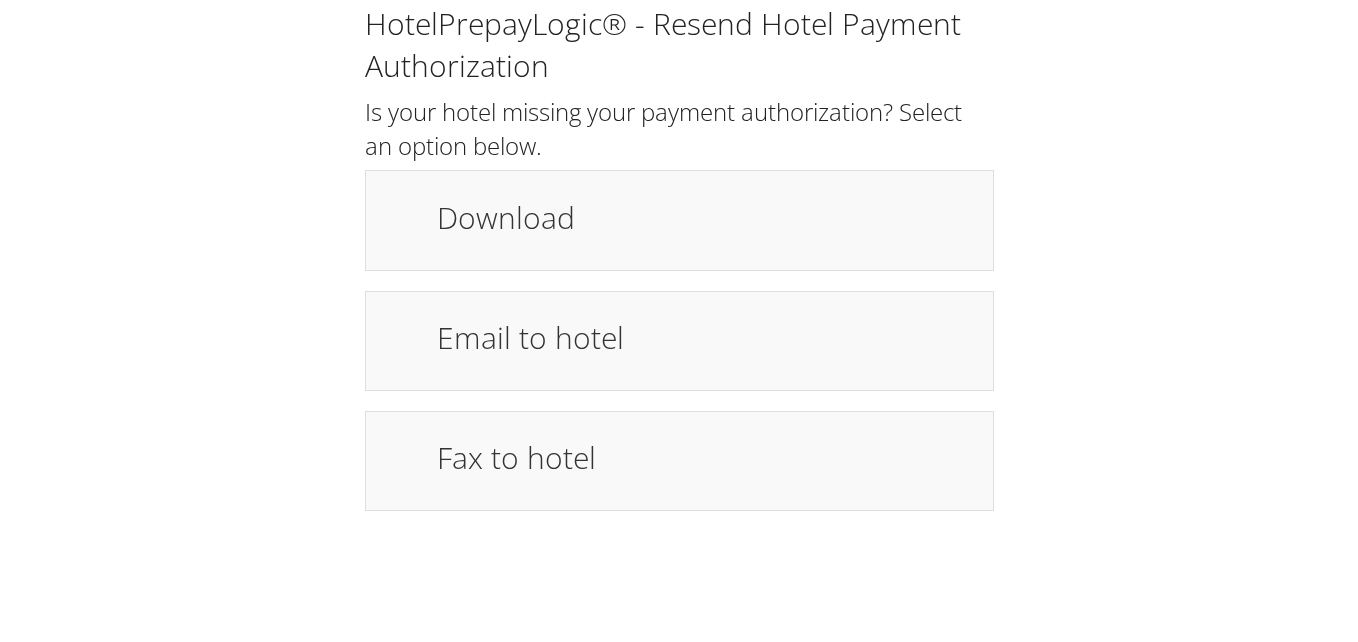 click on "HotelPrepayLogic® - Resend Hotel Payment Authorization
Is your hotel missing your payment authorization? Select an option below.
Download
Email to hotel
Fax to hotel
Resend" at bounding box center (679, 257) 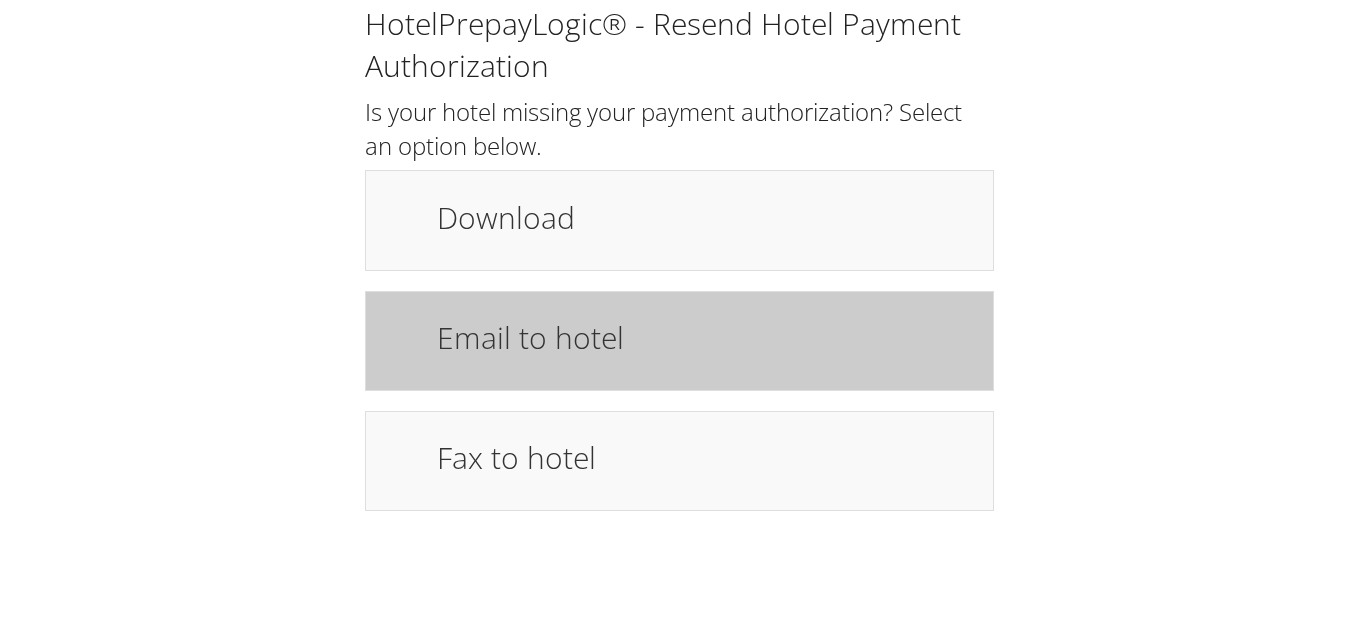 click on "Email to hotel" at bounding box center [679, 341] 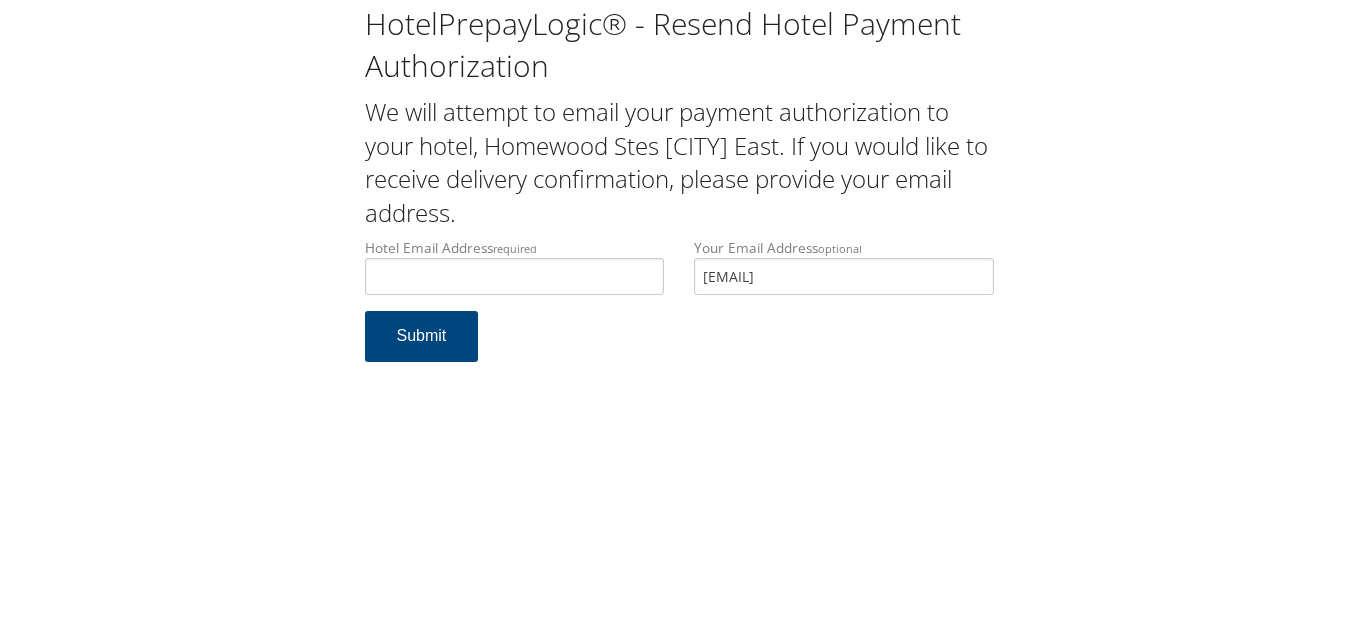 scroll, scrollTop: 0, scrollLeft: 0, axis: both 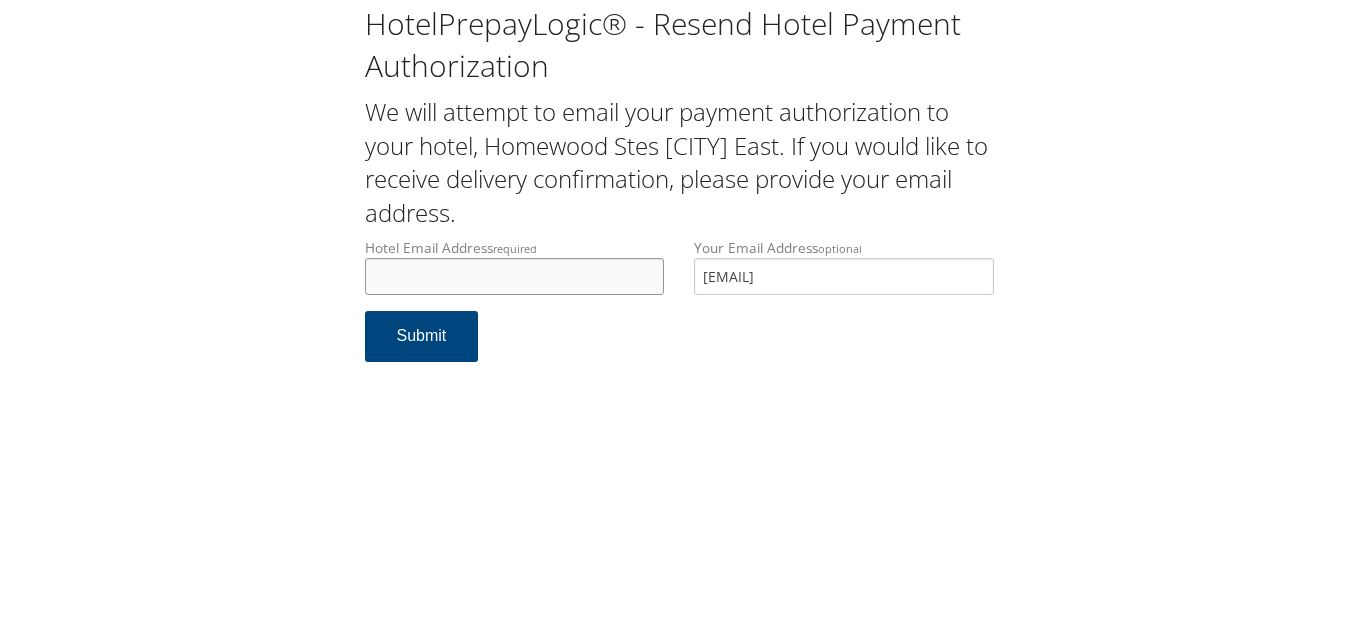 click on "Hotel Email Address  required" at bounding box center (515, 276) 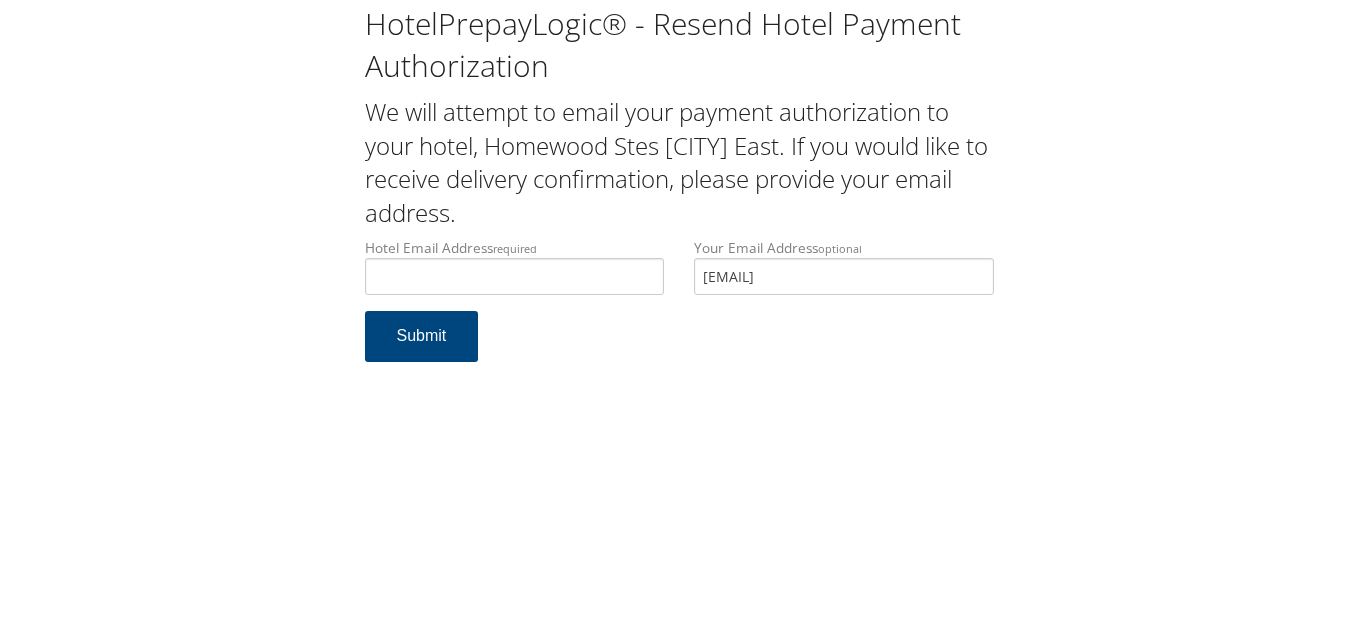 click on "Hotel Email Address  required
homewoodsuiteslouisvilleeasr@gmail.com
Hotel email address is required
Your Email Address  optional
nsymons@hotmail.com
Submit" at bounding box center (679, 310) 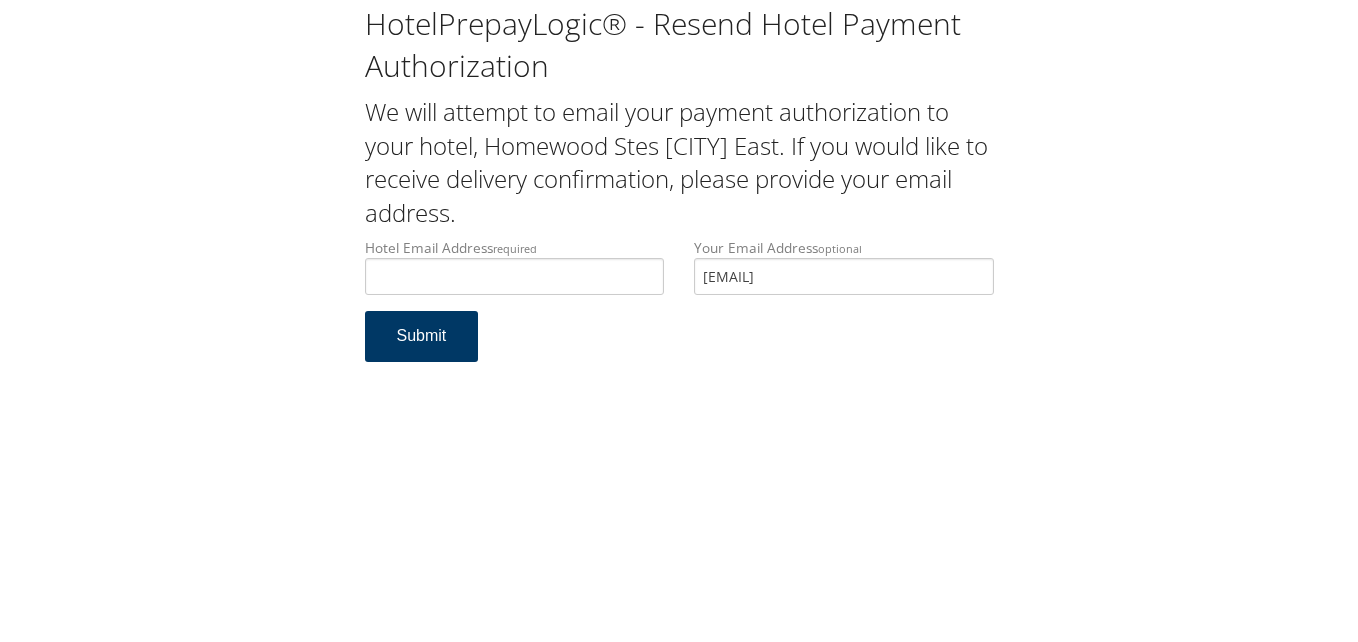 click on "Submit" at bounding box center (422, 336) 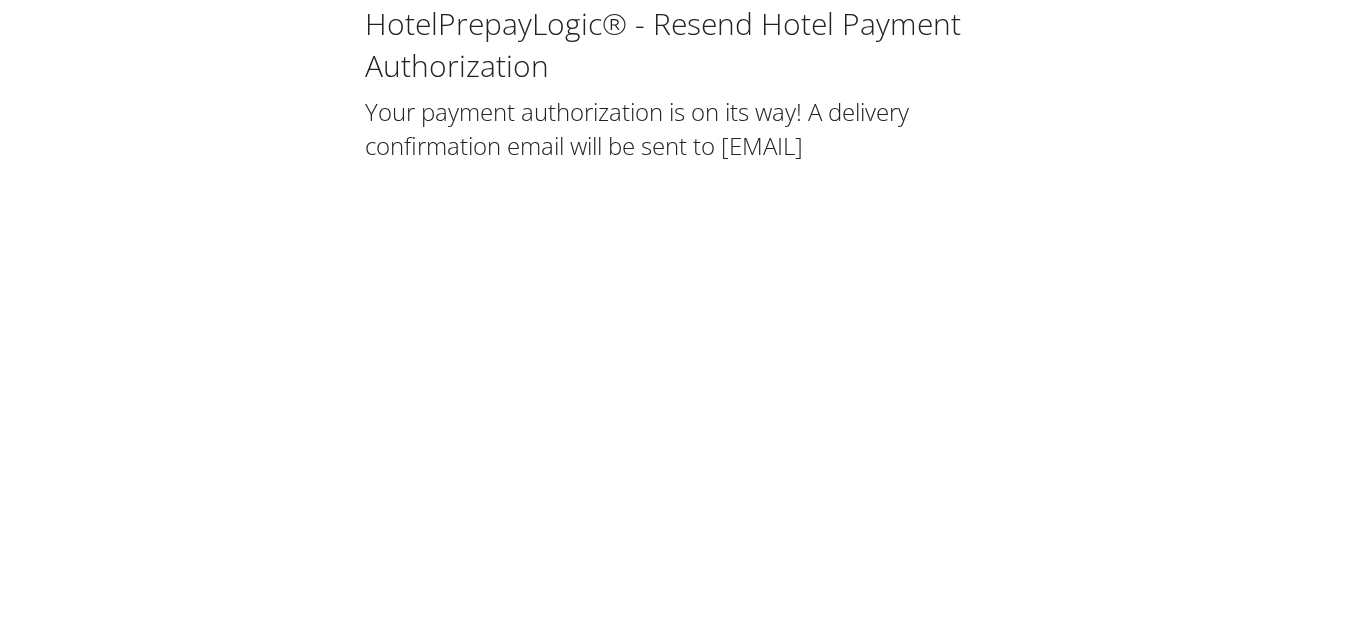 scroll, scrollTop: 0, scrollLeft: 0, axis: both 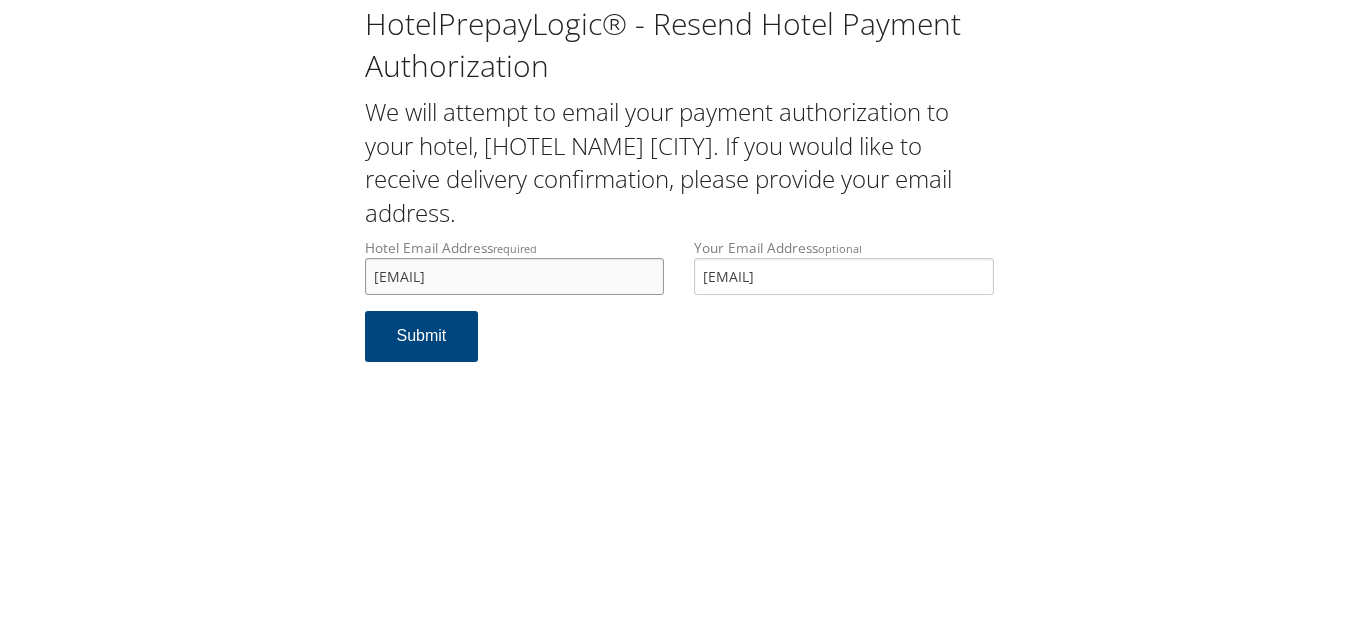 drag, startPoint x: 647, startPoint y: 278, endPoint x: 106, endPoint y: 251, distance: 541.67334 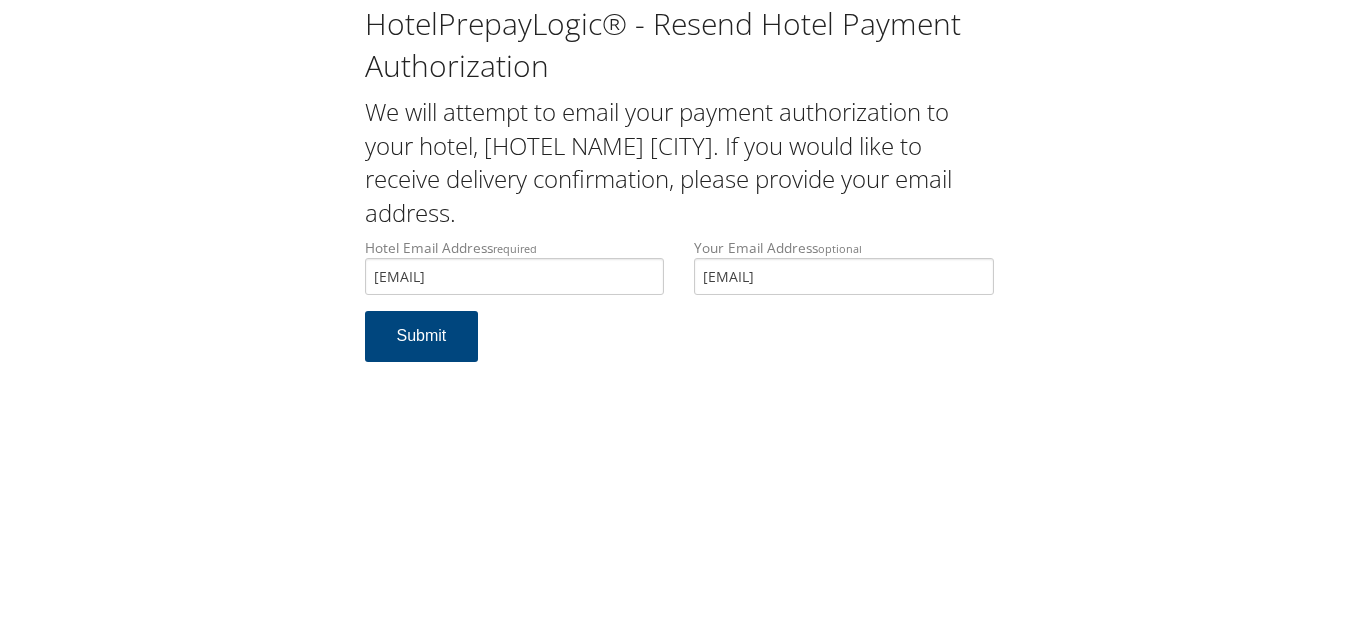 click on "Hotel Email Address  required
homewoodsuiteslouisvilleeasr@gmail.com
Hotel email address is required
Your Email Address  optional
nsymons@hotmail.com
Submit" at bounding box center [679, 310] 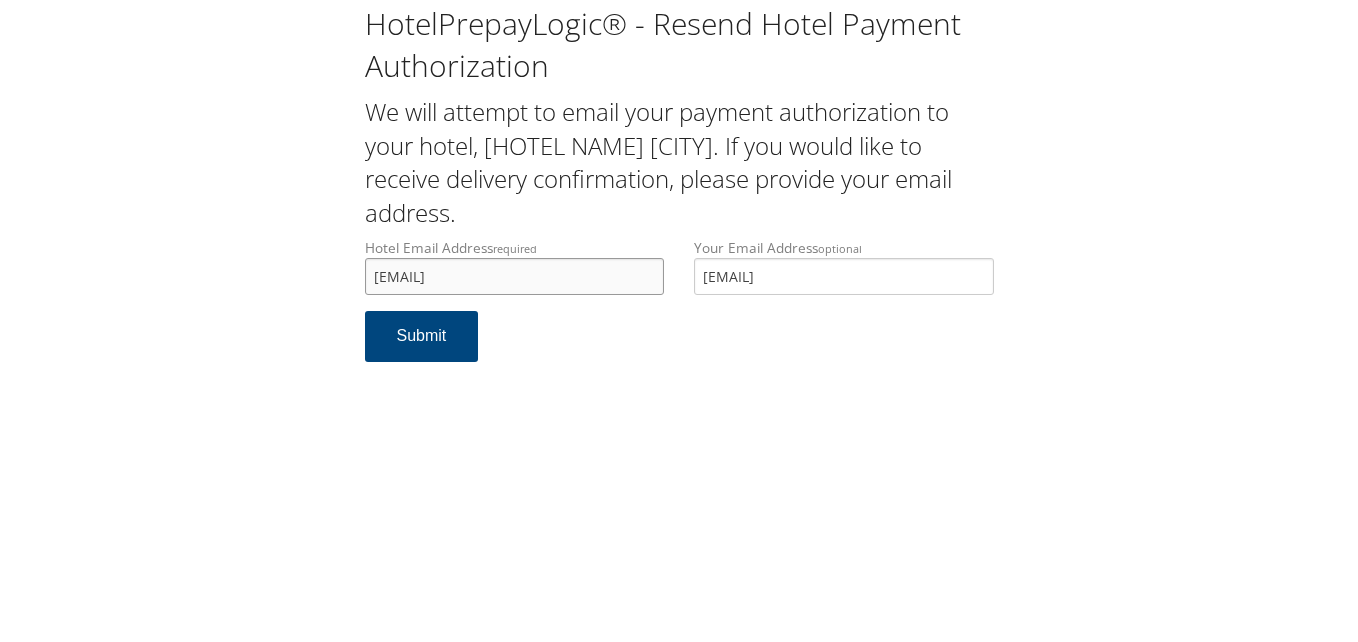 drag, startPoint x: 648, startPoint y: 277, endPoint x: 297, endPoint y: 274, distance: 351.01282 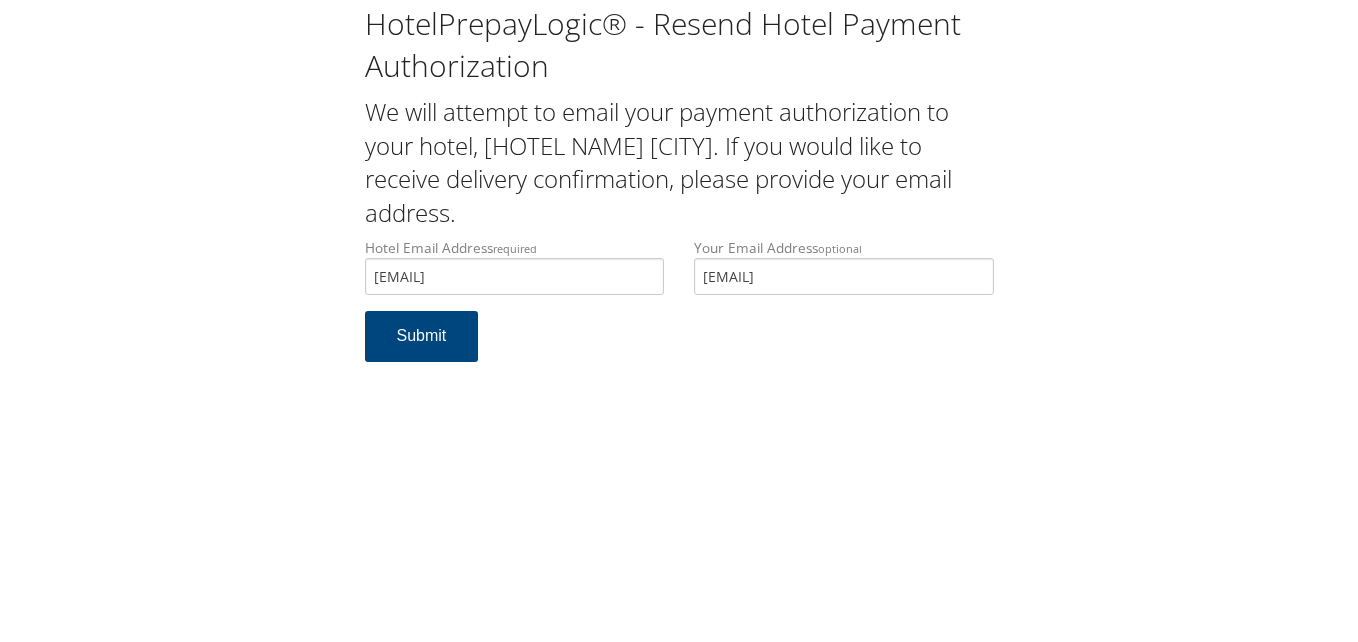 drag, startPoint x: 1023, startPoint y: 381, endPoint x: 1017, endPoint y: 370, distance: 12.529964 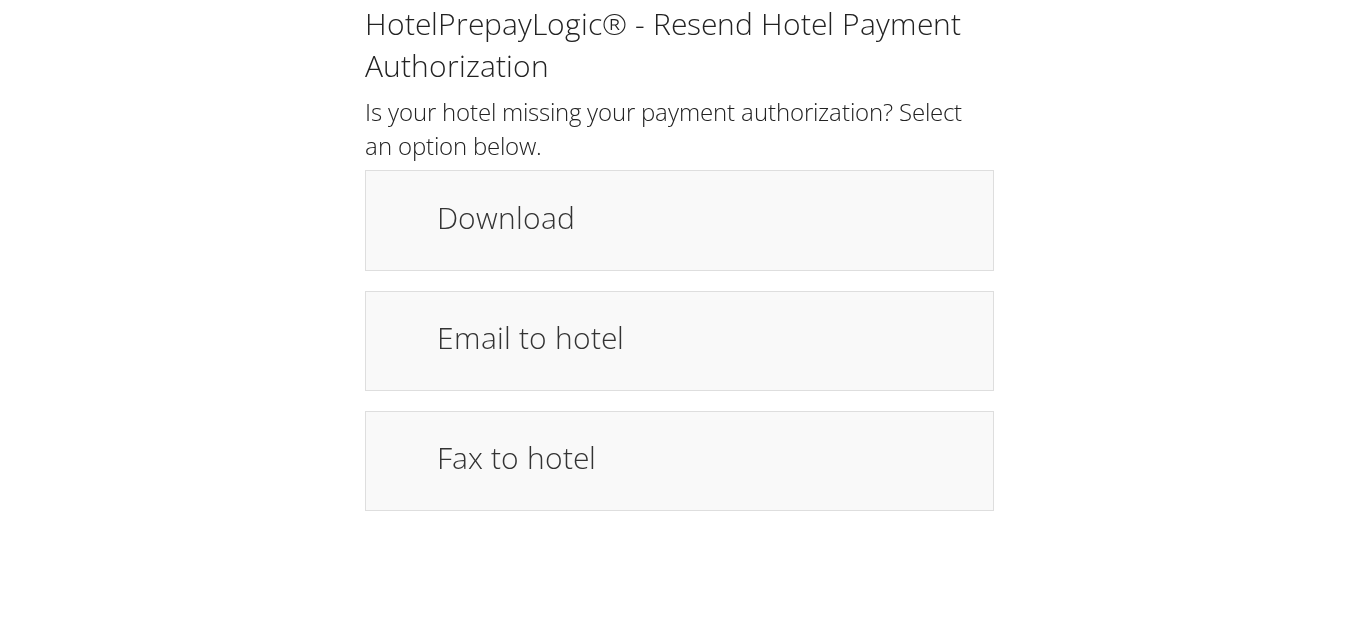 scroll, scrollTop: 0, scrollLeft: 0, axis: both 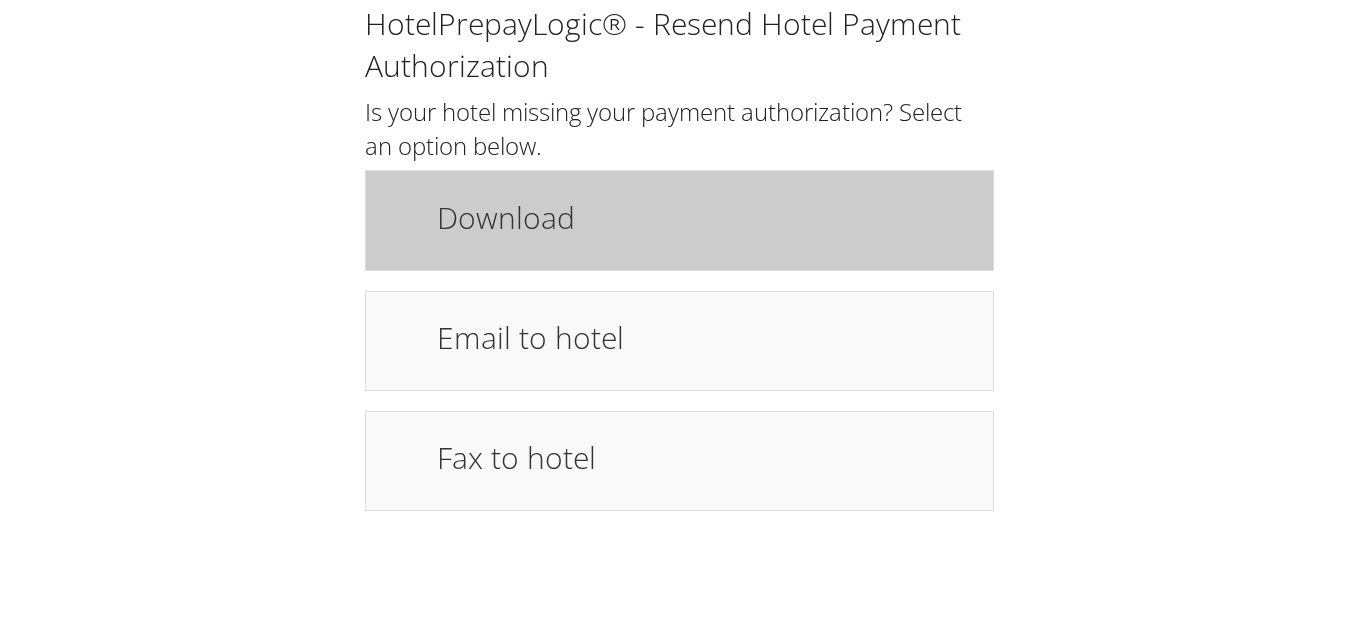 click on "Download" at bounding box center (679, 220) 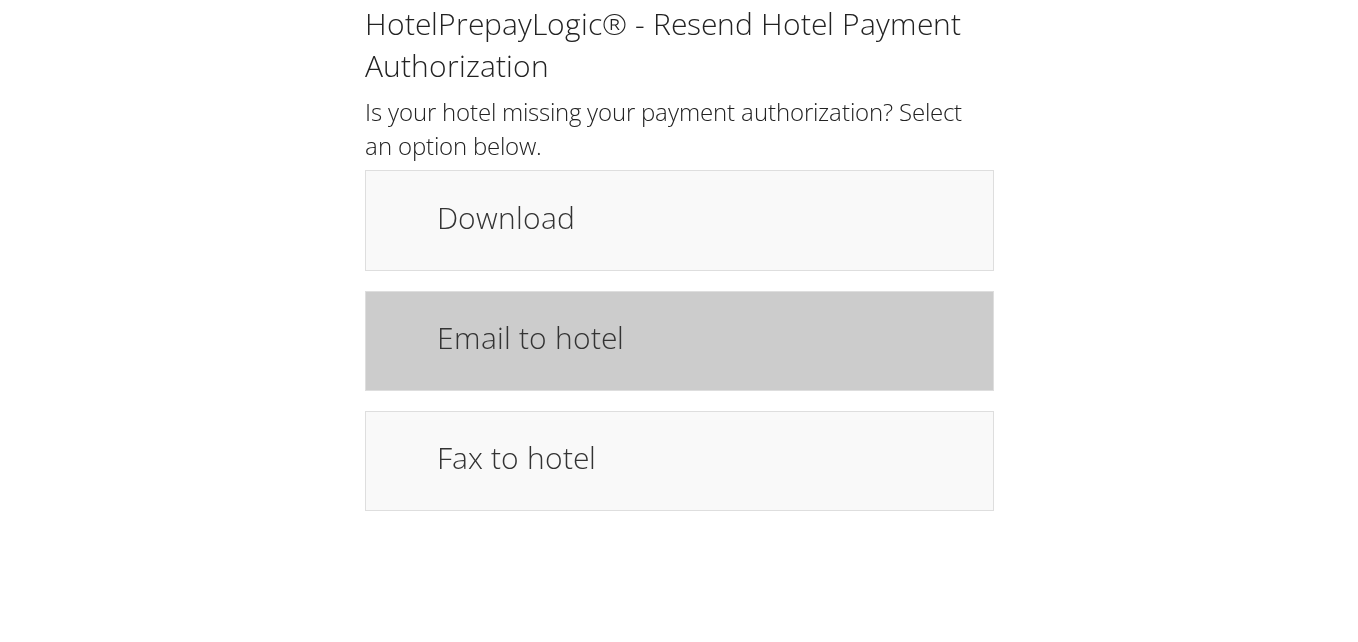 click on "Email to hotel" at bounding box center [705, 337] 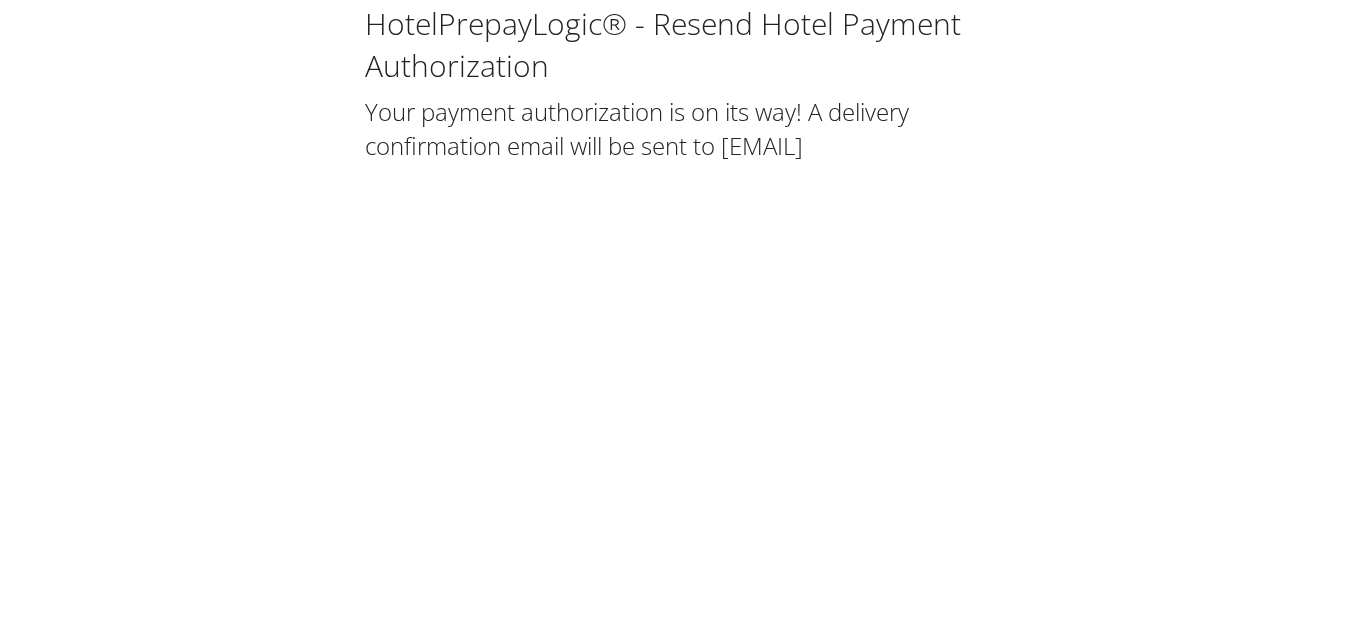 scroll, scrollTop: 0, scrollLeft: 0, axis: both 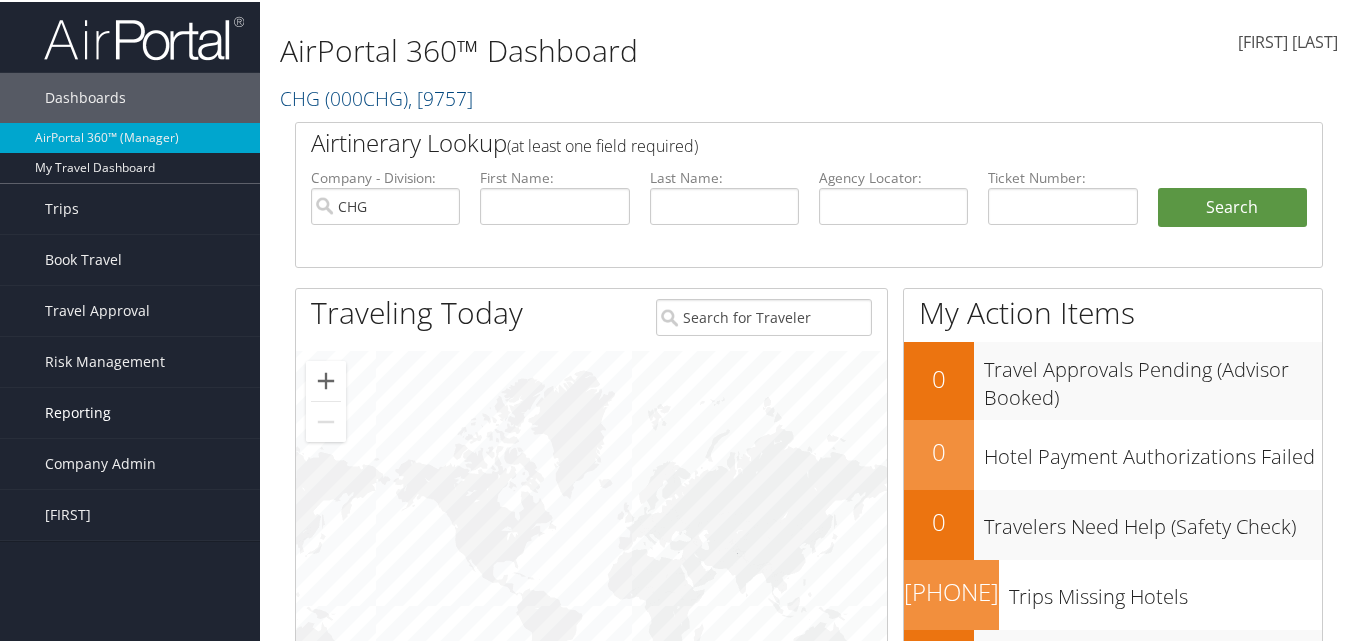 click on "Reporting" at bounding box center (78, 411) 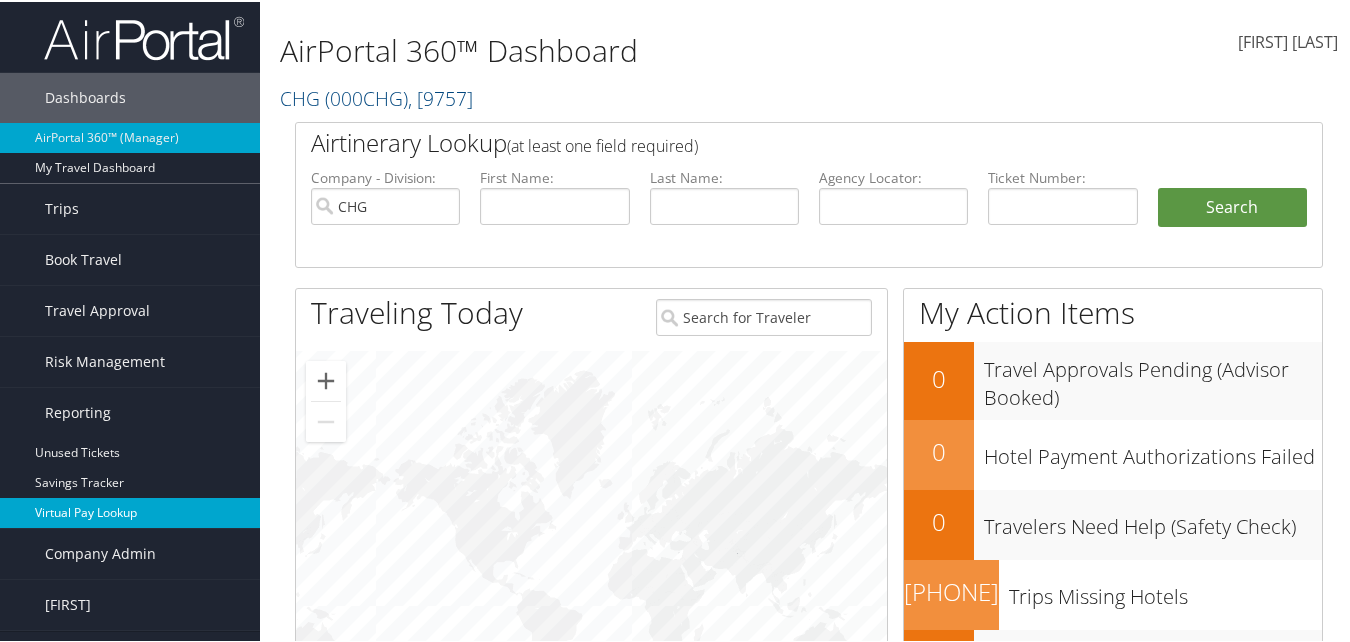 click on "Virtual Pay Lookup" at bounding box center [130, 511] 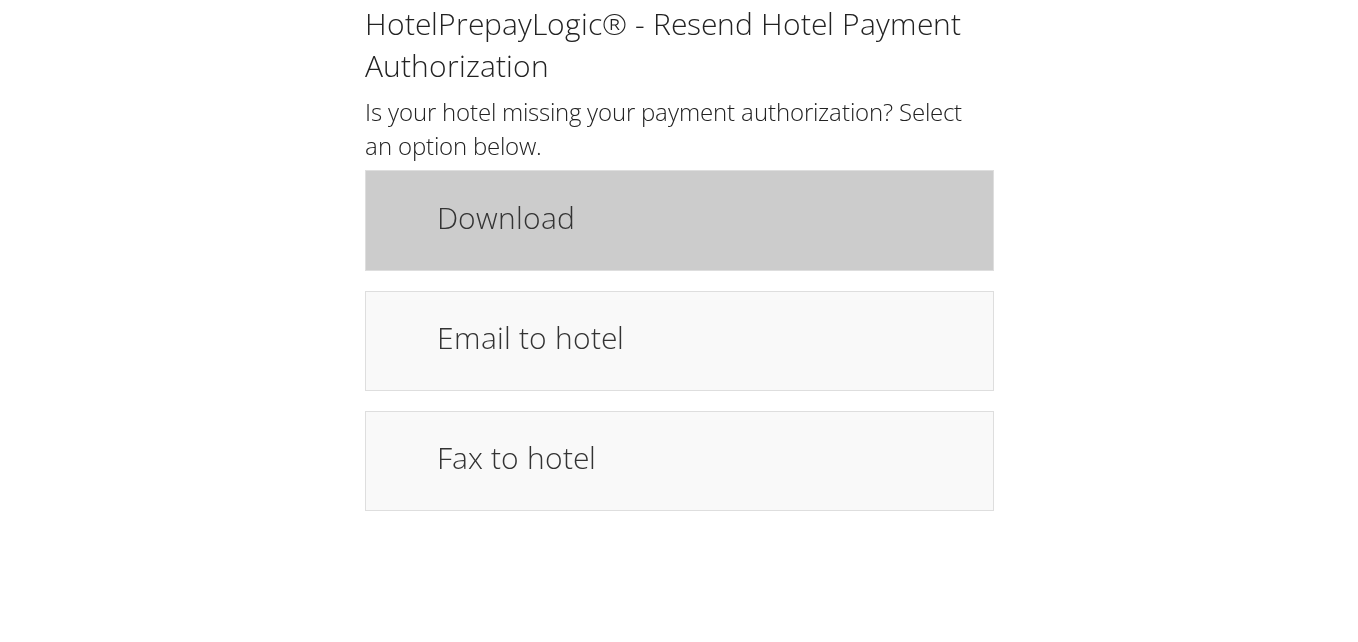 scroll, scrollTop: 0, scrollLeft: 0, axis: both 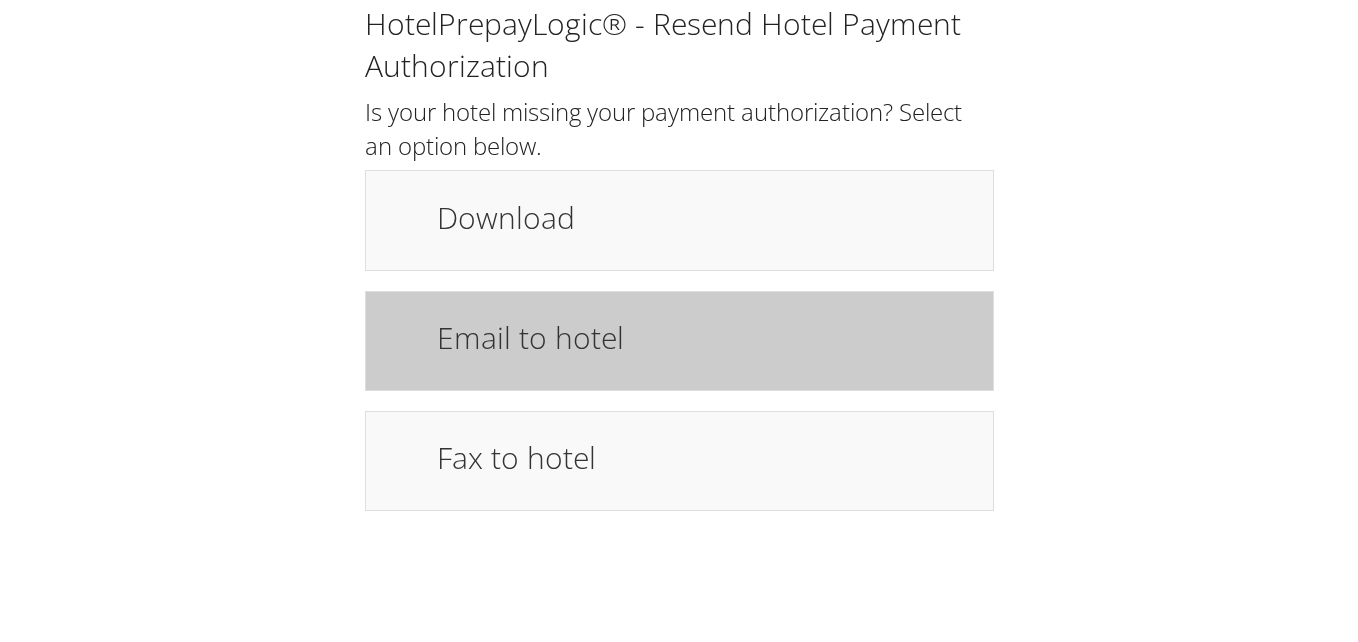 click on "Email to hotel" at bounding box center (705, 337) 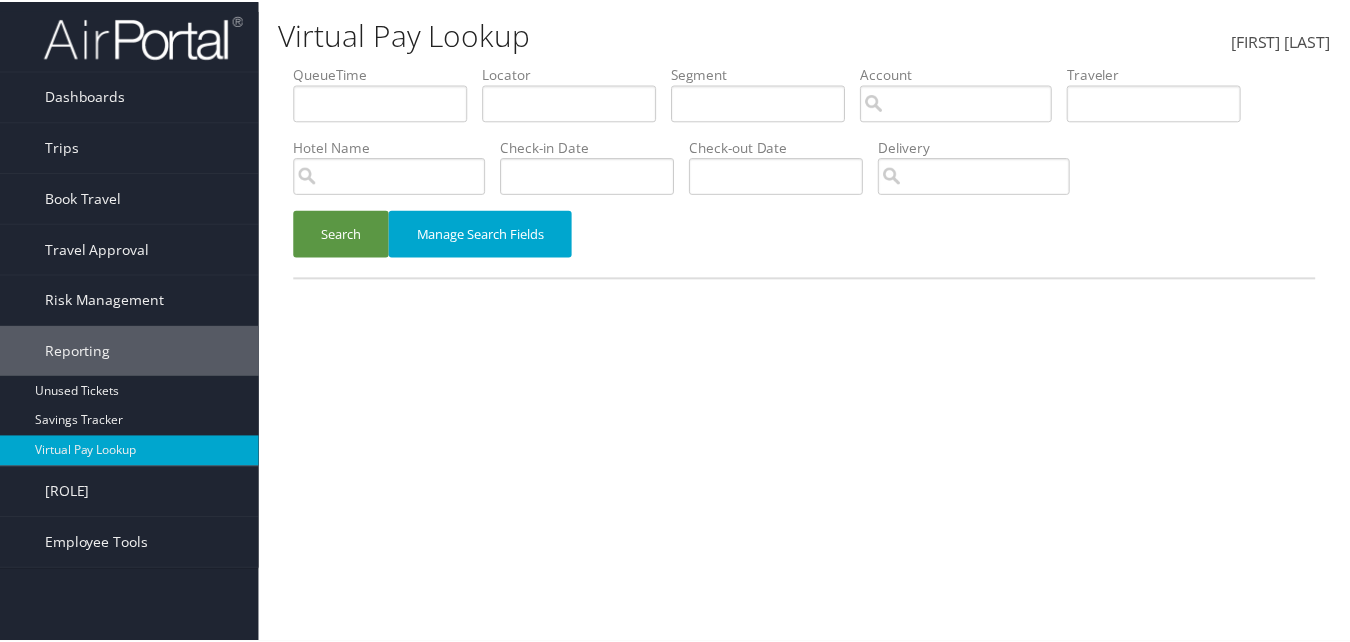 scroll, scrollTop: 0, scrollLeft: 0, axis: both 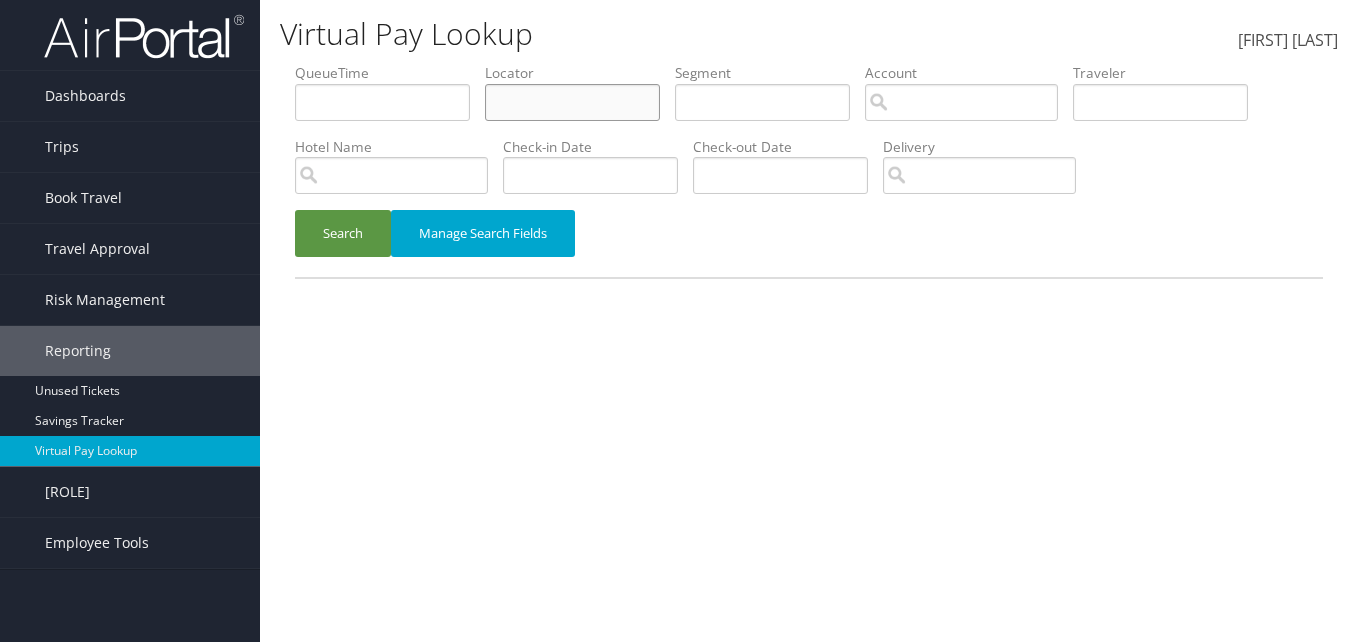 click at bounding box center (382, 102) 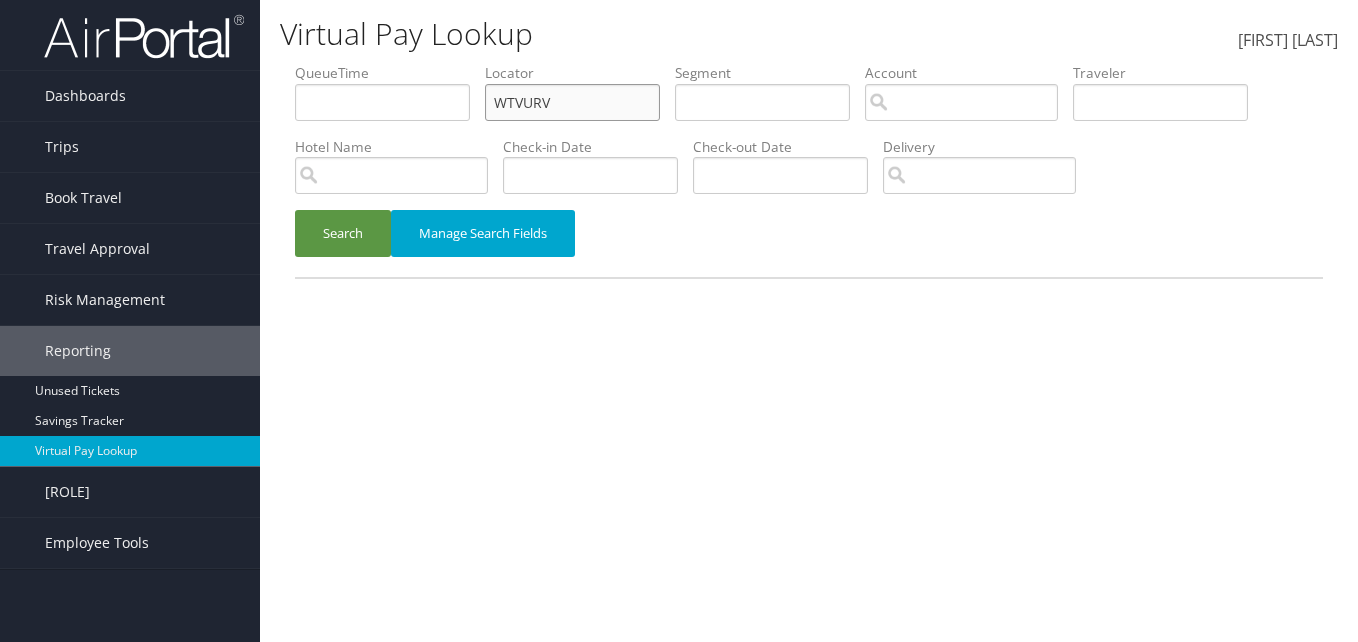 click on "WTVURV" at bounding box center [382, 102] 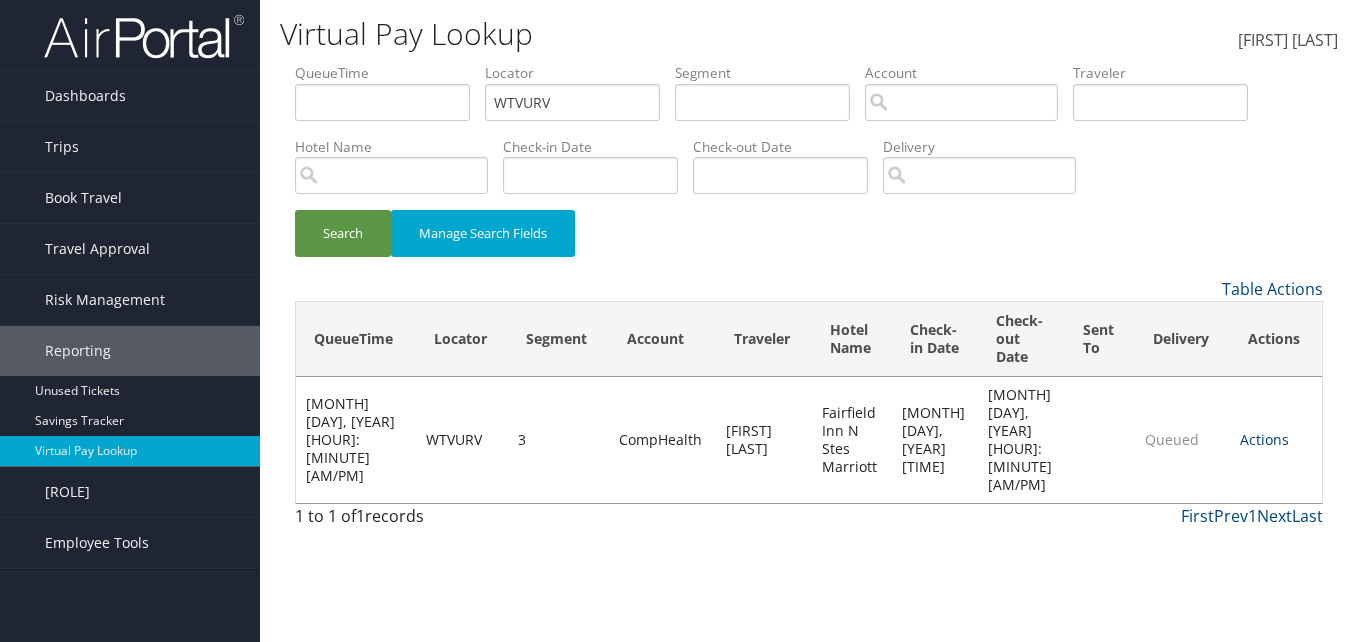 click on "Actions" at bounding box center [1264, 439] 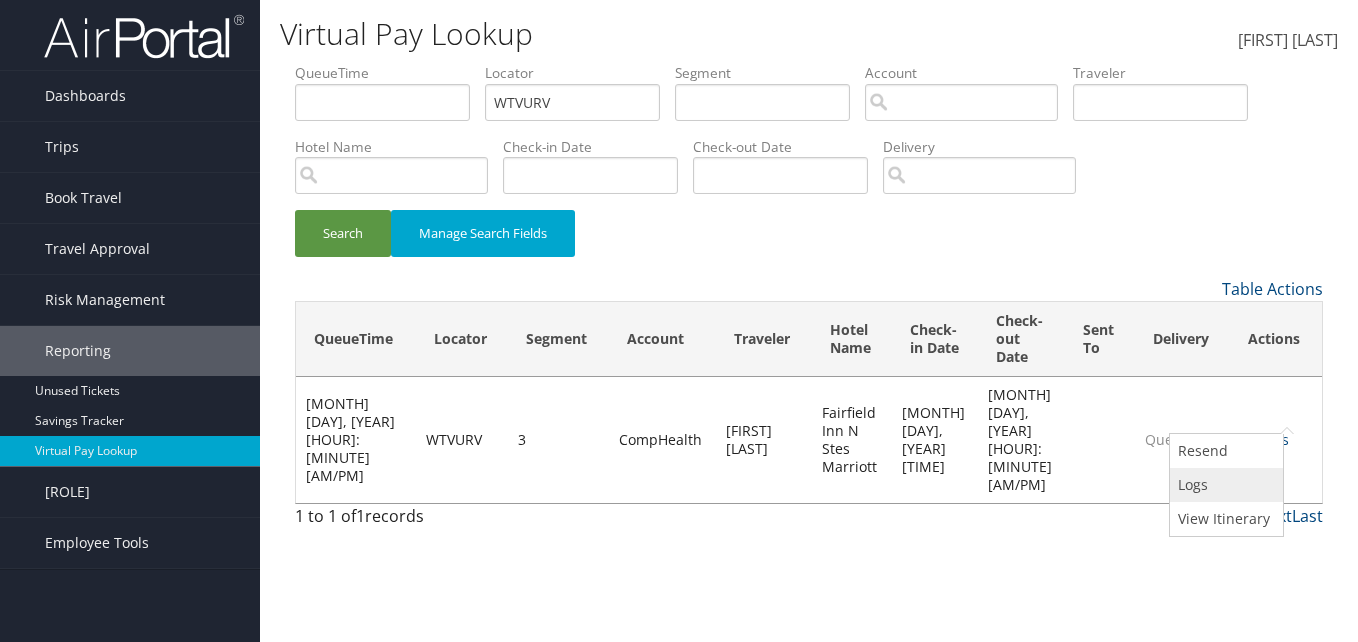 click on "Logs" at bounding box center (1224, 485) 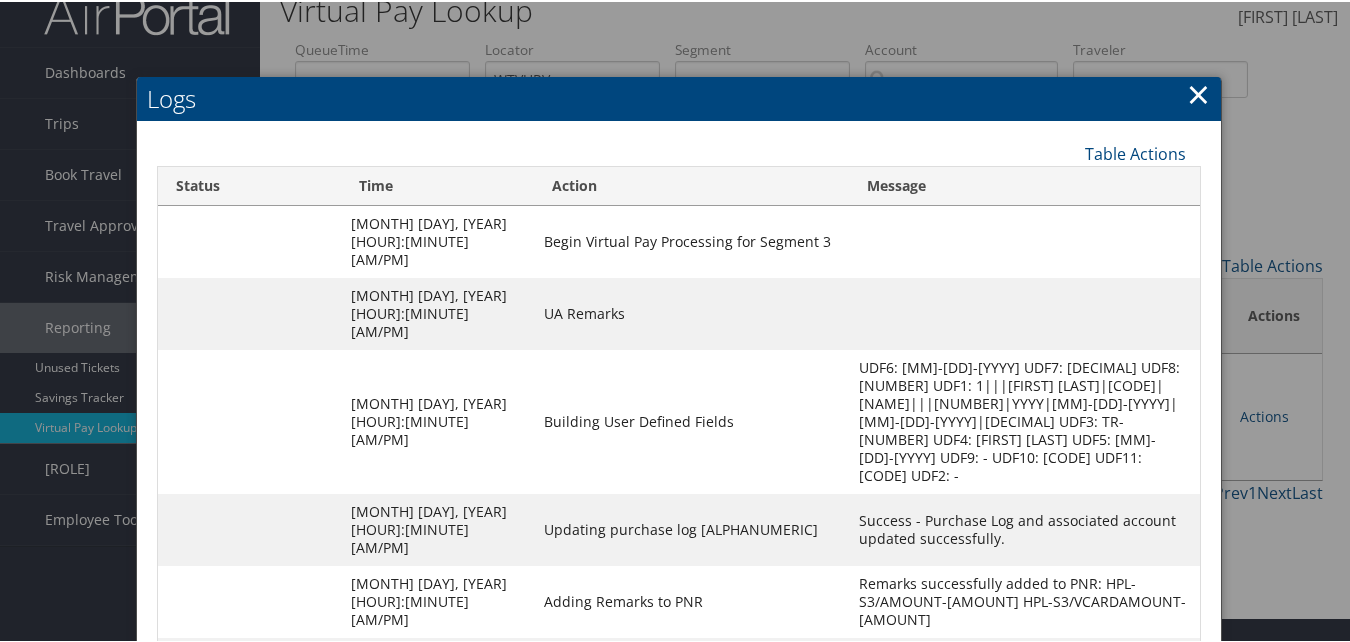 scroll, scrollTop: 0, scrollLeft: 0, axis: both 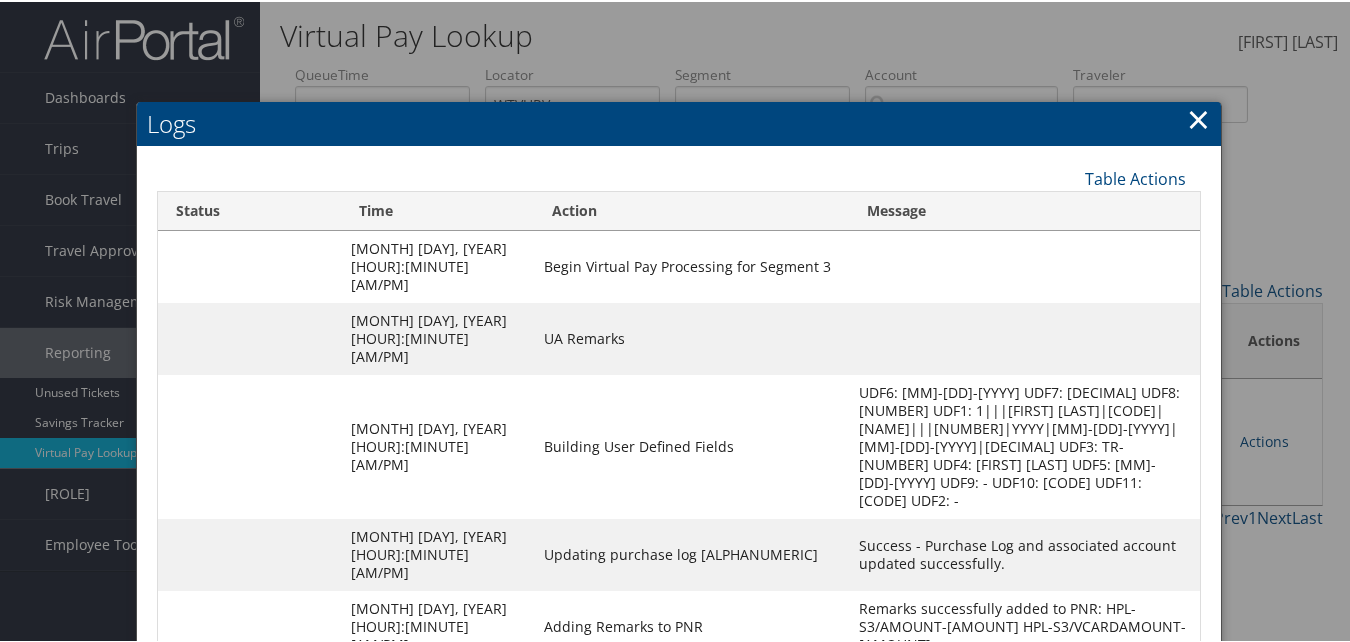 click on "×" at bounding box center (1198, 117) 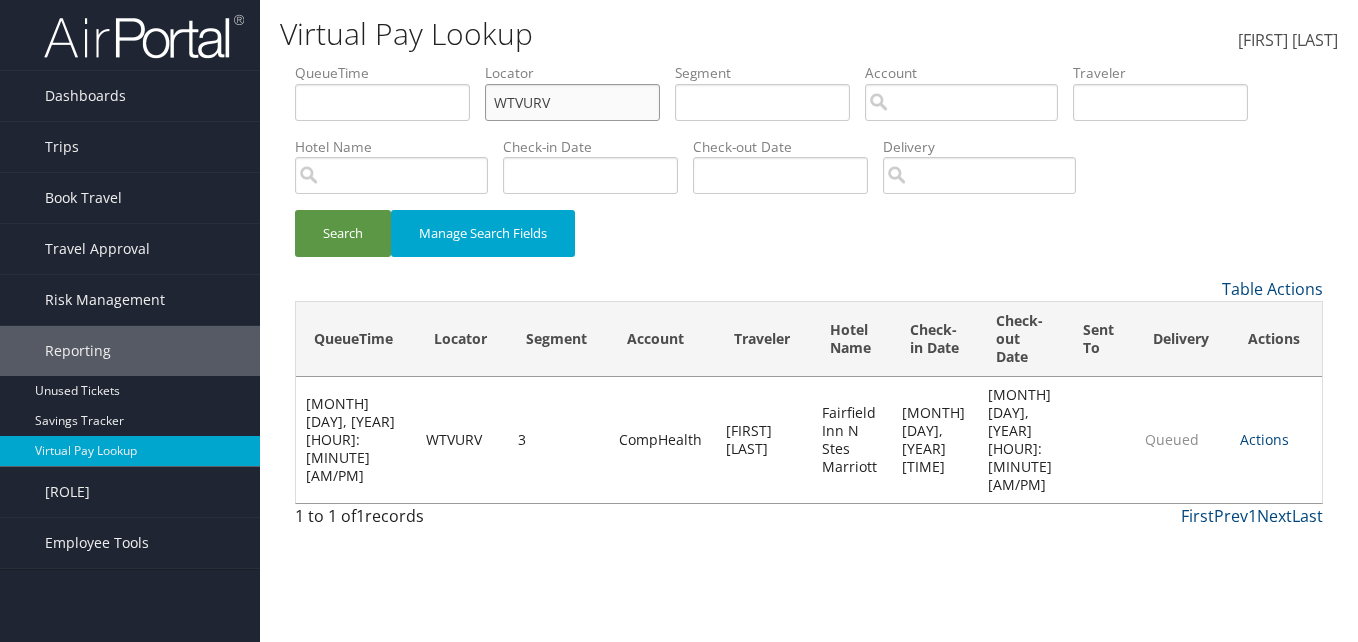 drag, startPoint x: 583, startPoint y: 96, endPoint x: 375, endPoint y: 95, distance: 208.00241 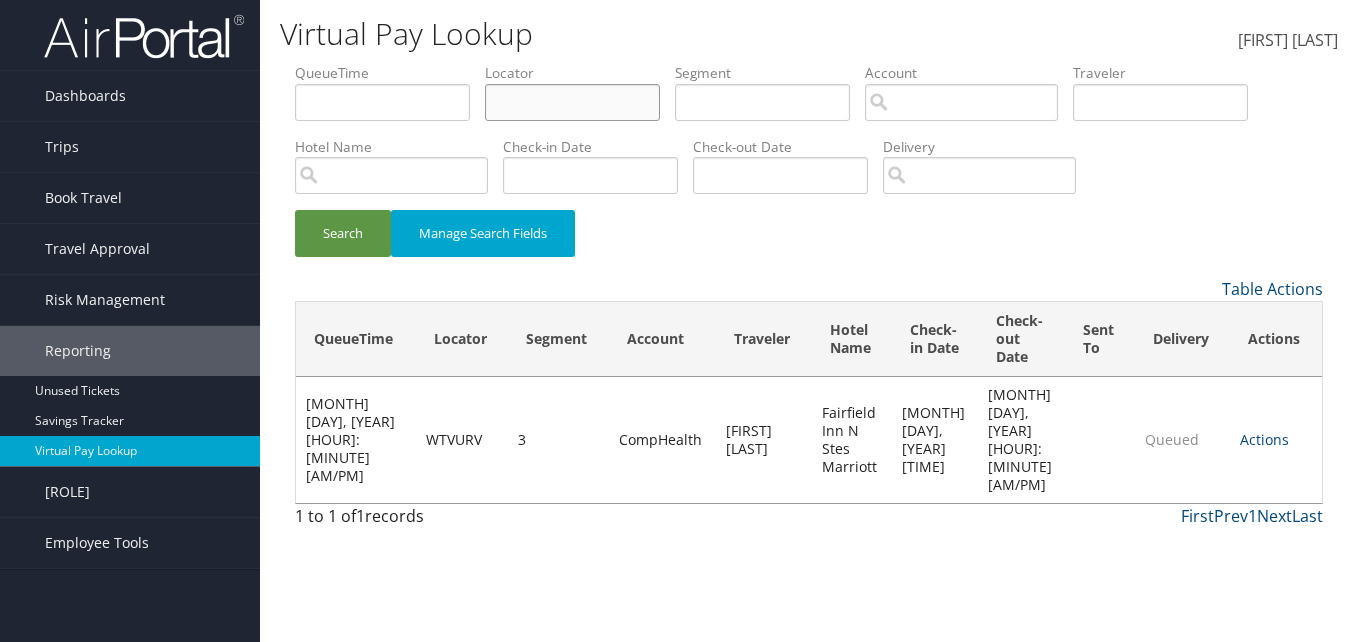 click at bounding box center (382, 102) 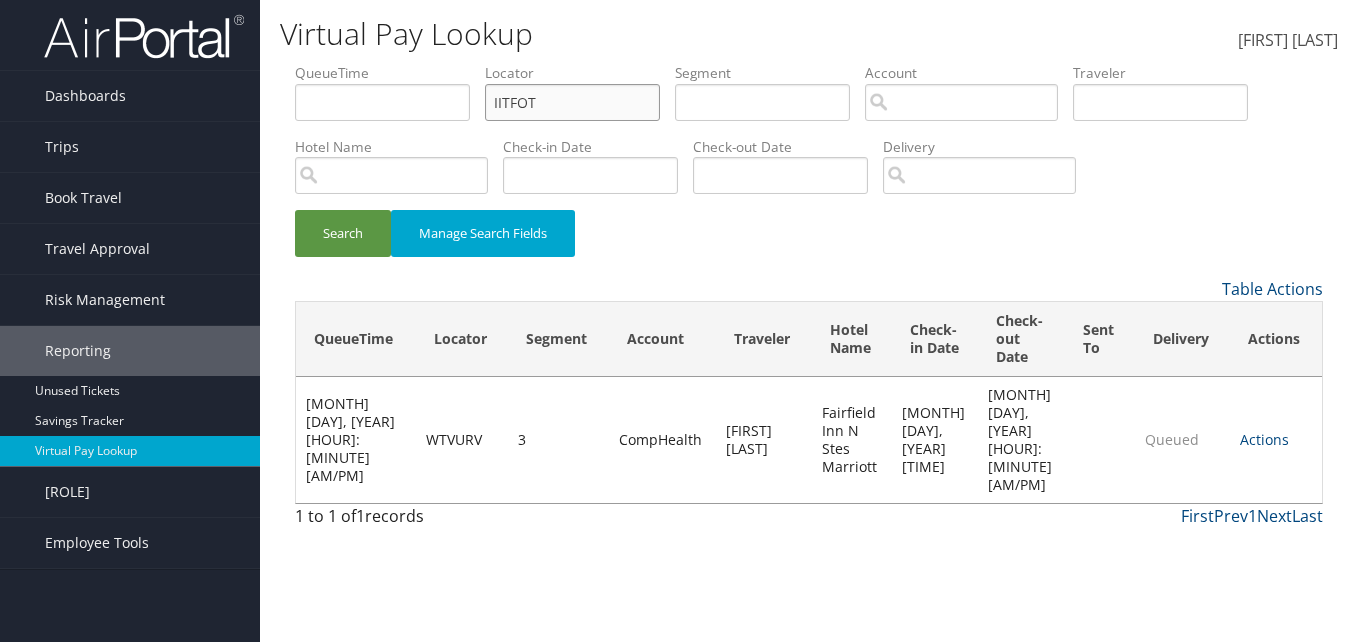 click on "IITFOT" at bounding box center [382, 102] 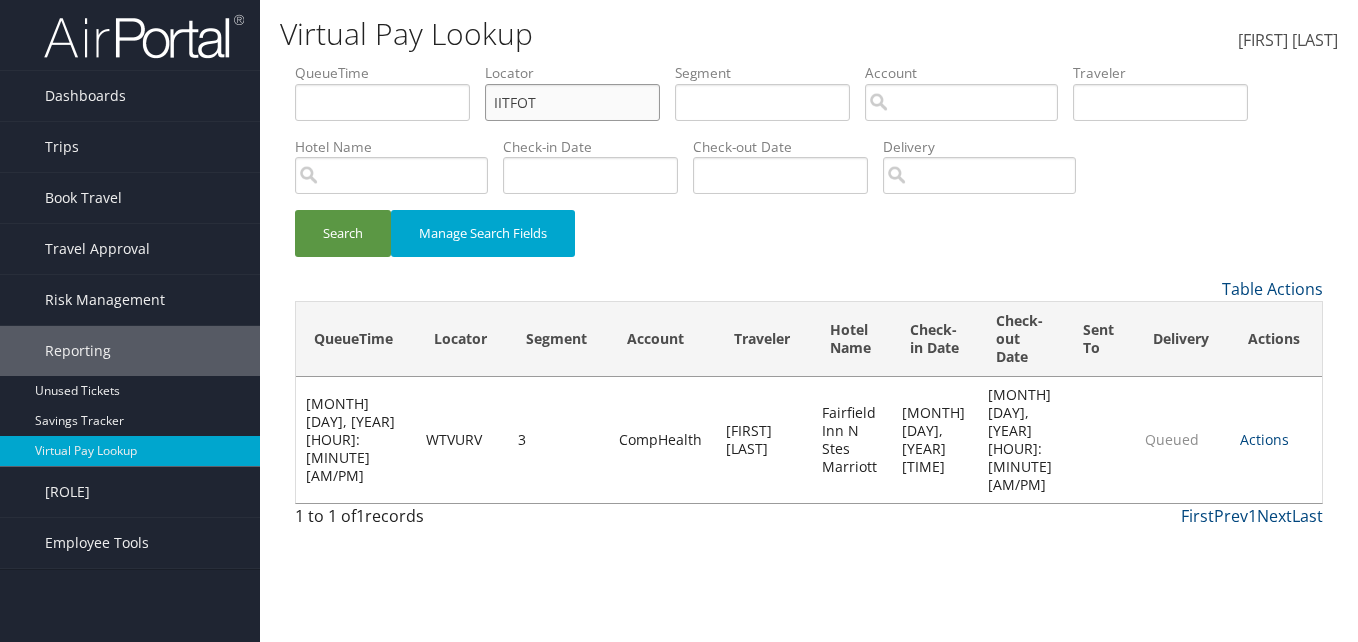 type on "IITFOT" 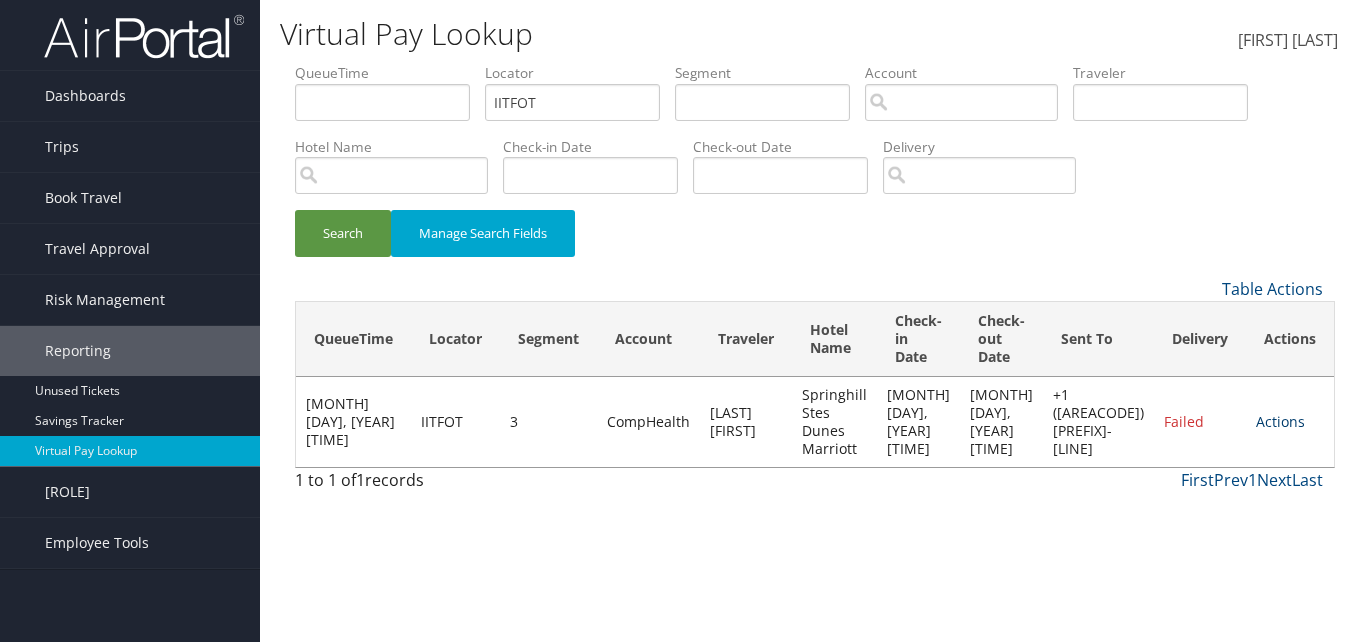 click on "Actions" at bounding box center [1280, 421] 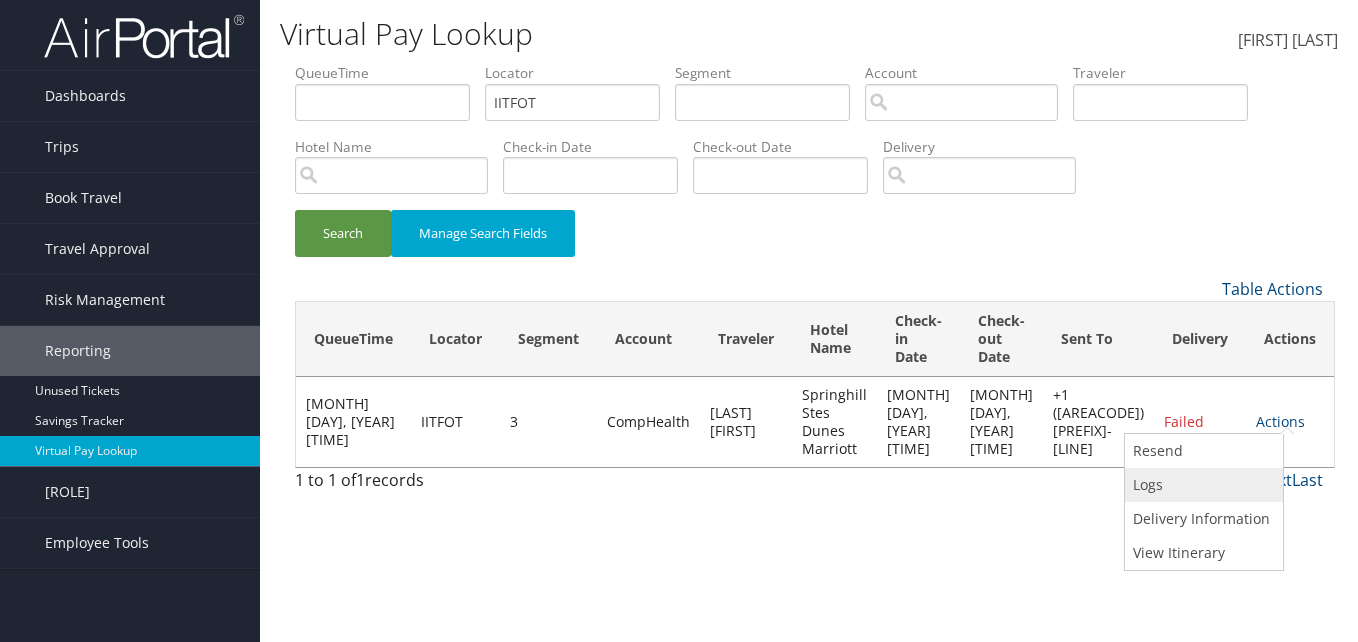 click on "Logs" at bounding box center [1201, 485] 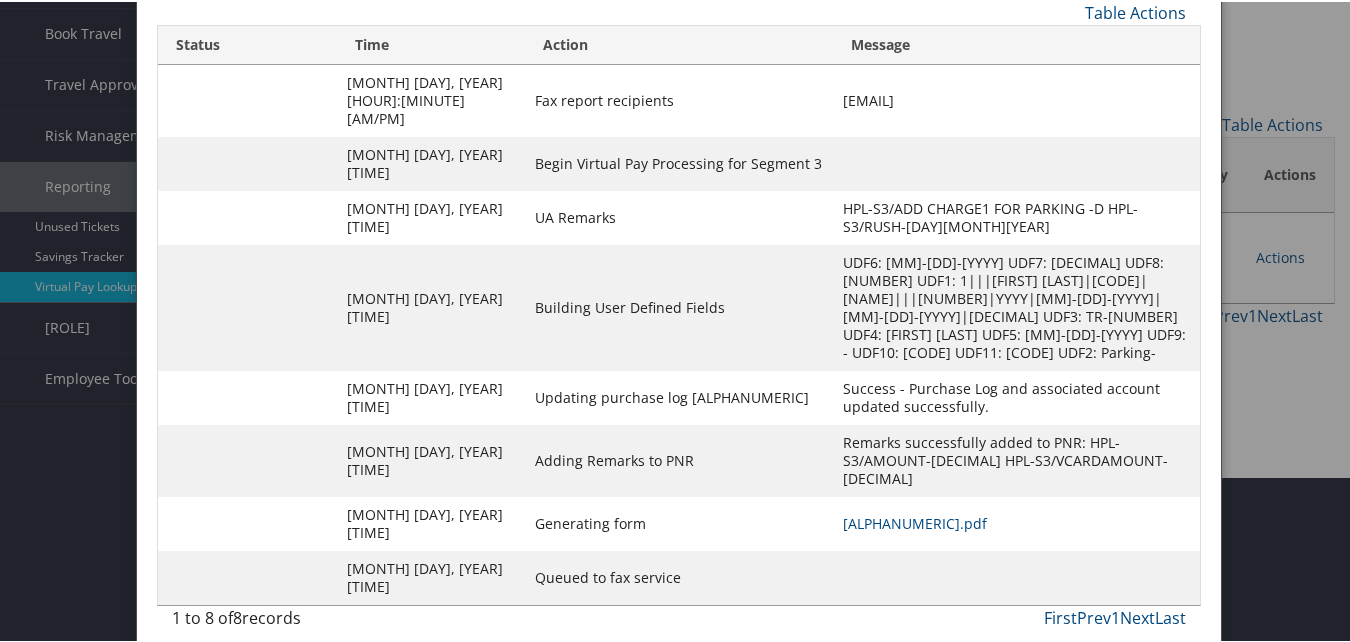 scroll, scrollTop: 171, scrollLeft: 0, axis: vertical 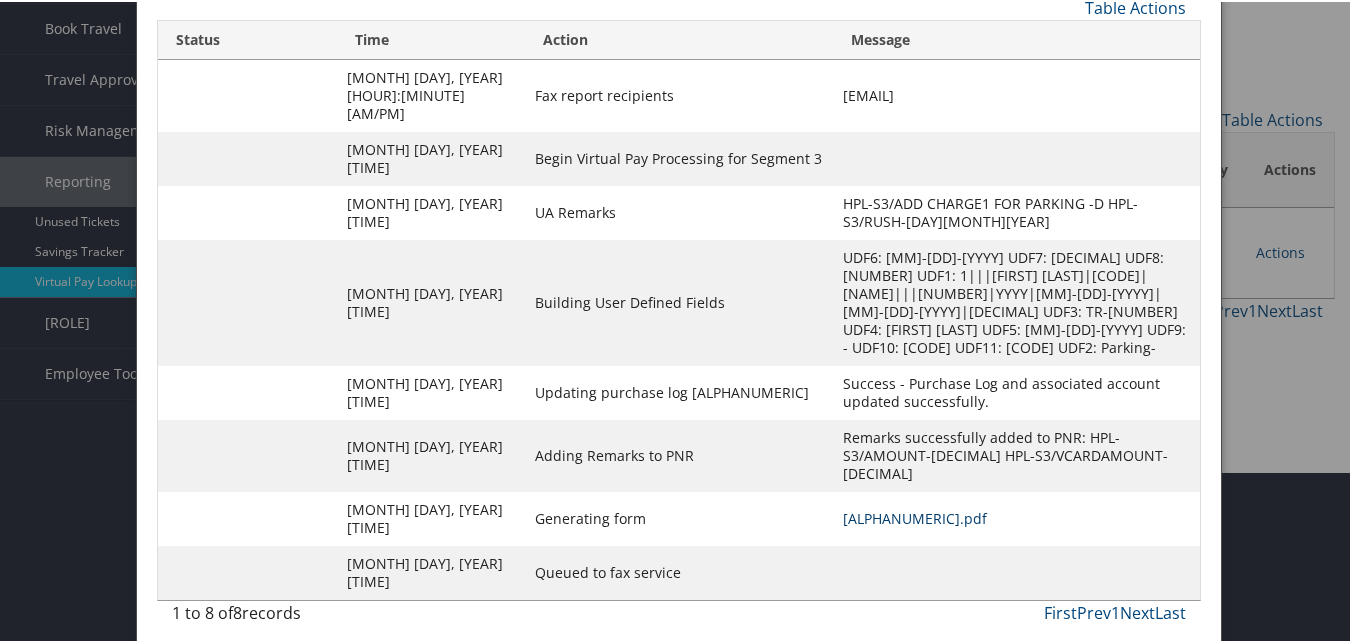 click on "IITFOT-S3_1750342330550.pdf" at bounding box center [915, 516] 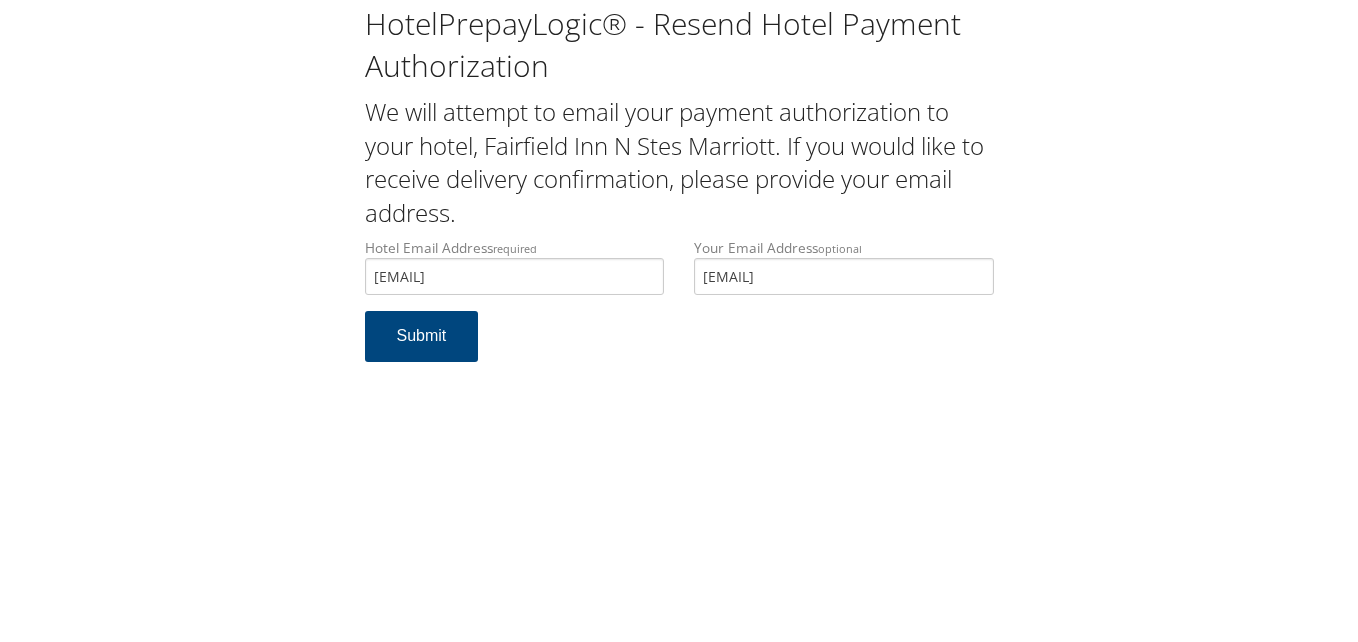 scroll, scrollTop: 0, scrollLeft: 0, axis: both 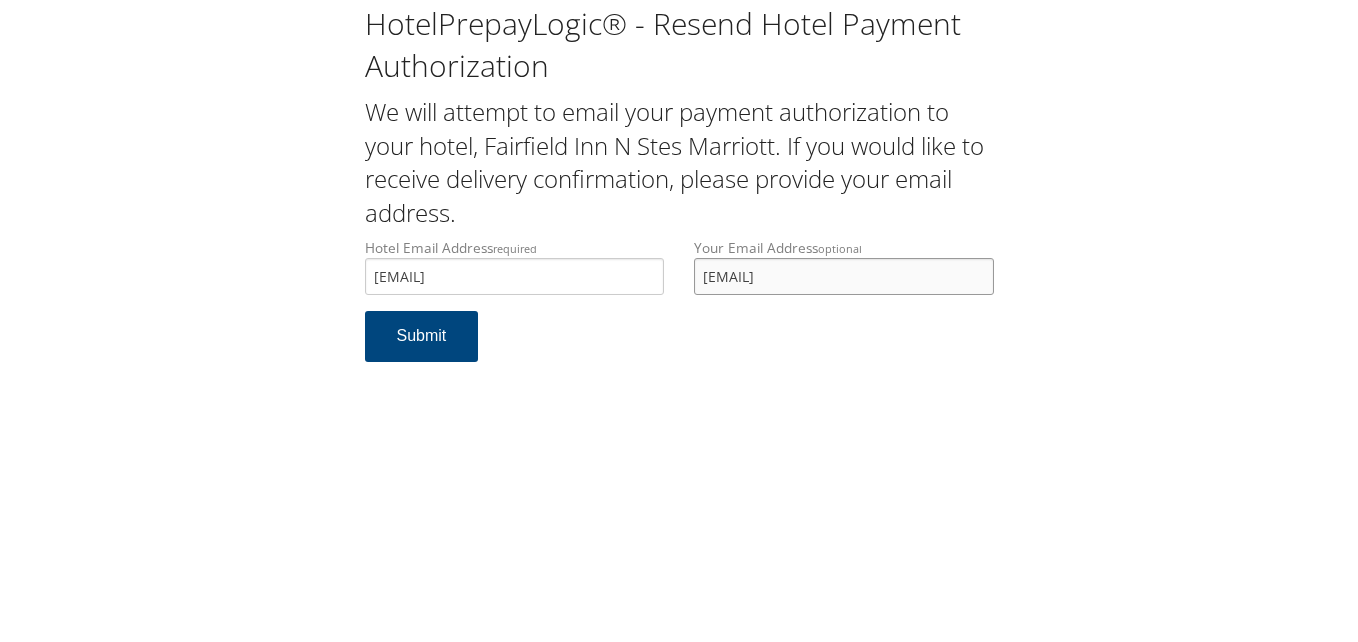 click on "hyar53@gmail.com" at bounding box center [844, 276] 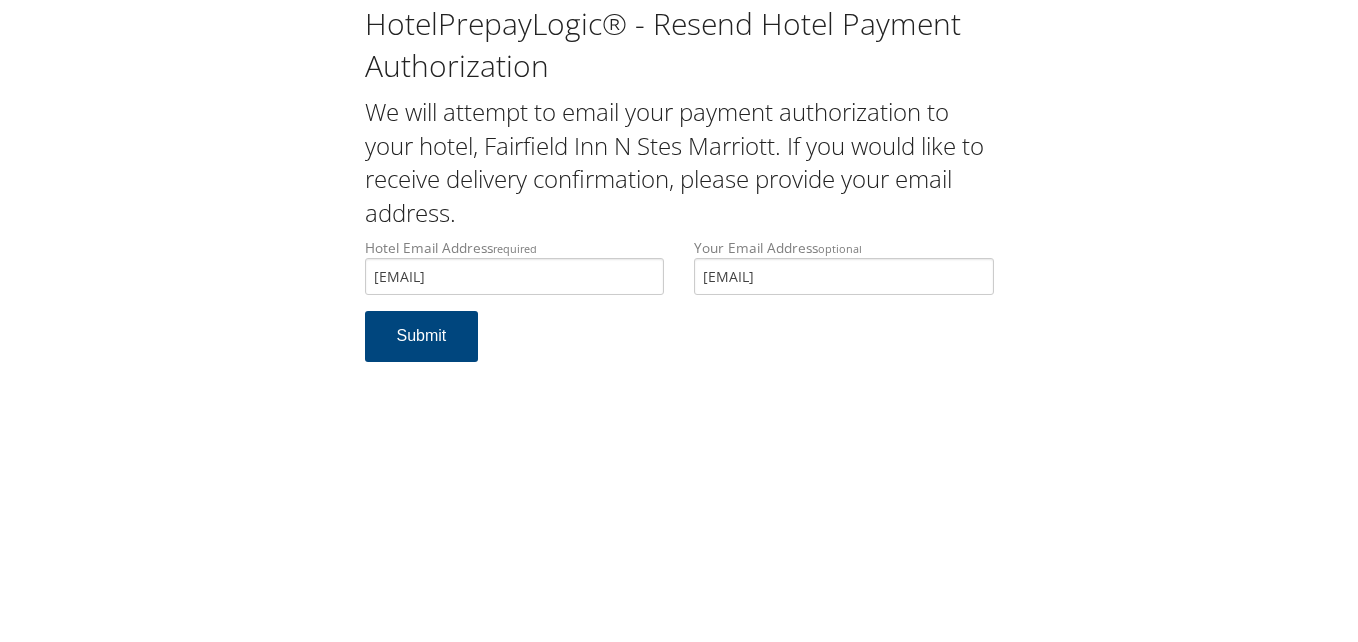 click on "HotelPrepayLogic® - Resend Hotel Payment Authorization
We will attempt to email your payment authorization to your hotel, Fairfield Inn N Stes Marriott.
If you would like to receive delivery confirmation, please provide your email address.
Hotel Email Address  required
Karter.Best@chghealthcare.com
Hotel email address is required
Your Email Address  optional
hyar53@gmail.com
Submit" at bounding box center [679, 321] 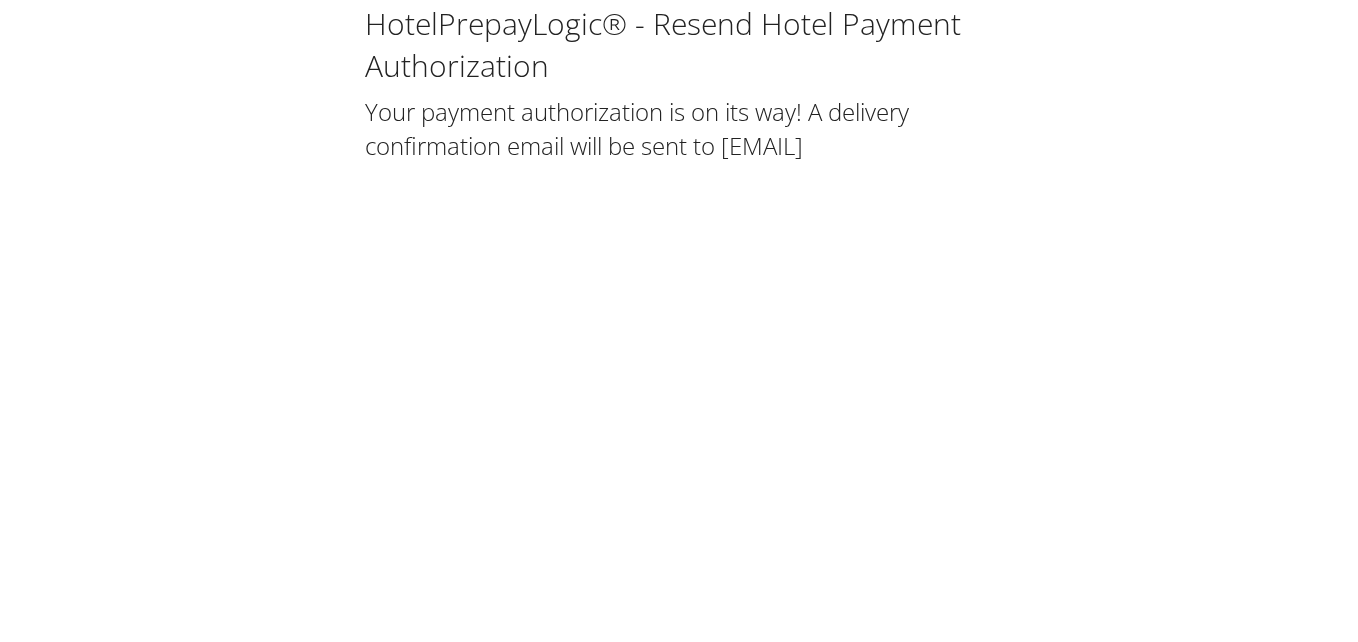 scroll, scrollTop: 0, scrollLeft: 0, axis: both 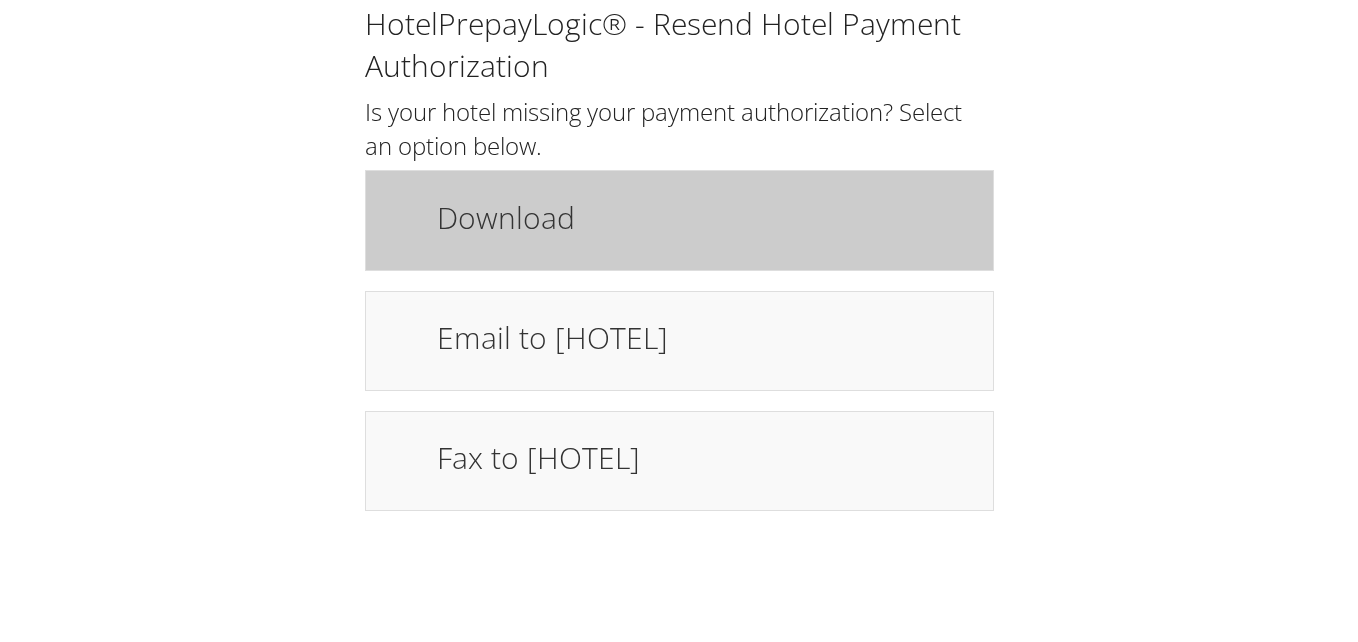 click on "Download" at bounding box center [679, 220] 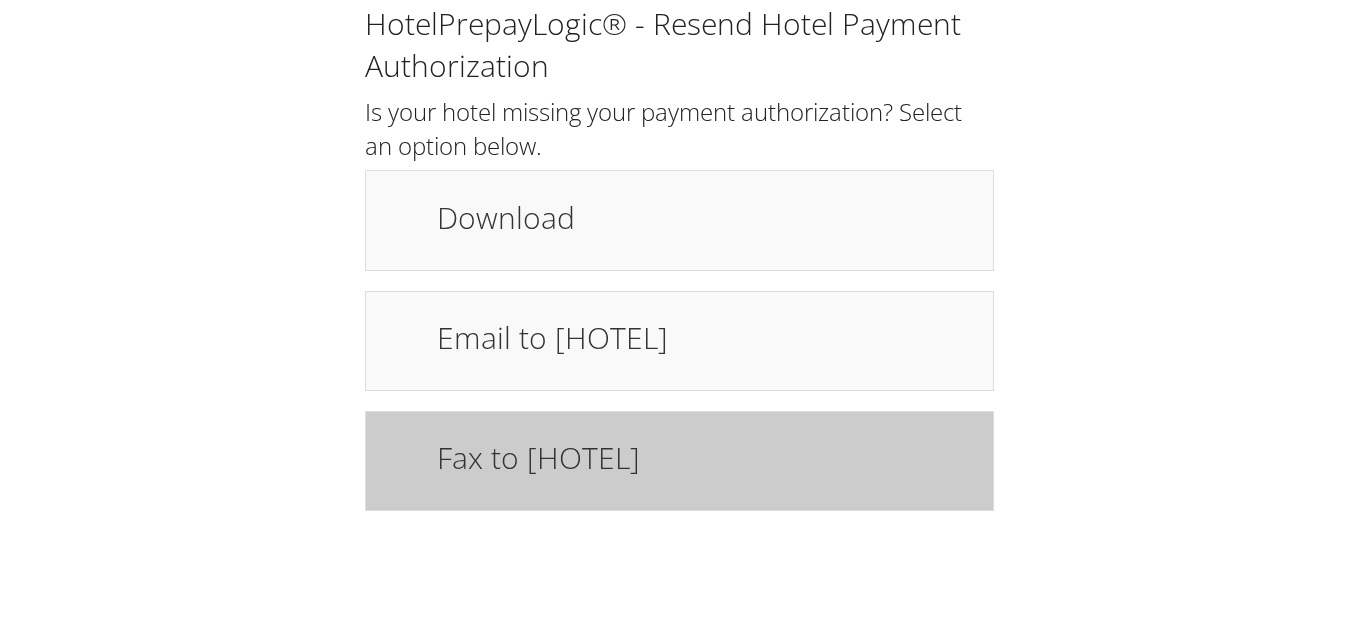 click on "Fax to hotel" at bounding box center (705, 457) 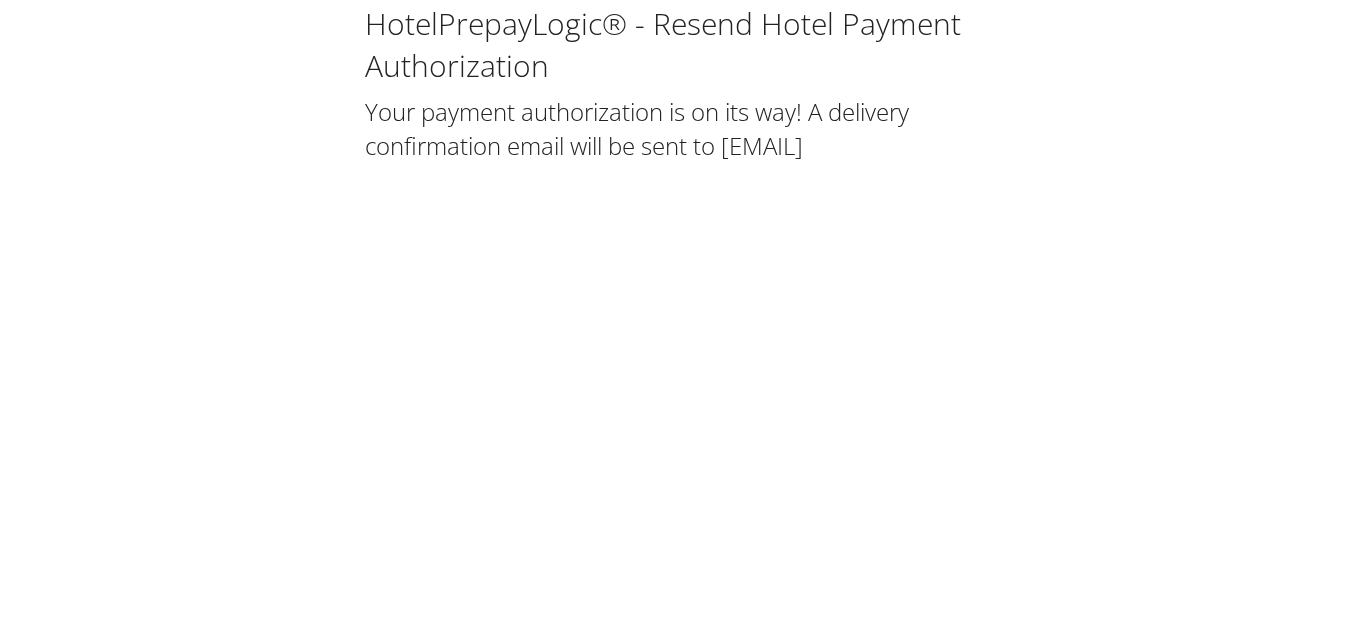 scroll, scrollTop: 0, scrollLeft: 0, axis: both 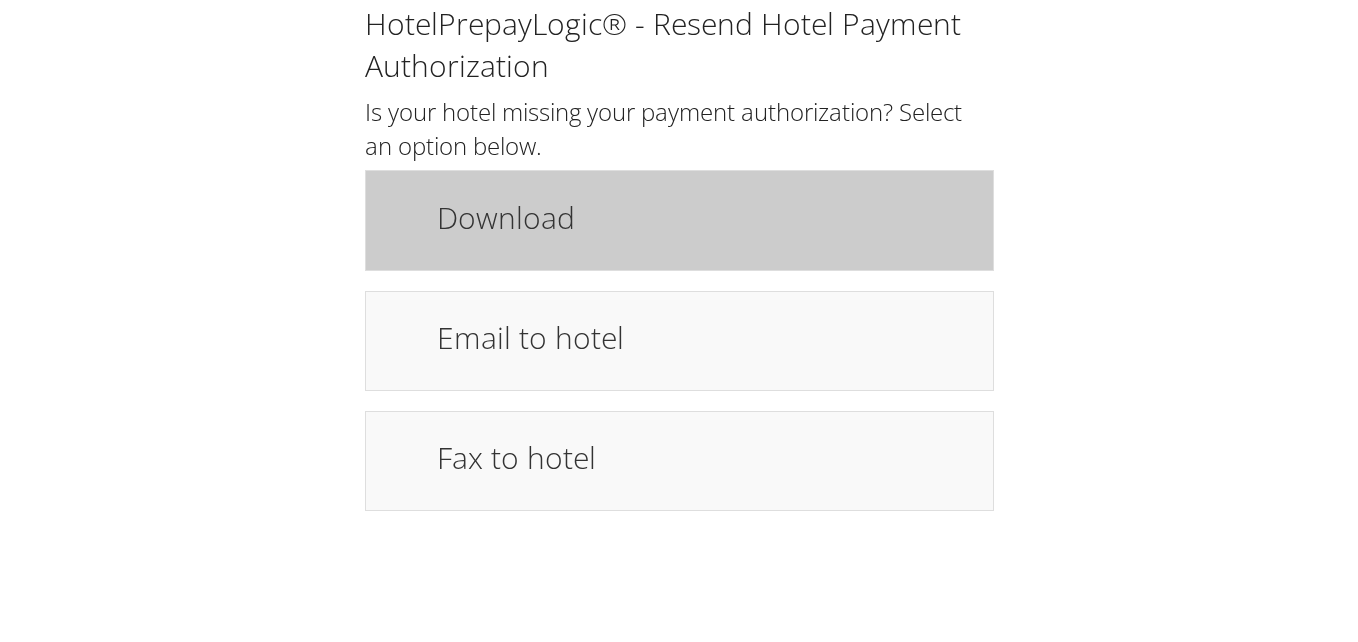 click on "Download" at bounding box center [679, 220] 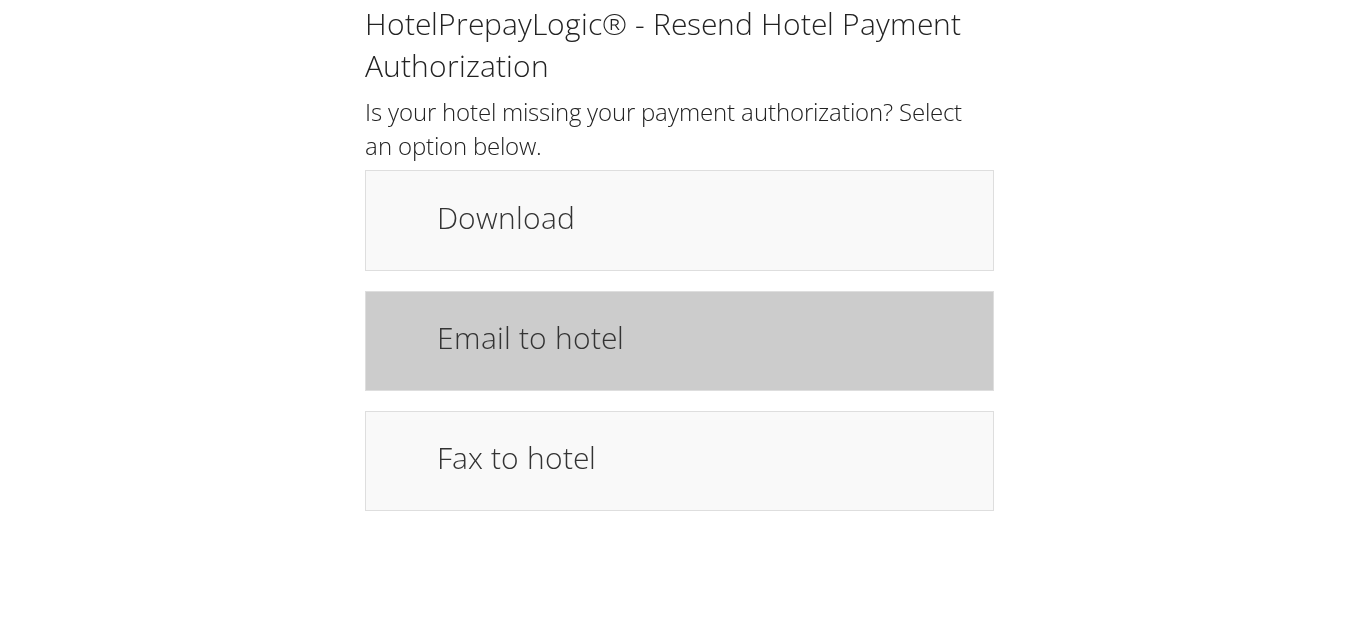 click on "Email to hotel" at bounding box center [705, 337] 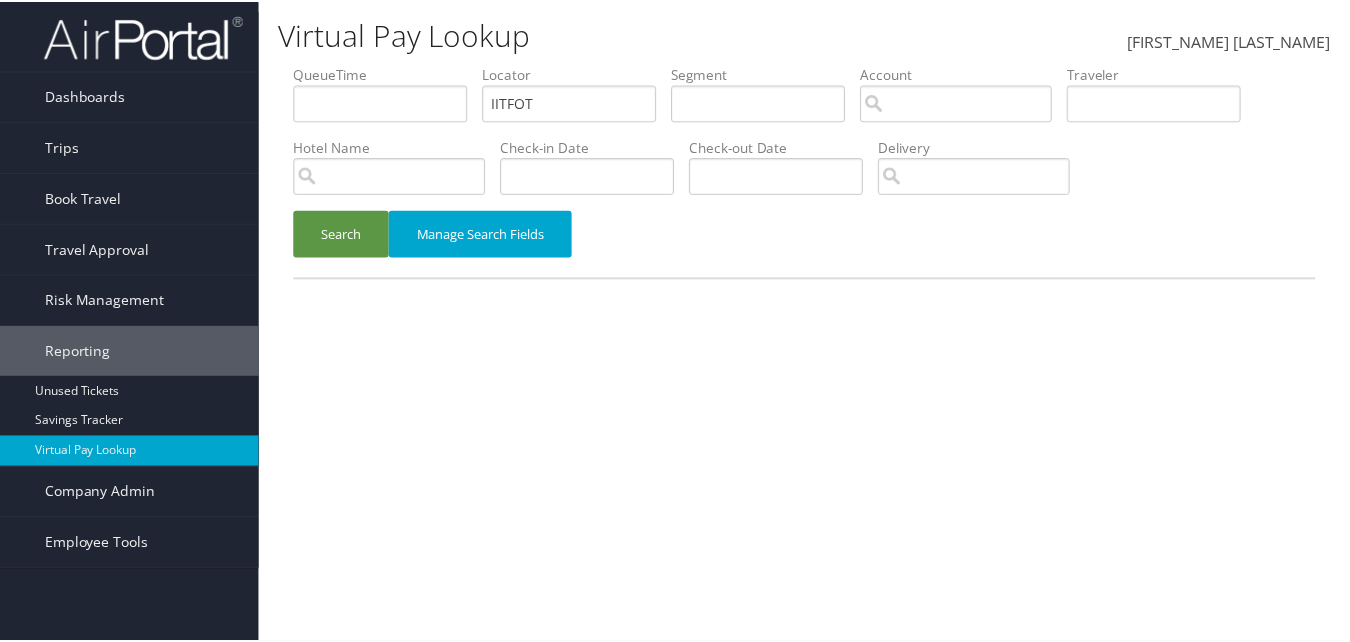 scroll, scrollTop: 0, scrollLeft: 0, axis: both 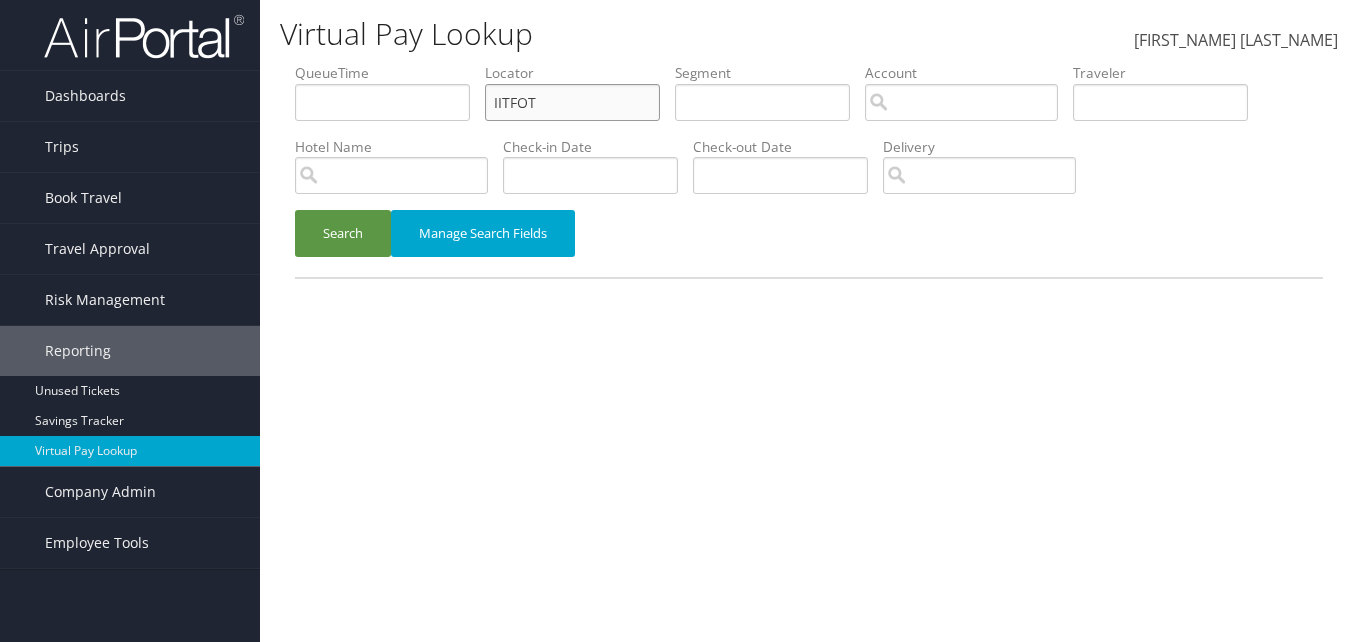 drag, startPoint x: 549, startPoint y: 98, endPoint x: 465, endPoint y: 98, distance: 84 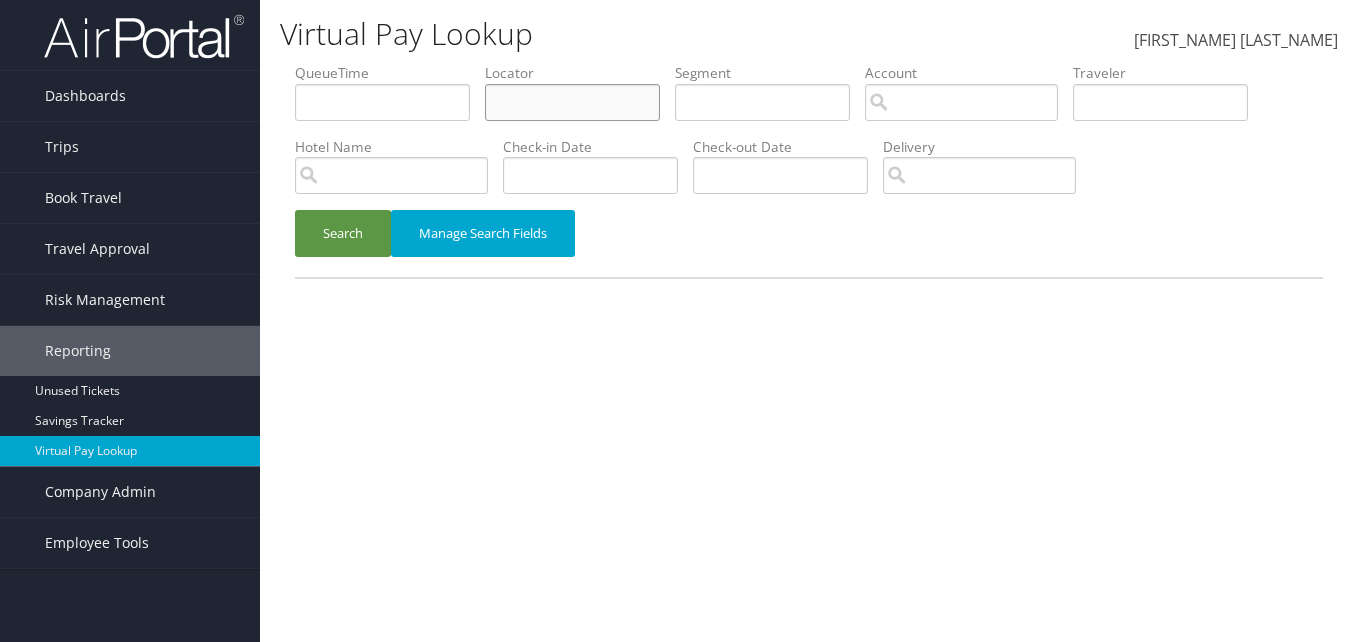 click at bounding box center [382, 102] 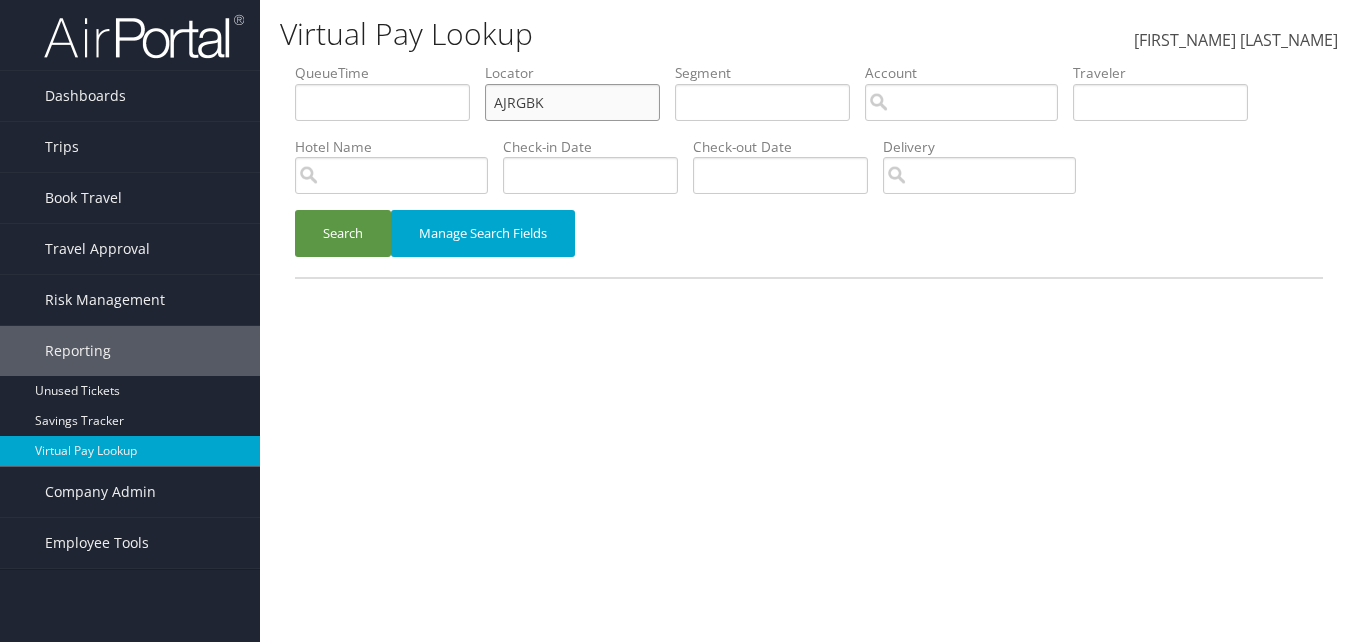 click on "AJRGBK" at bounding box center (382, 102) 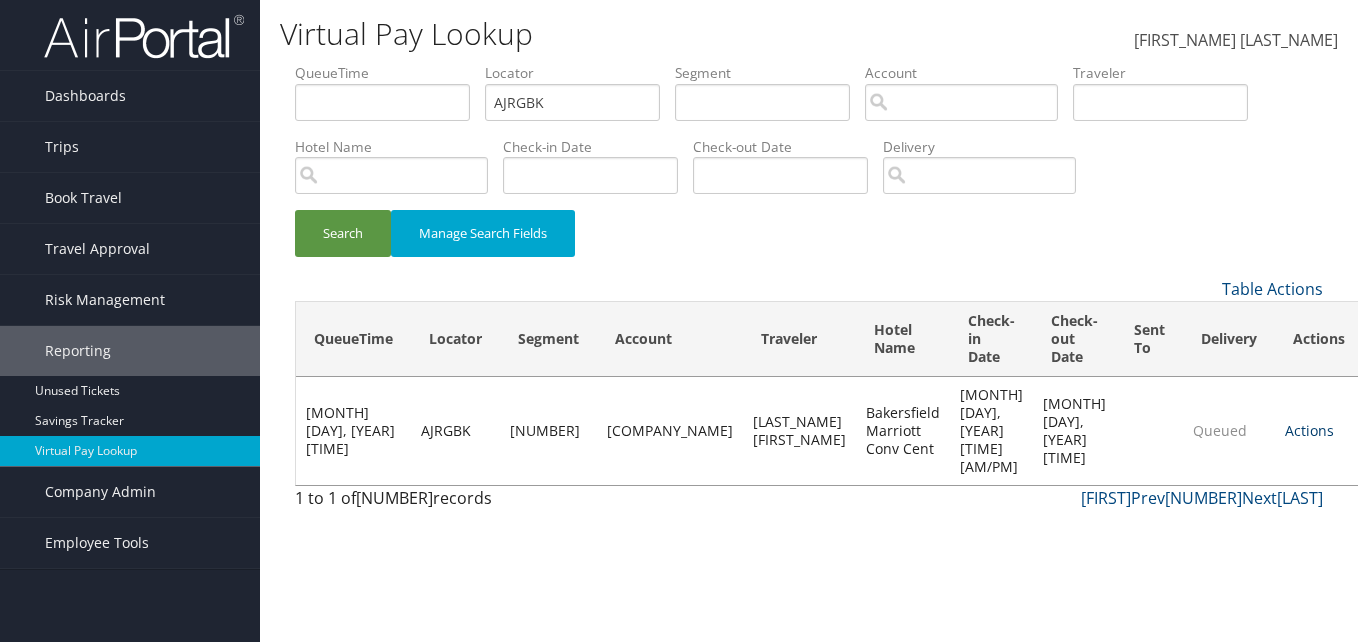 click on "Actions" at bounding box center [1309, 430] 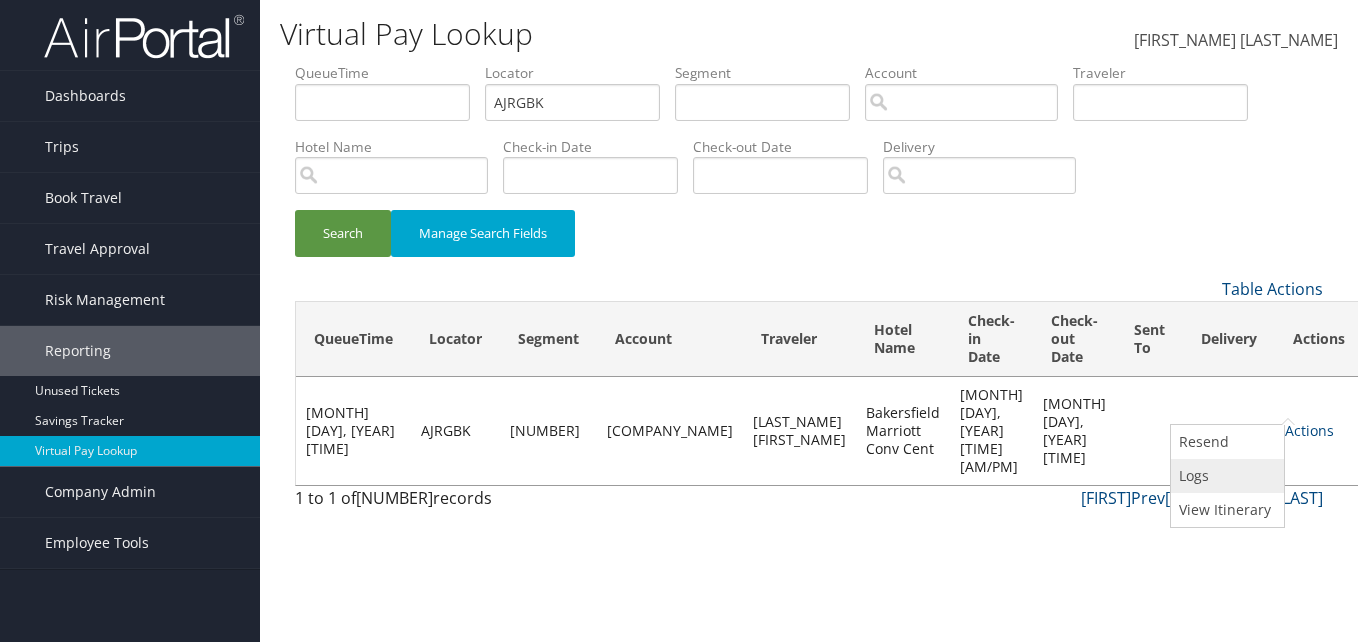 click on "Logs" at bounding box center (1225, 476) 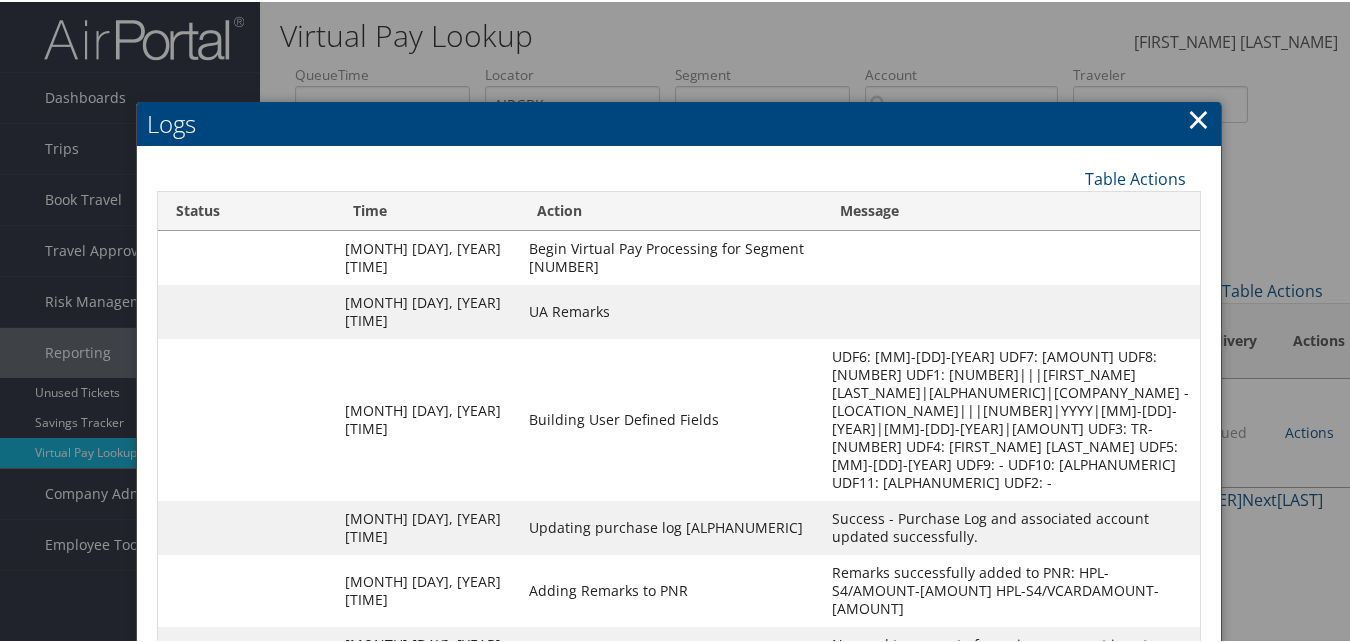 scroll, scrollTop: 69, scrollLeft: 0, axis: vertical 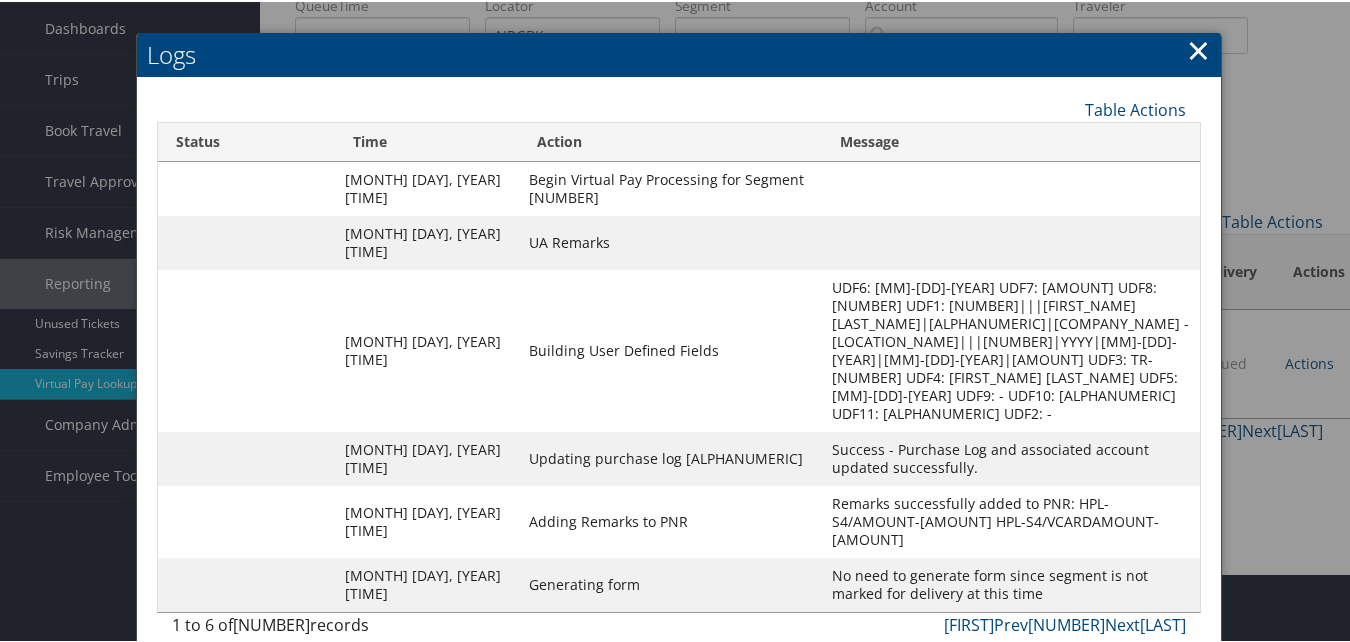 click on "×" at bounding box center [1198, 48] 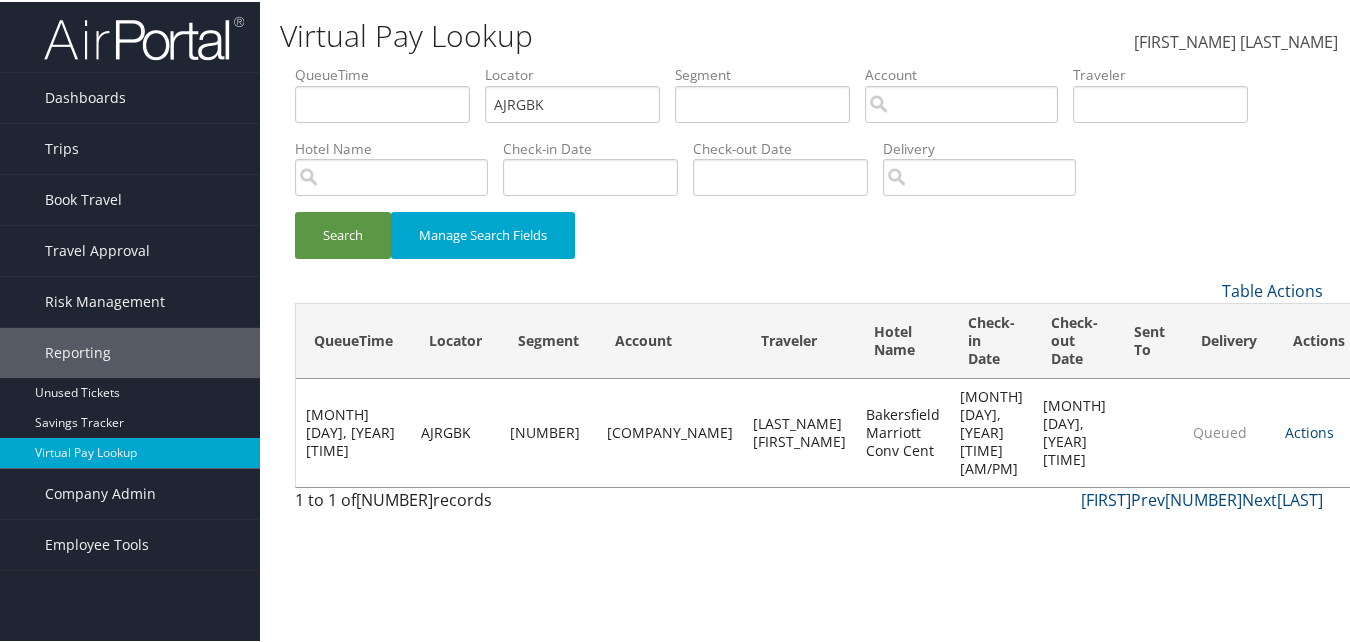scroll, scrollTop: 0, scrollLeft: 0, axis: both 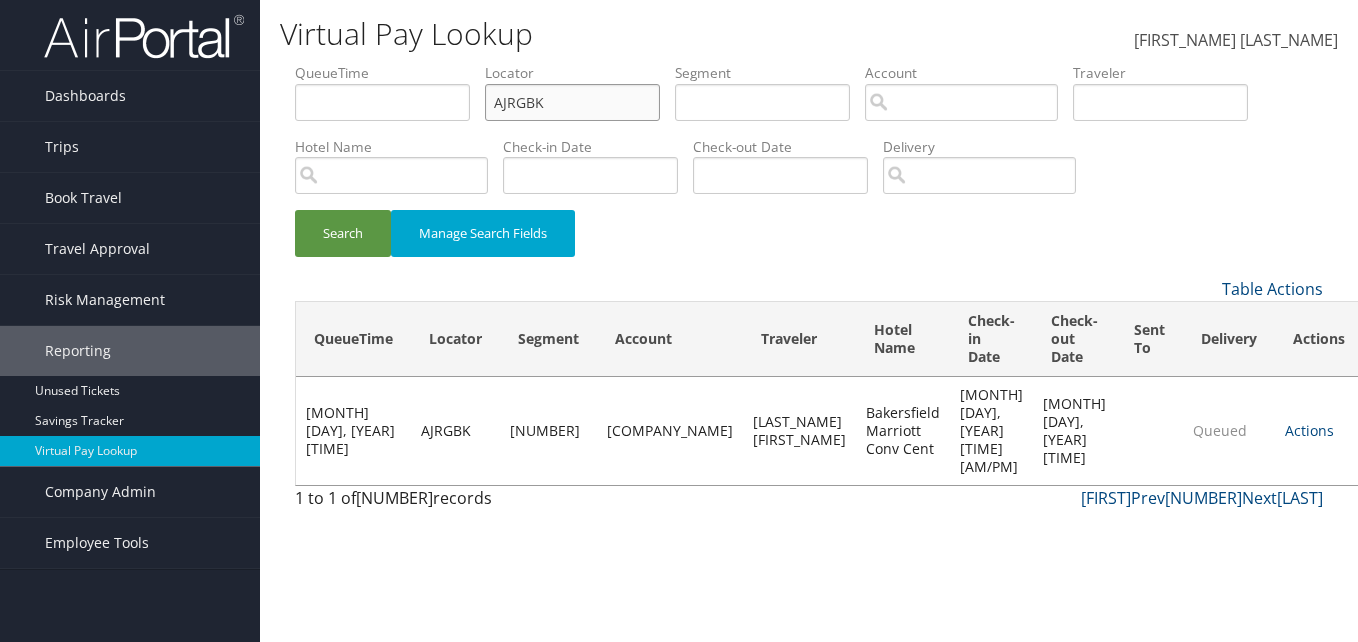 drag, startPoint x: 565, startPoint y: 109, endPoint x: 330, endPoint y: 74, distance: 237.59209 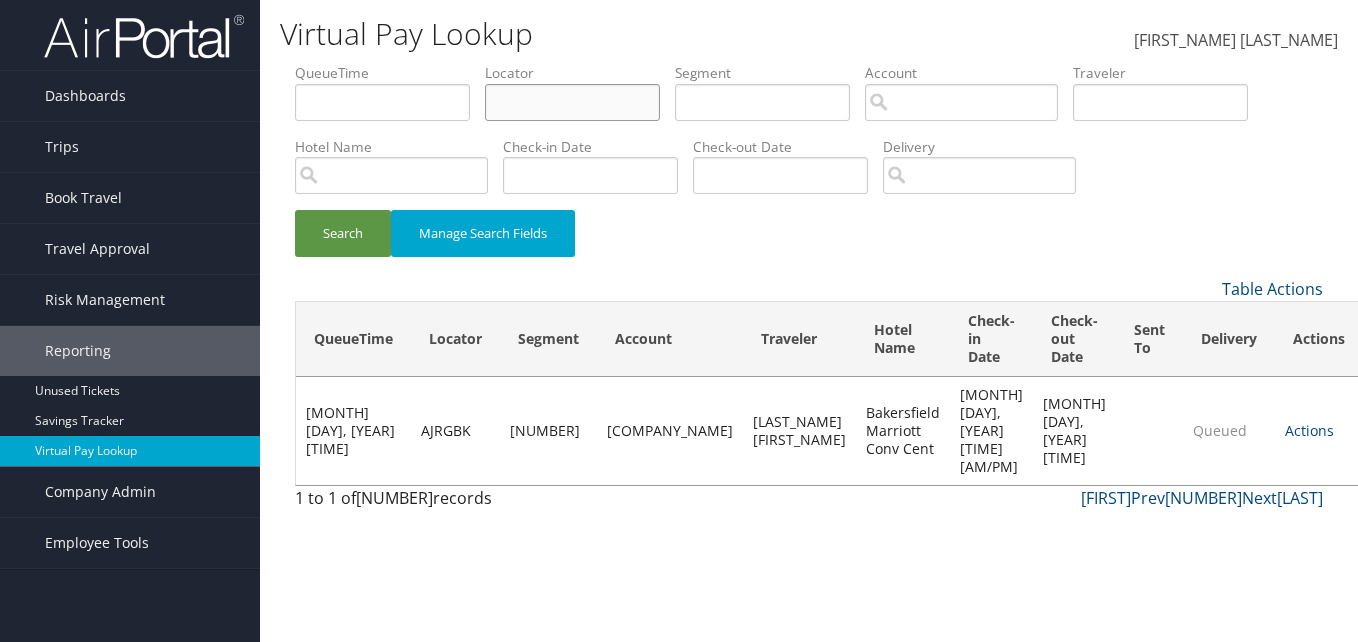 click at bounding box center (382, 102) 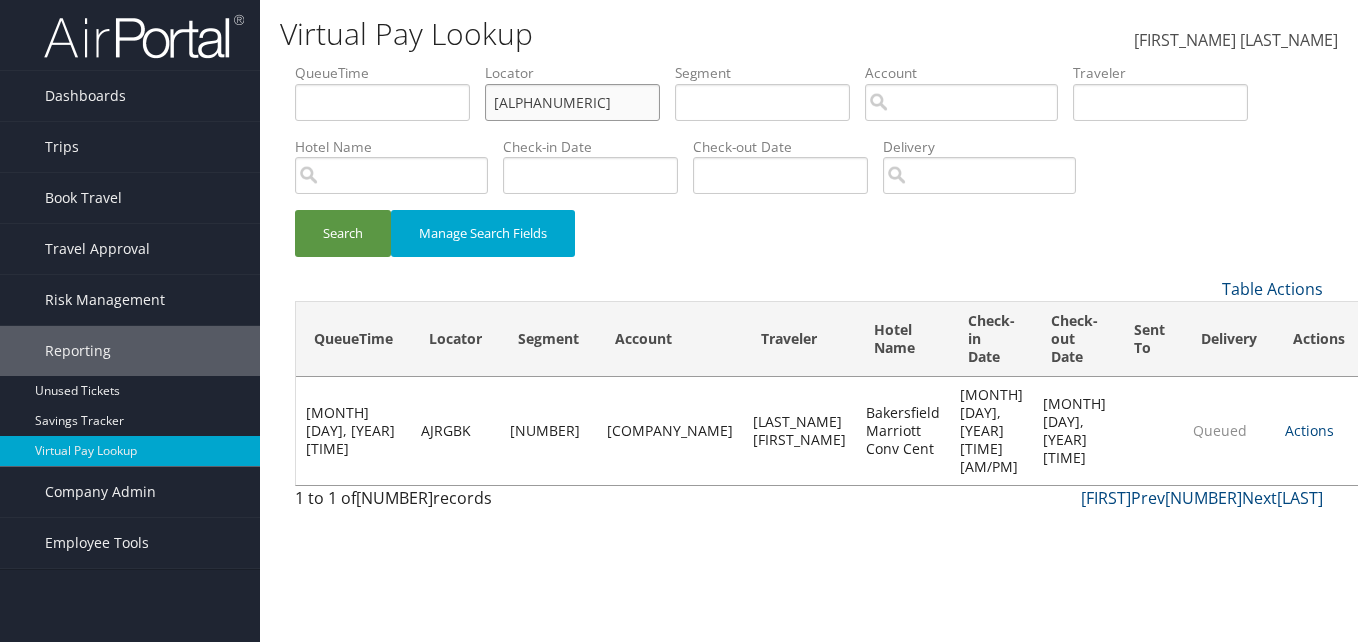 click on "DYTPAZ" at bounding box center [382, 102] 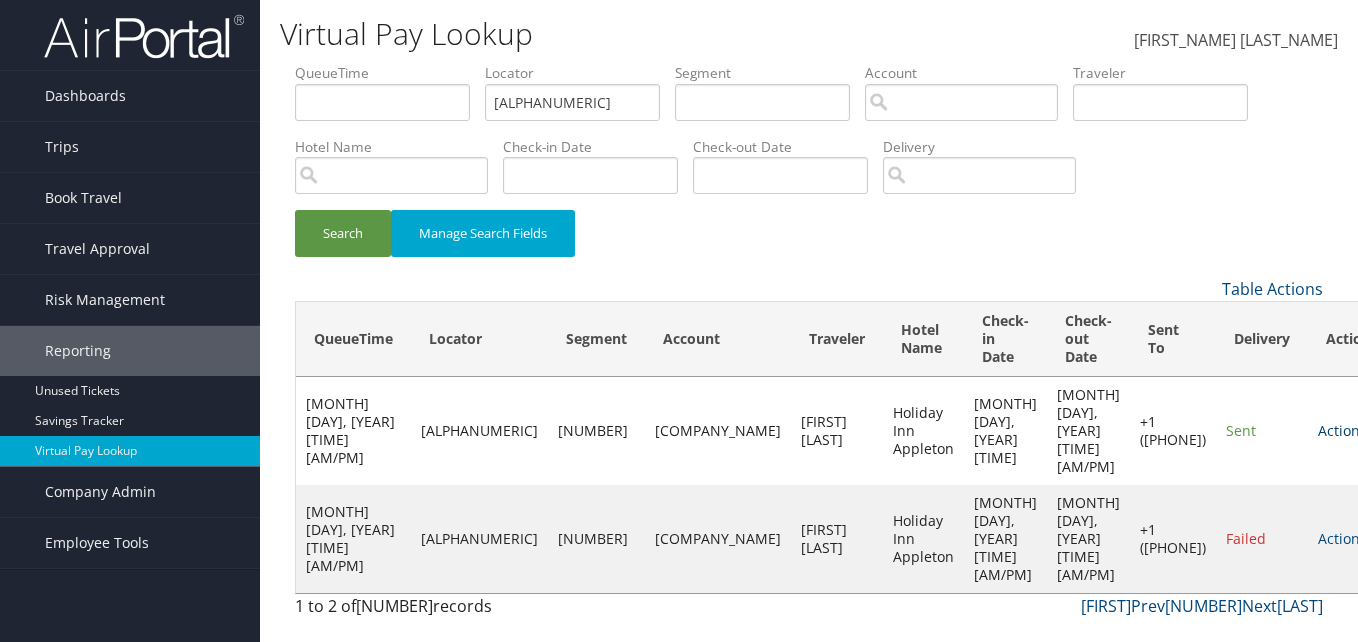 click on "Actions" at bounding box center [1342, 430] 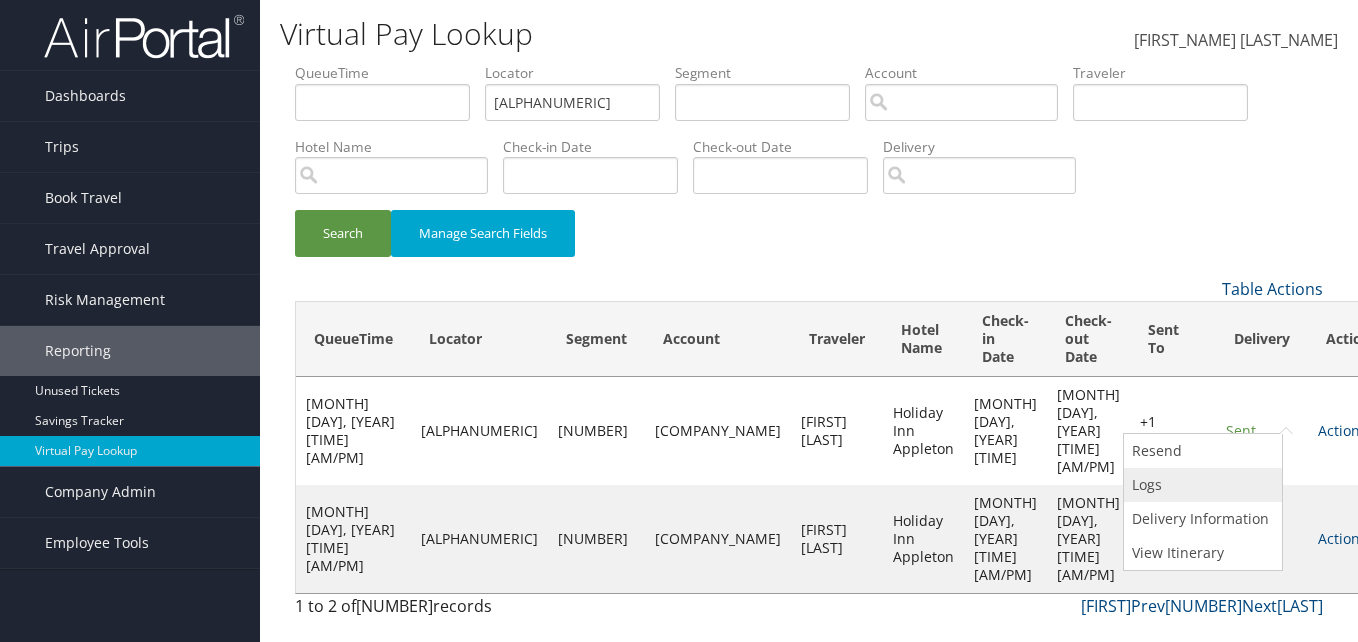click on "Logs" at bounding box center (1200, 485) 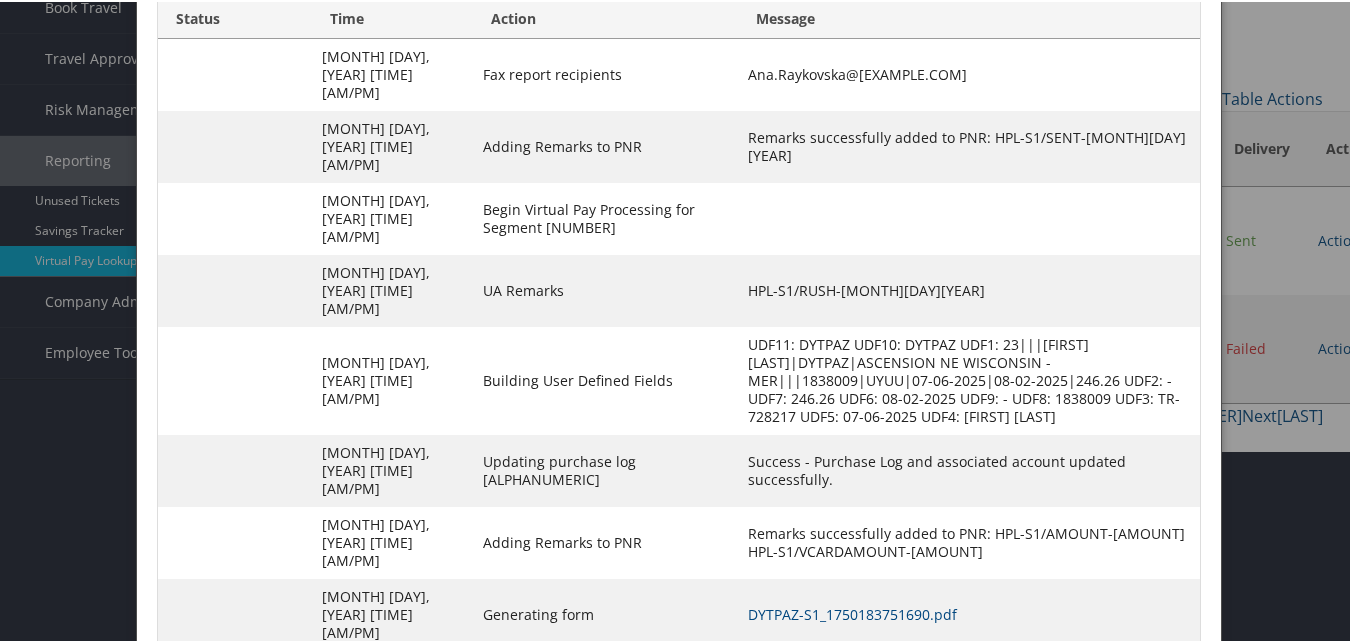 scroll, scrollTop: 200, scrollLeft: 0, axis: vertical 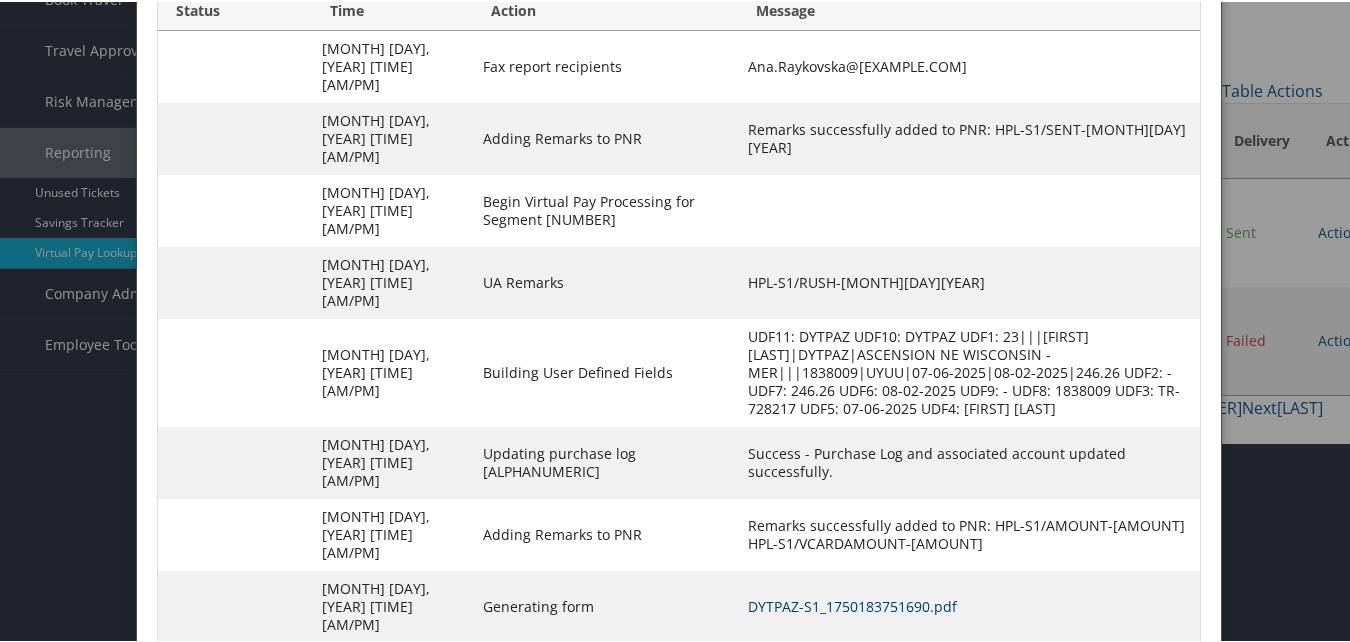 click on "DYTPAZ-S1_1750183751690.pdf" at bounding box center (852, 604) 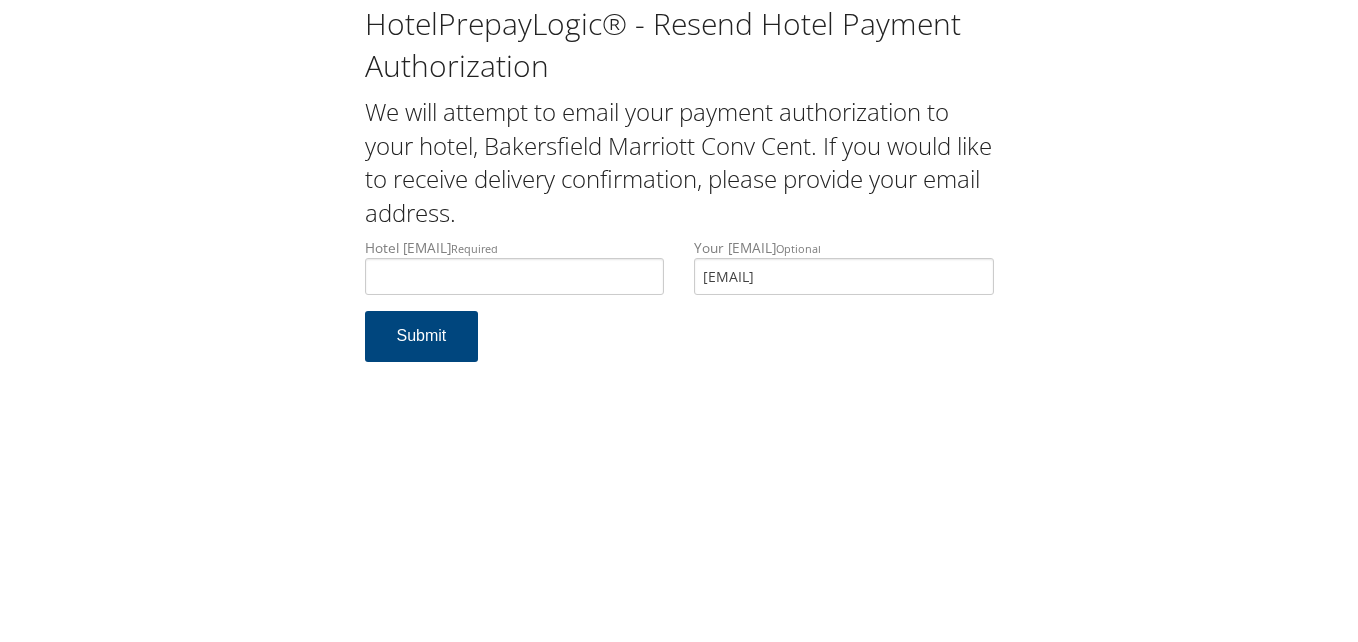 scroll, scrollTop: 0, scrollLeft: 0, axis: both 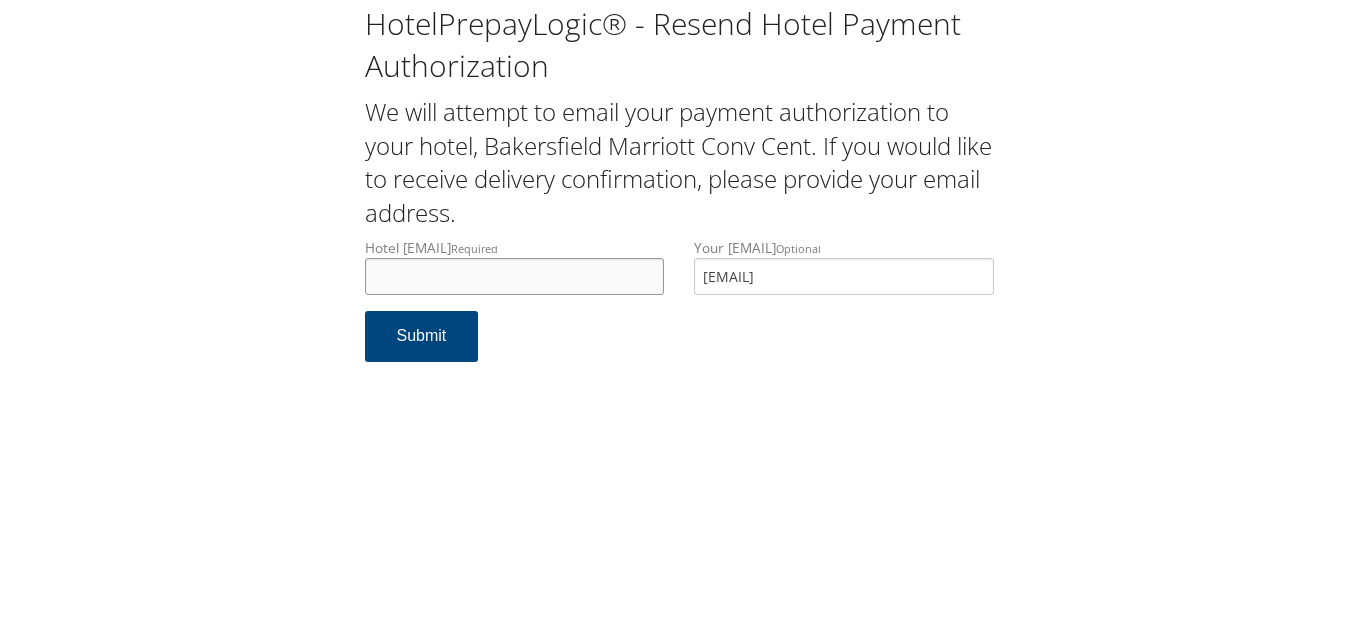click on "Hotel [EMAIL] required" at bounding box center [515, 276] 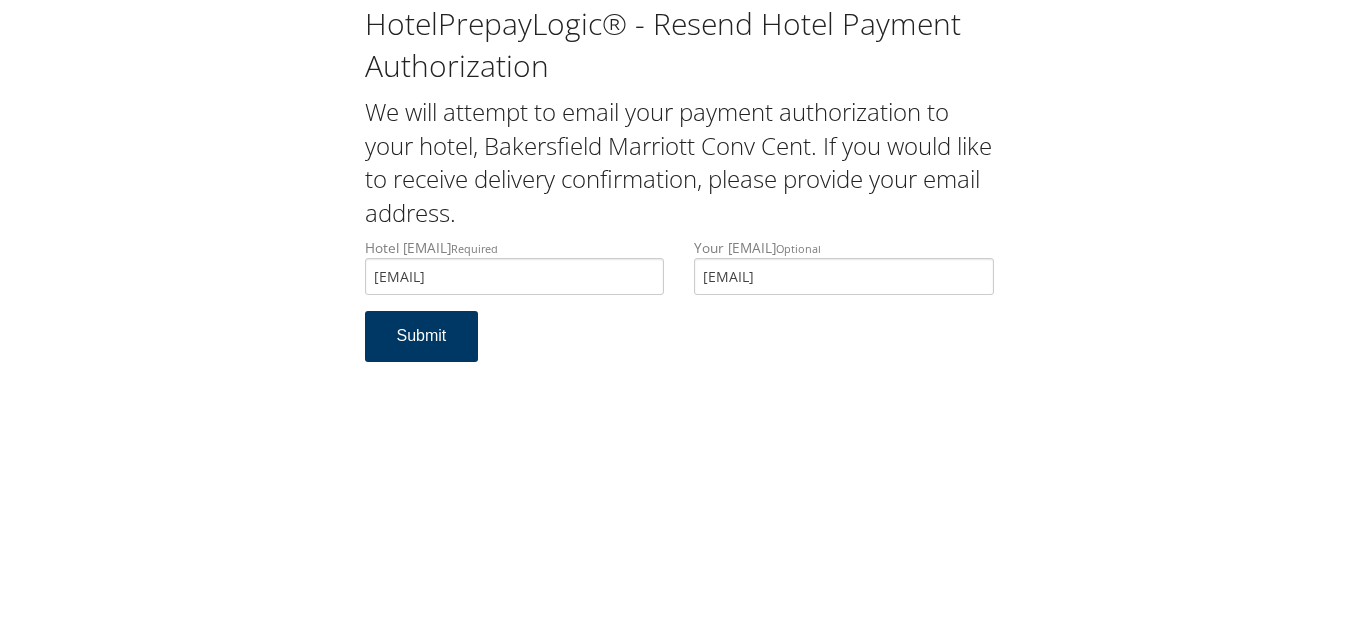 click on "Submit" at bounding box center [422, 336] 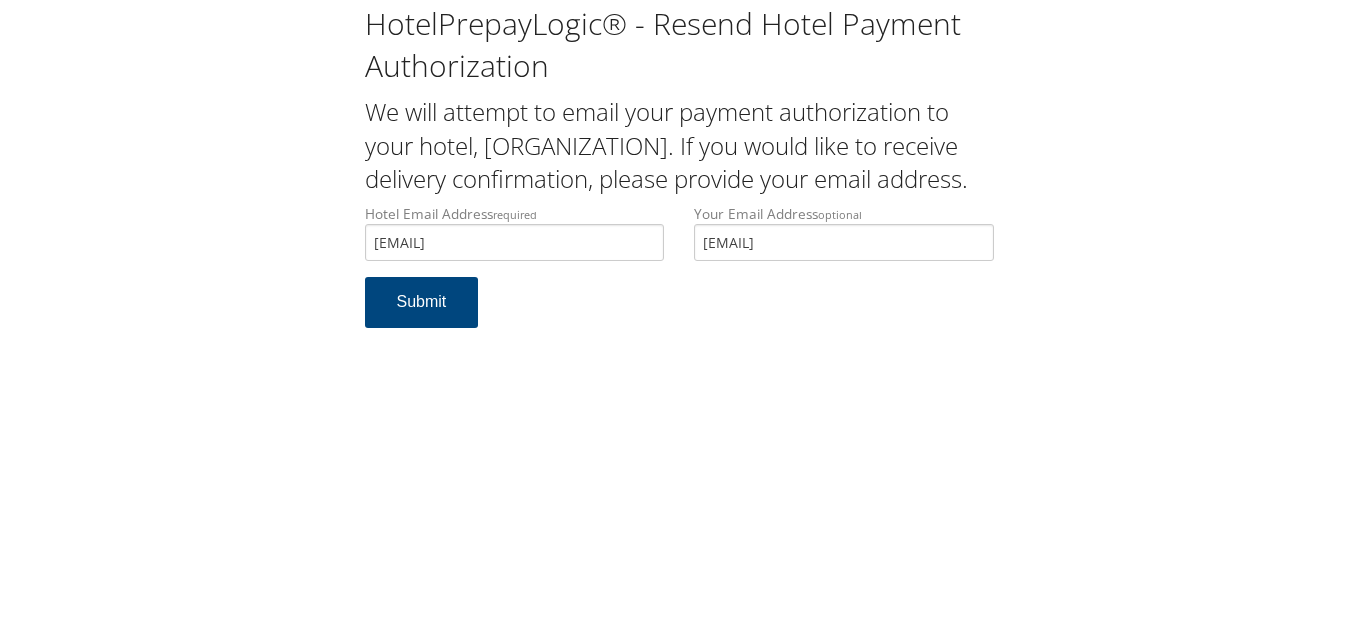 scroll, scrollTop: 0, scrollLeft: 0, axis: both 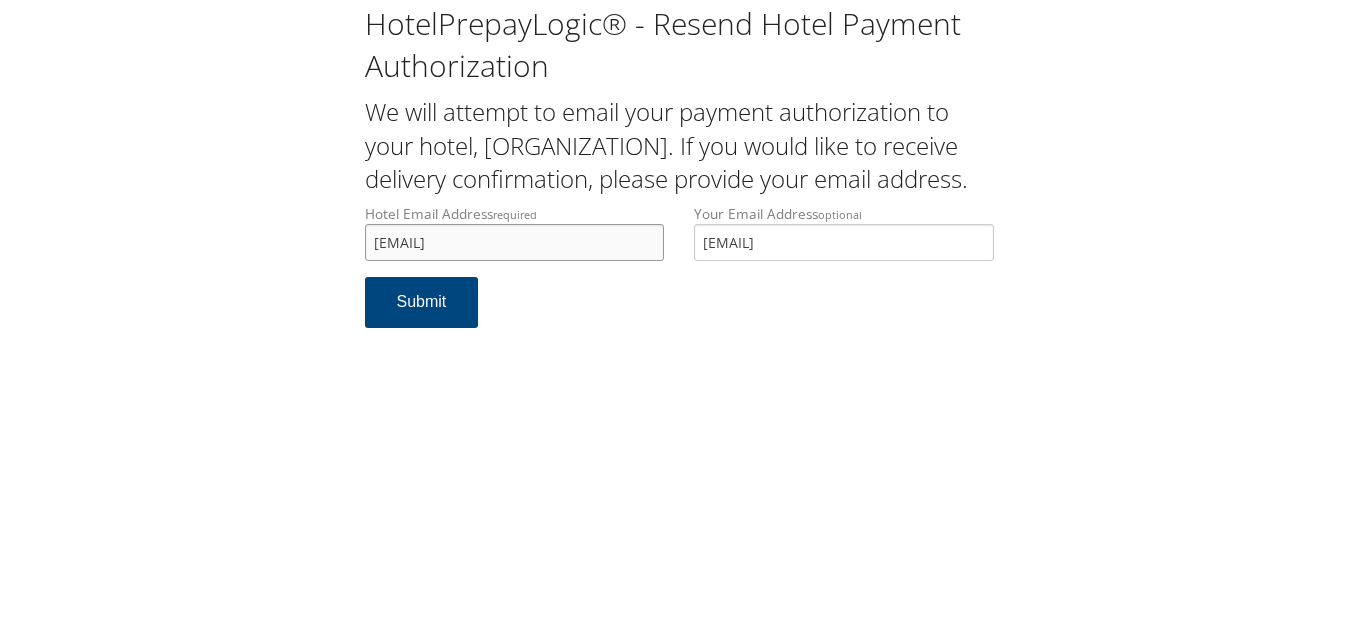 drag, startPoint x: 599, startPoint y: 286, endPoint x: 148, endPoint y: 266, distance: 451.44324 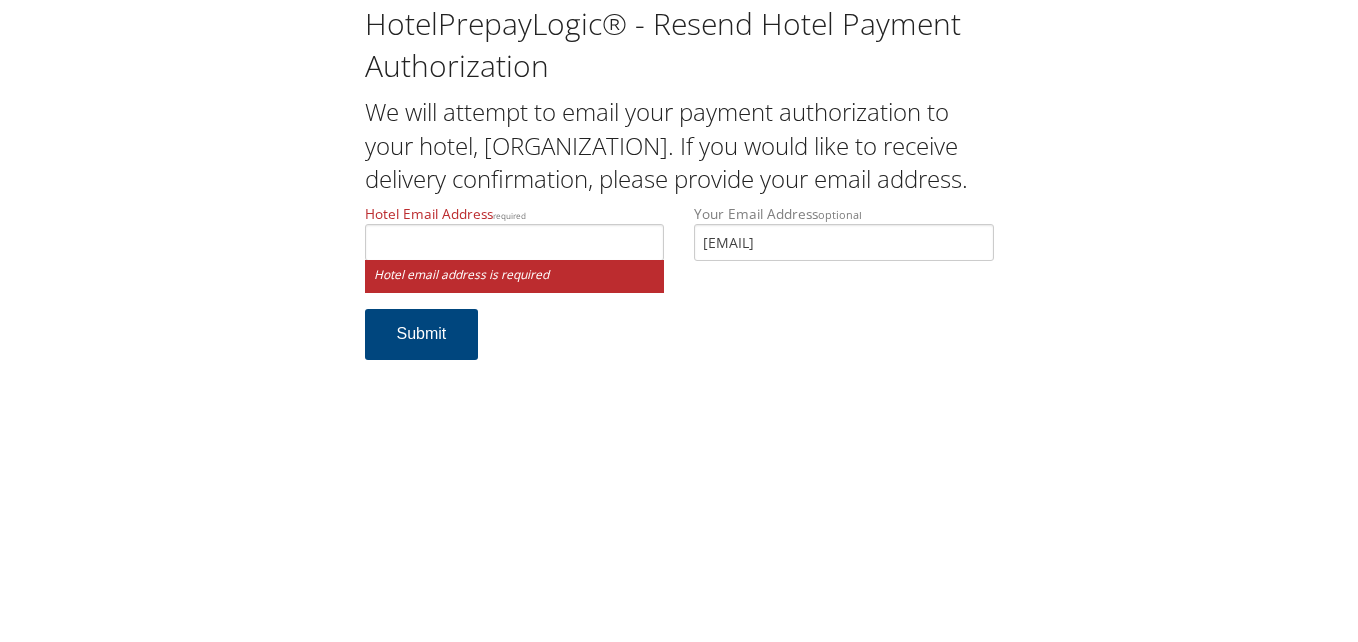 click on "We will attempt to email your payment authorization to your hotel, [HOTEL_NAME].
If you would like to receive delivery confirmation, please provide your email address." at bounding box center (679, 145) 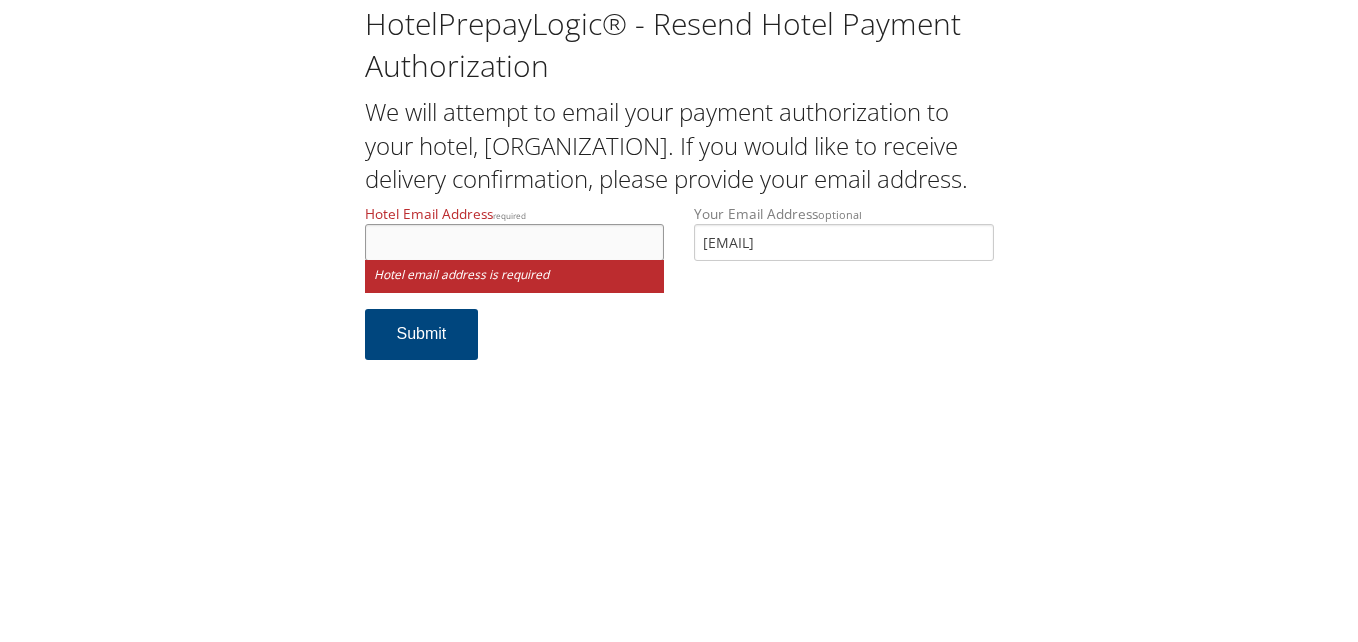click on "Hotel Email Address  required" at bounding box center (515, 242) 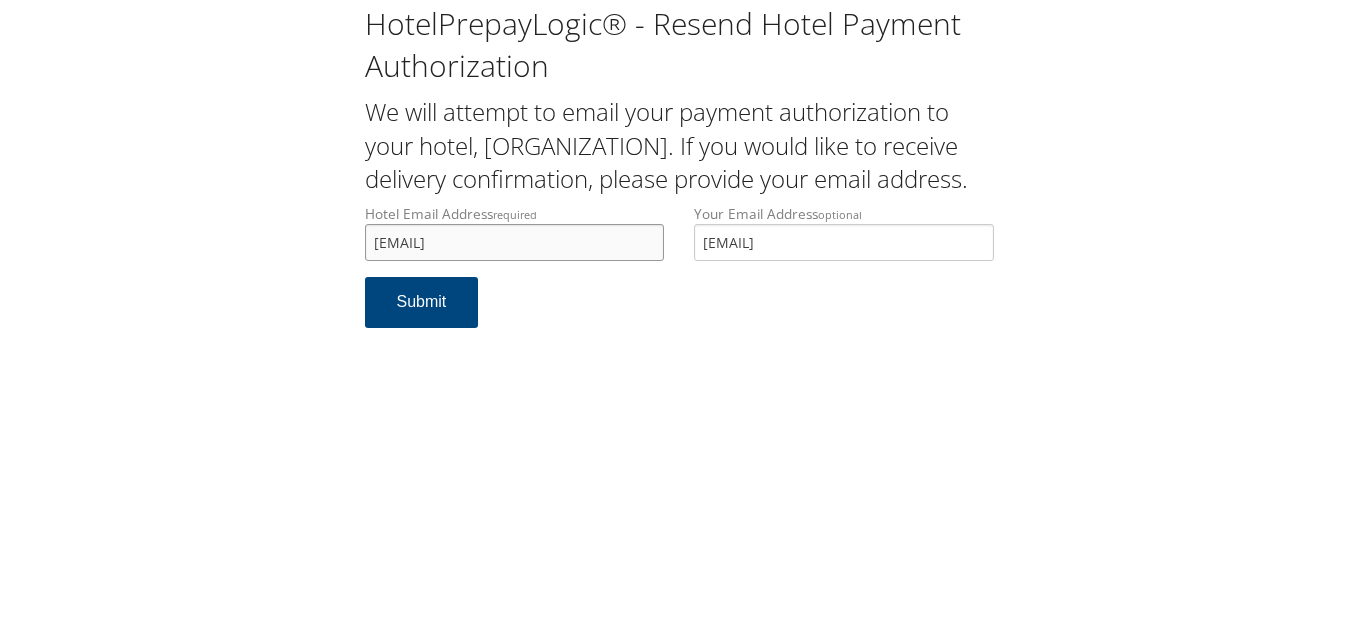 type on "ays@bakersfieldmarriott.com" 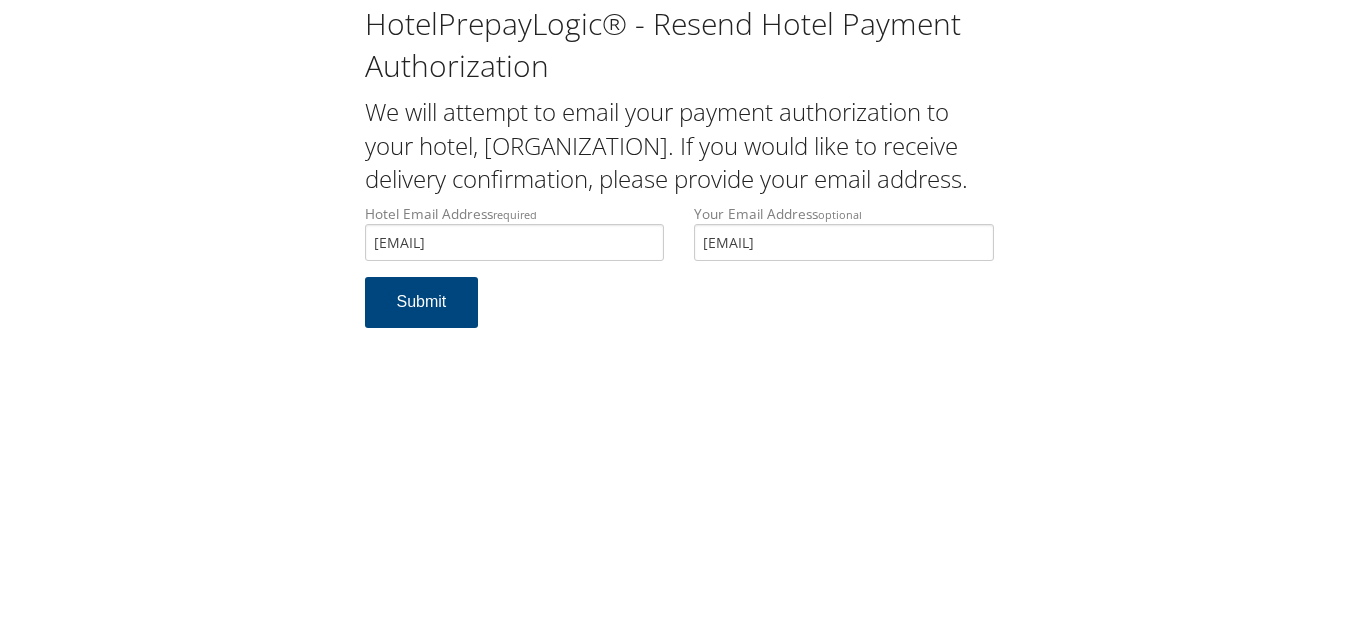 click on "Hotel Email Address  required
ays@bakersfieldmarriott.com
Hotel email address is required
Your Email Address  optional
jegoodrich@gmail.com
Submit" at bounding box center [679, 276] 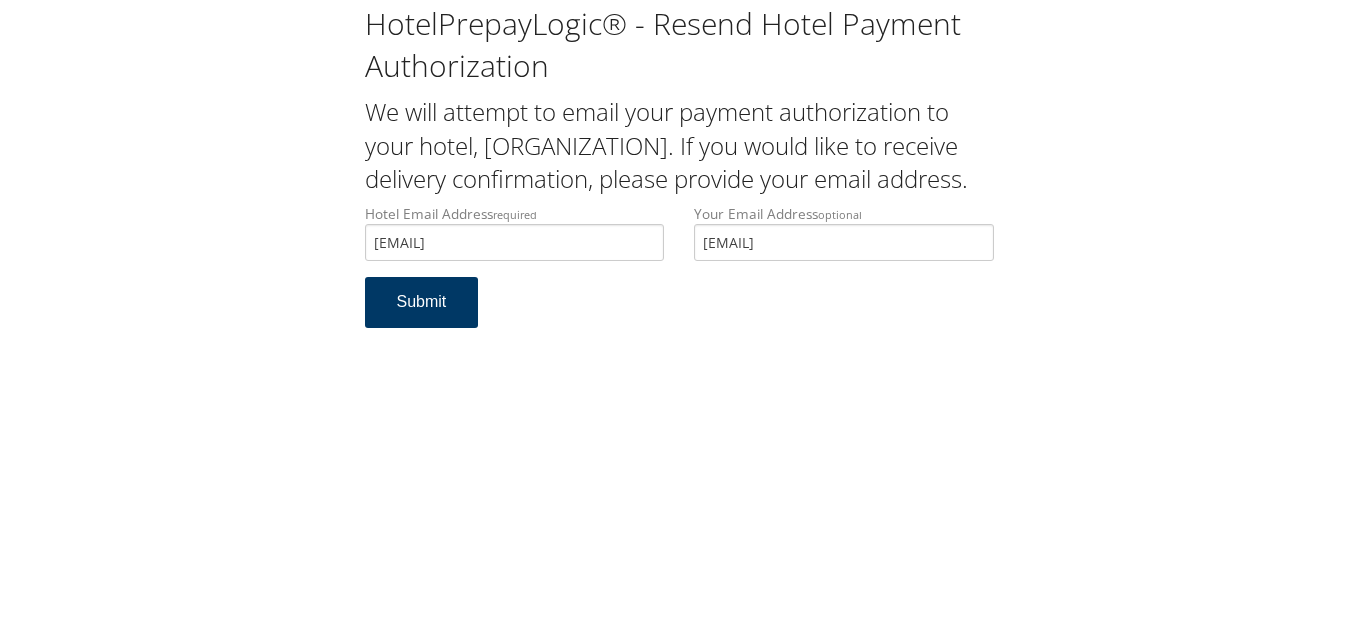 click on "Submit" at bounding box center [422, 302] 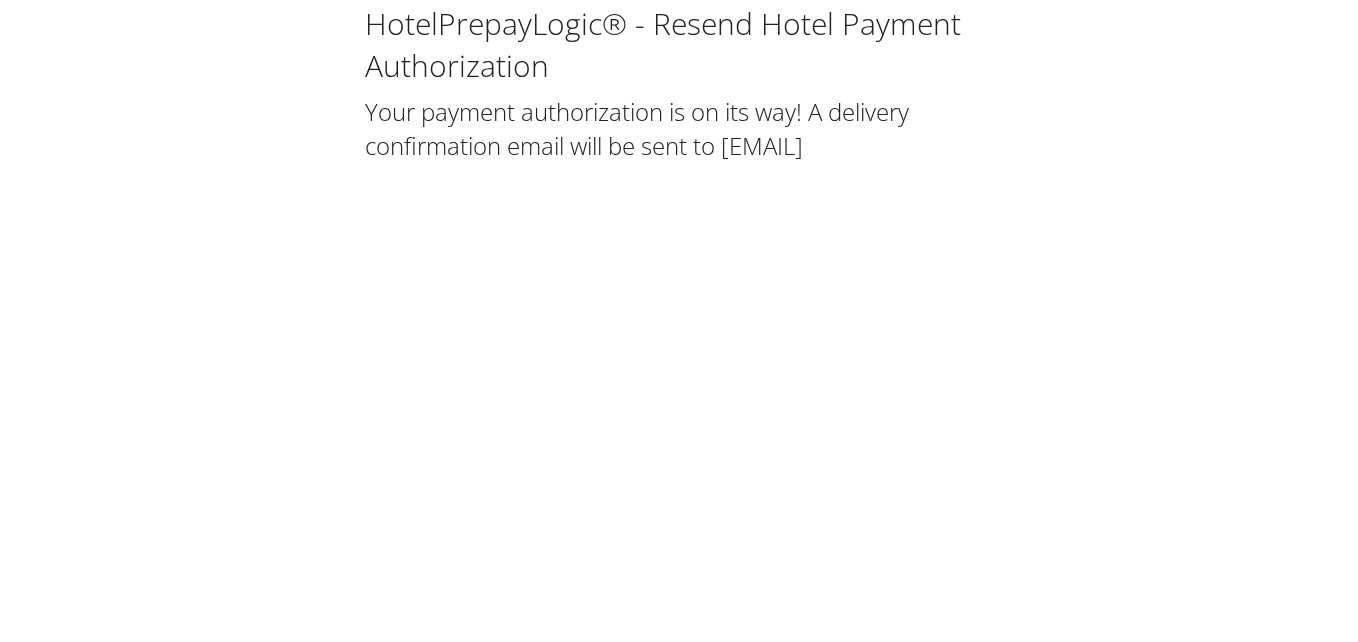 scroll, scrollTop: 0, scrollLeft: 0, axis: both 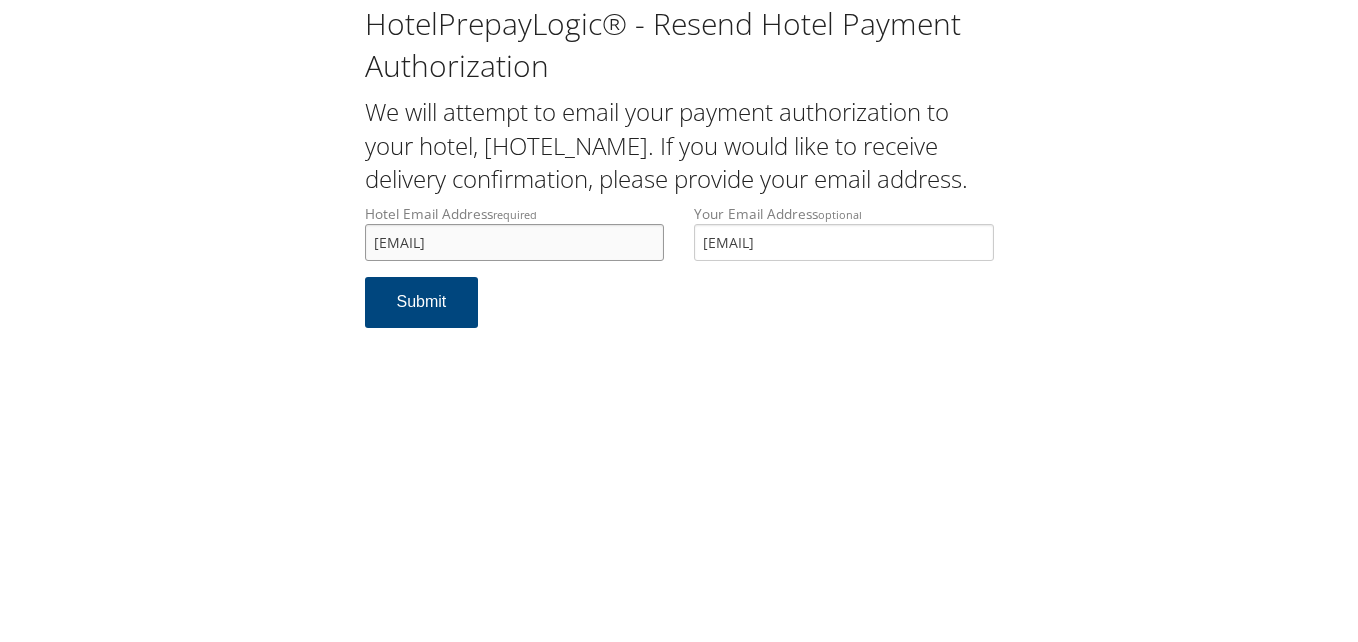 drag, startPoint x: 0, startPoint y: 0, endPoint x: 231, endPoint y: 238, distance: 331.67 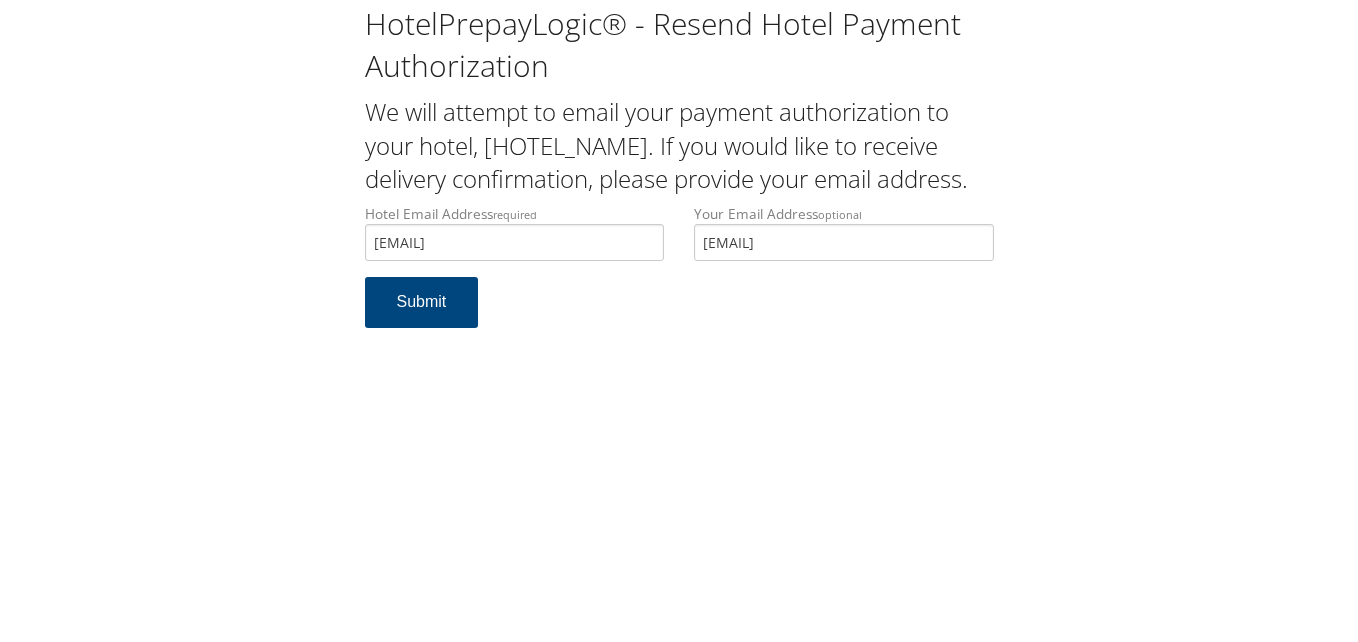click on "HotelPrepayLogic® - Resend Hotel Payment Authorization
We will attempt to email your payment authorization to your hotel, Bakersfield Marriott Conv Cent.
If you would like to receive delivery confirmation, please provide your email address.
Hotel Email Address  required
ays@bakersfieldmarriott.com
Hotel email address is required
Your Email Address  optional
jegoodrich@gmail.com
Submit" at bounding box center [679, 321] 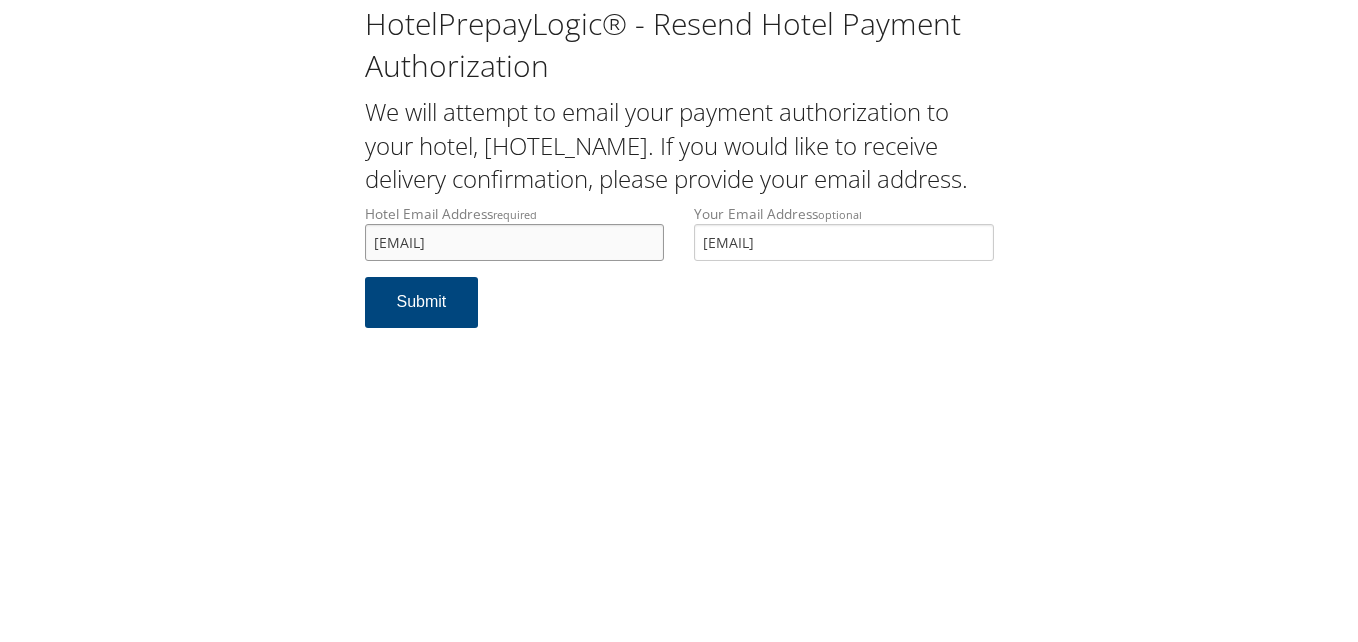 drag, startPoint x: 604, startPoint y: 273, endPoint x: 150, endPoint y: 273, distance: 454 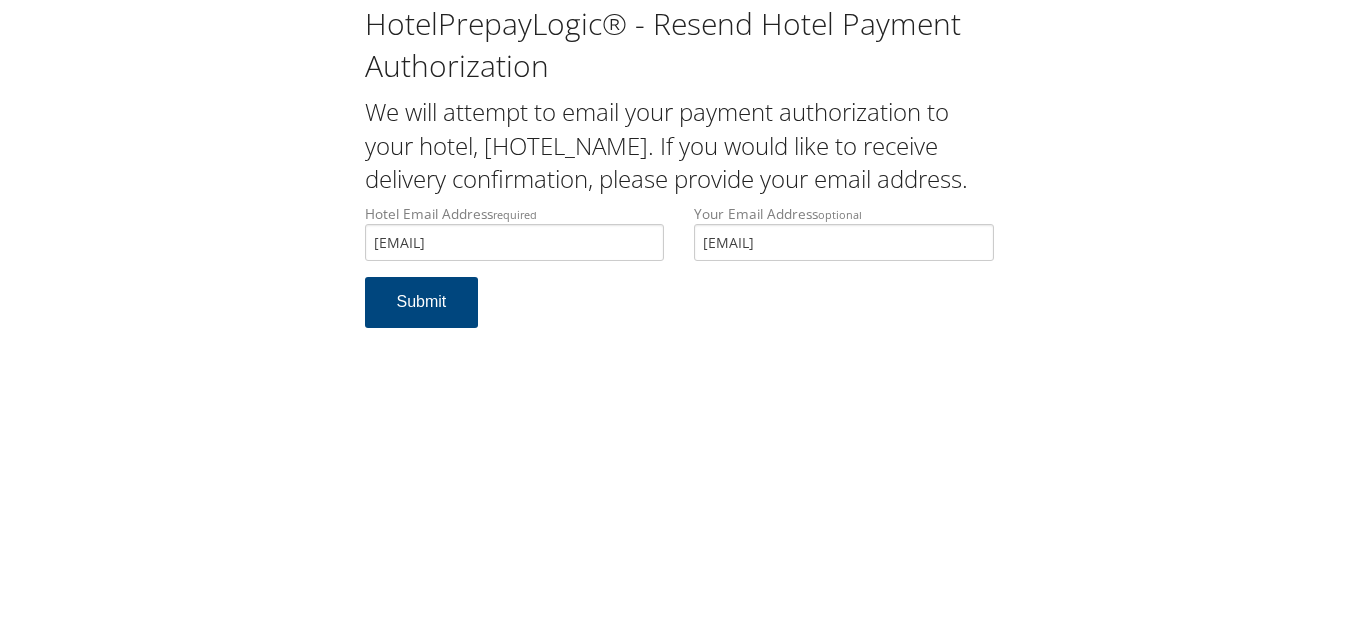 click on "Hotel Email Address  required
ays@bakersfieldmarriott.com
Hotel email address is required
Your Email Address  optional
jegoodrich@gmail.com
Submit" at bounding box center [679, 276] 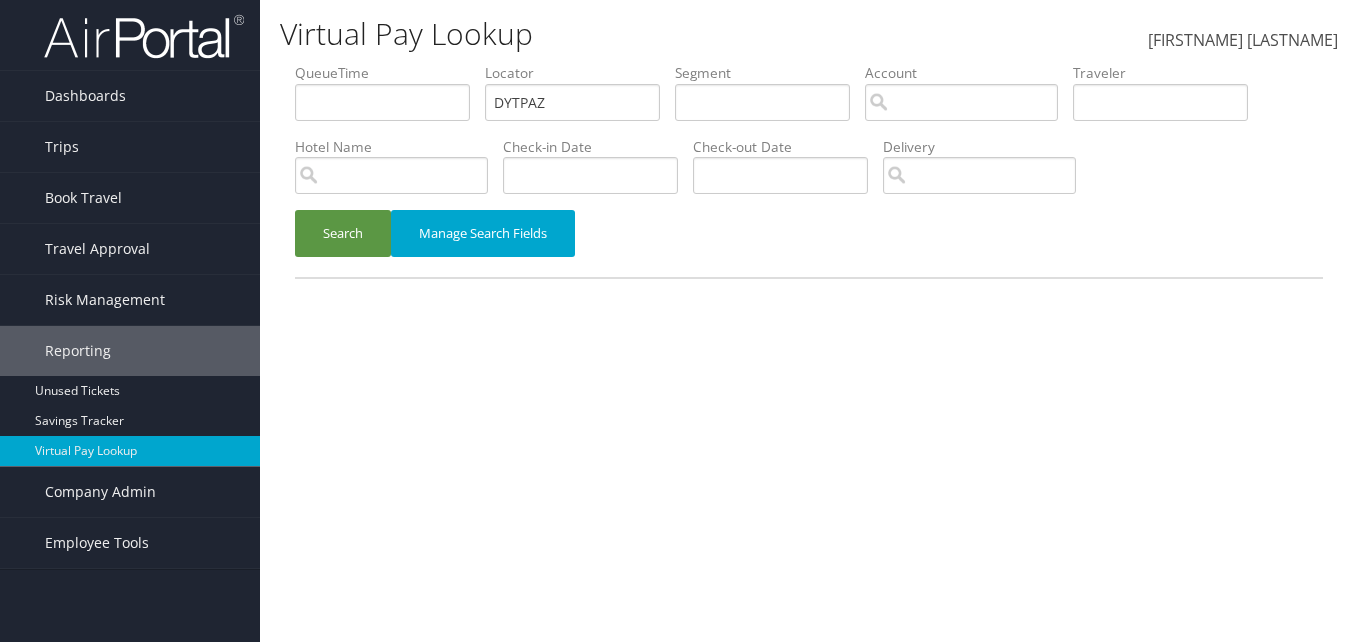 scroll, scrollTop: 0, scrollLeft: 0, axis: both 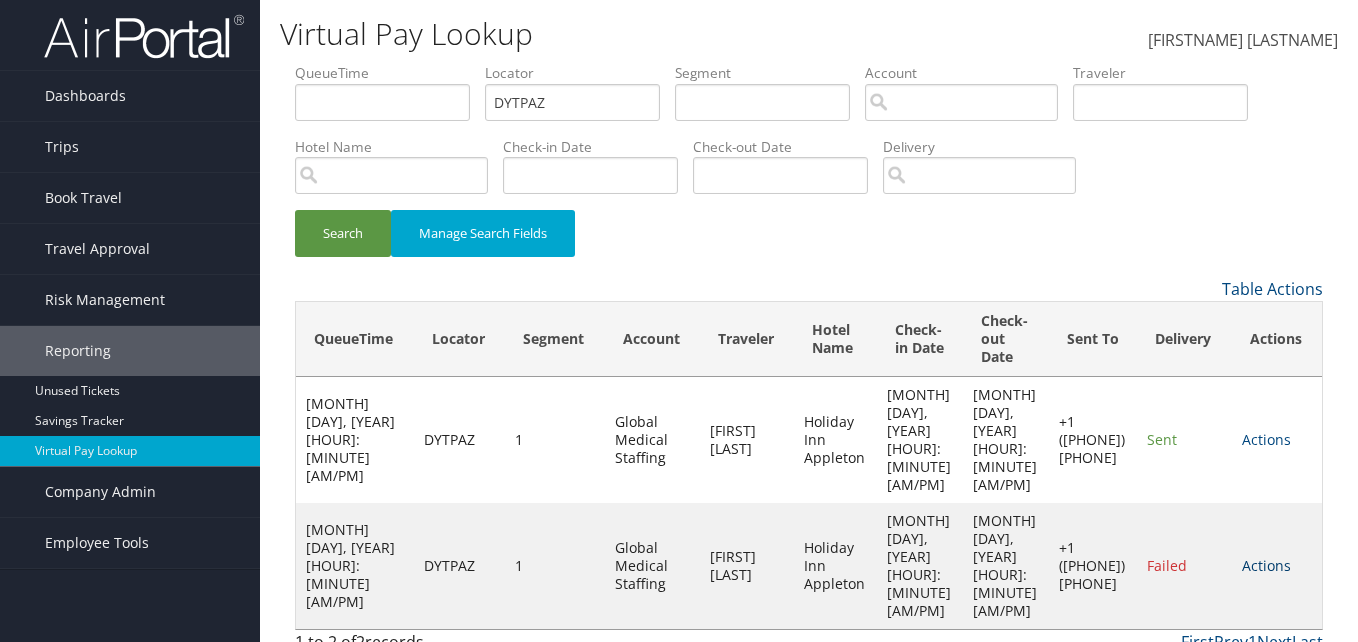 click on "Actions" at bounding box center (1266, 565) 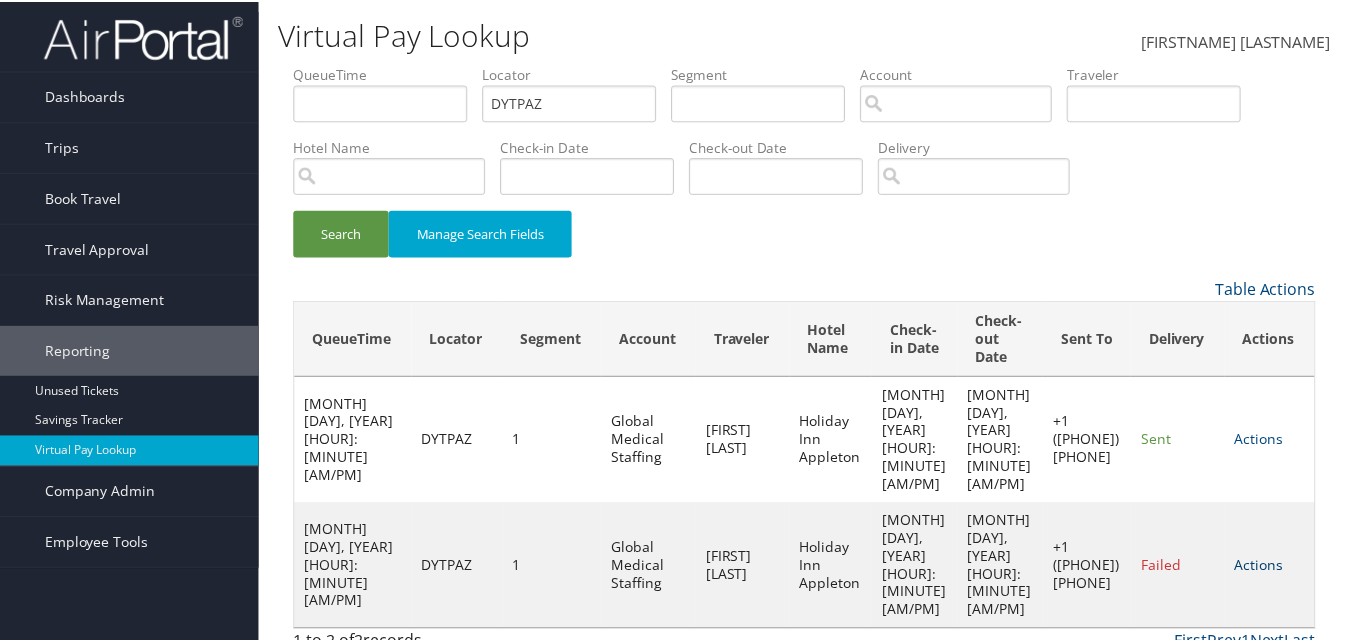 scroll, scrollTop: 19, scrollLeft: 0, axis: vertical 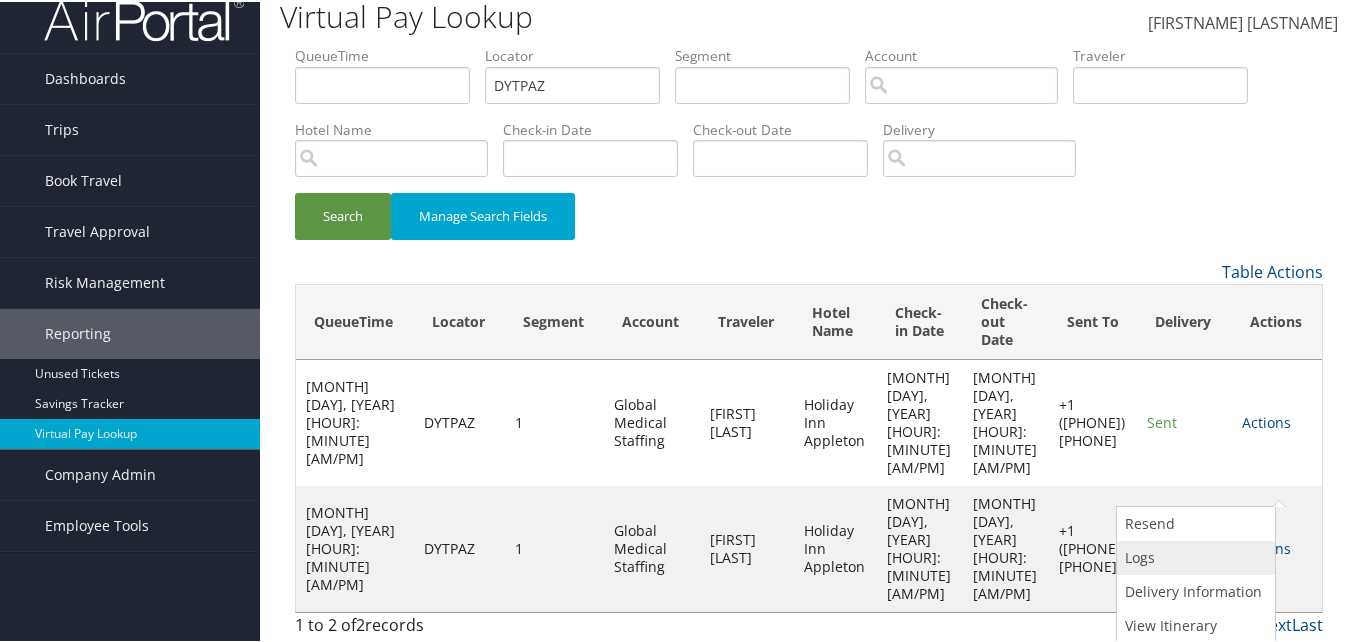 click on "Logs" at bounding box center (1193, 556) 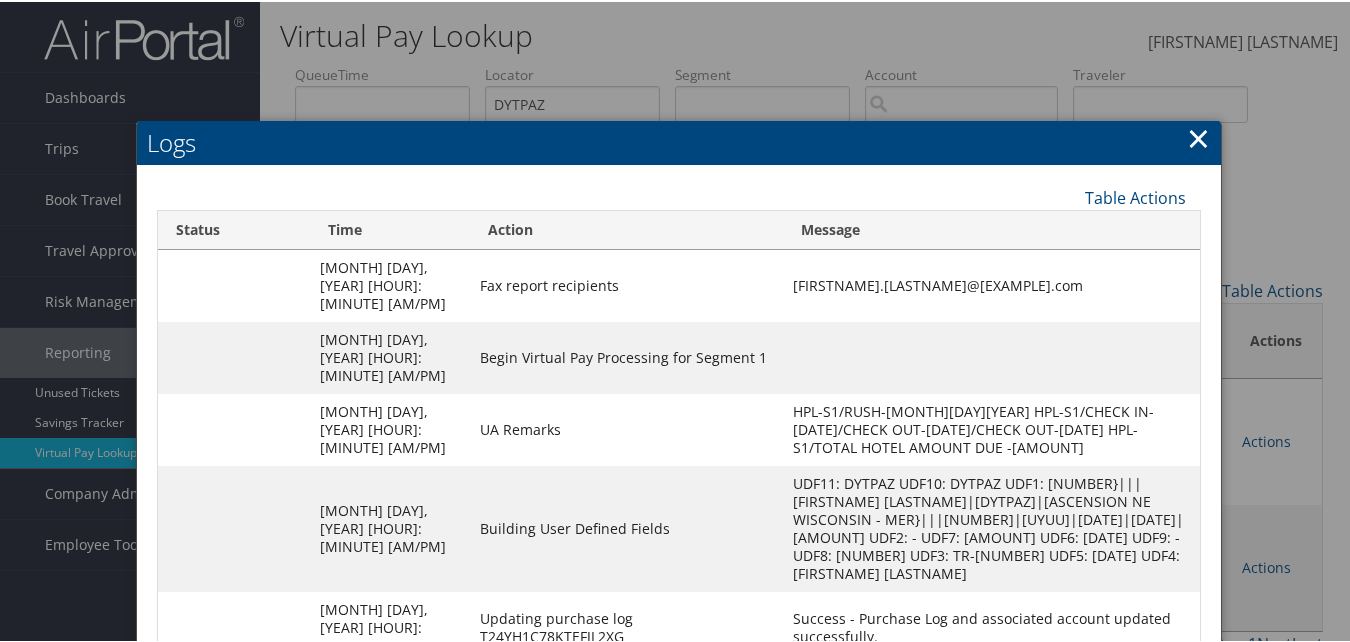 scroll, scrollTop: 190, scrollLeft: 0, axis: vertical 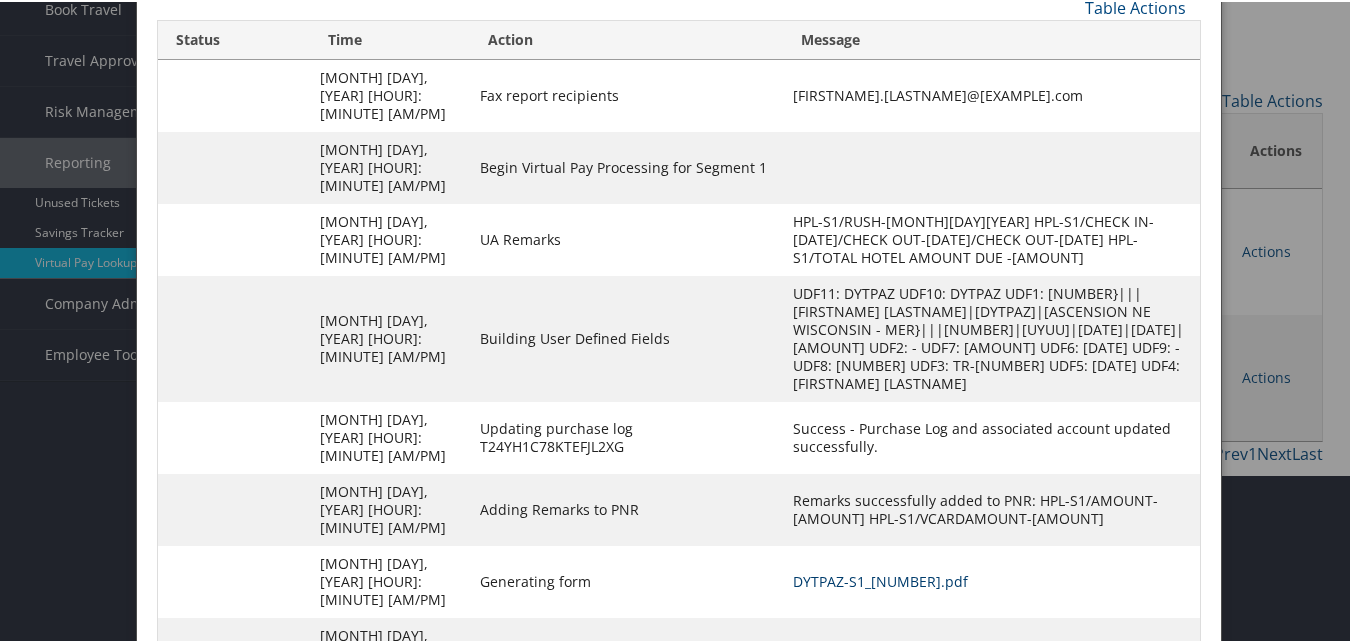 click on "DYTPAZ-S1_1751313430375.pdf" at bounding box center (880, 579) 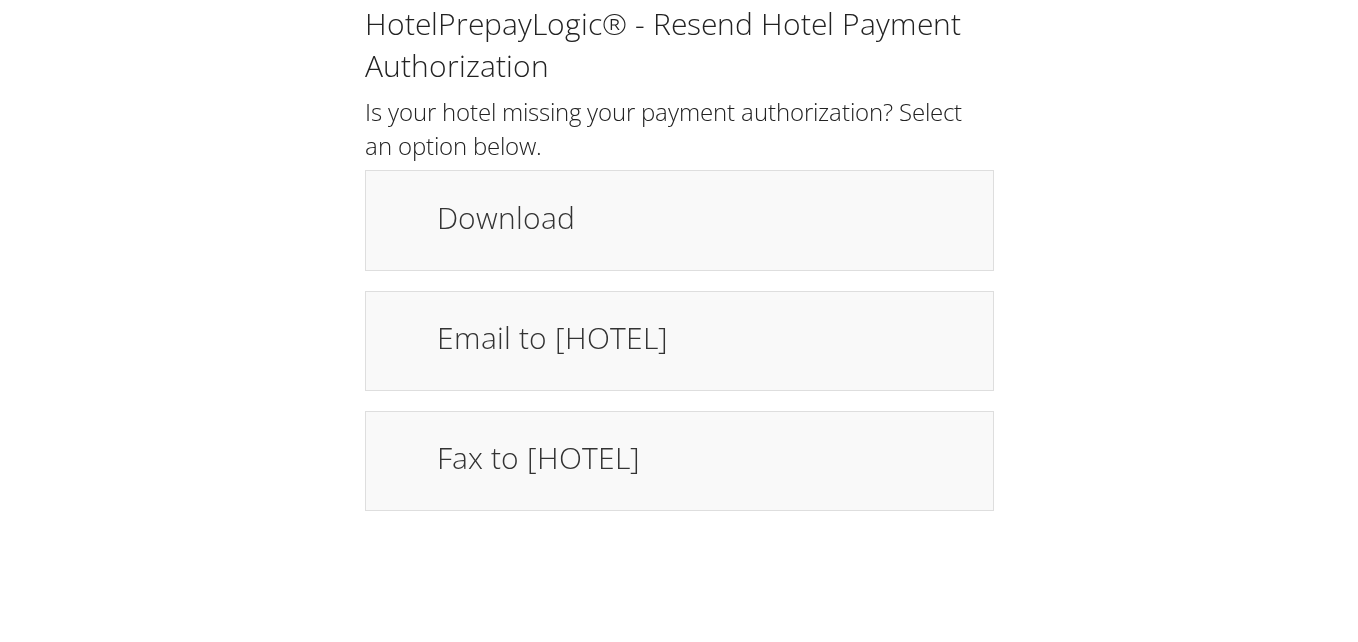scroll, scrollTop: 0, scrollLeft: 0, axis: both 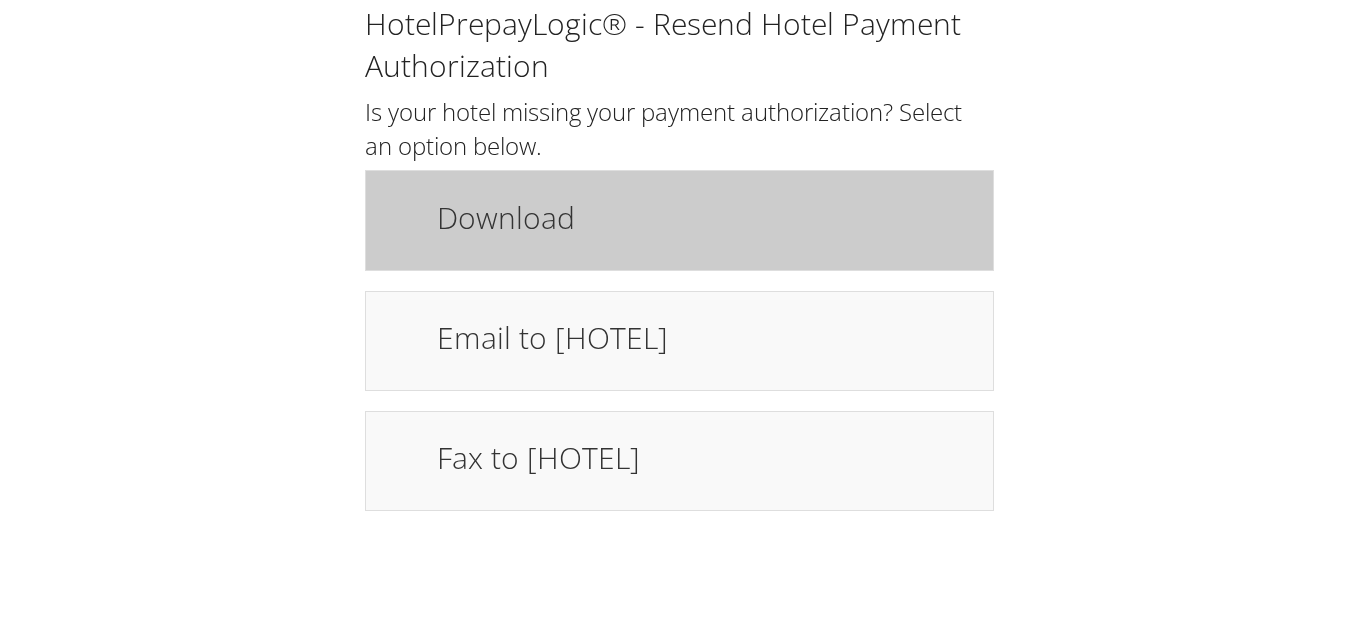 click on "Download" at bounding box center (679, 220) 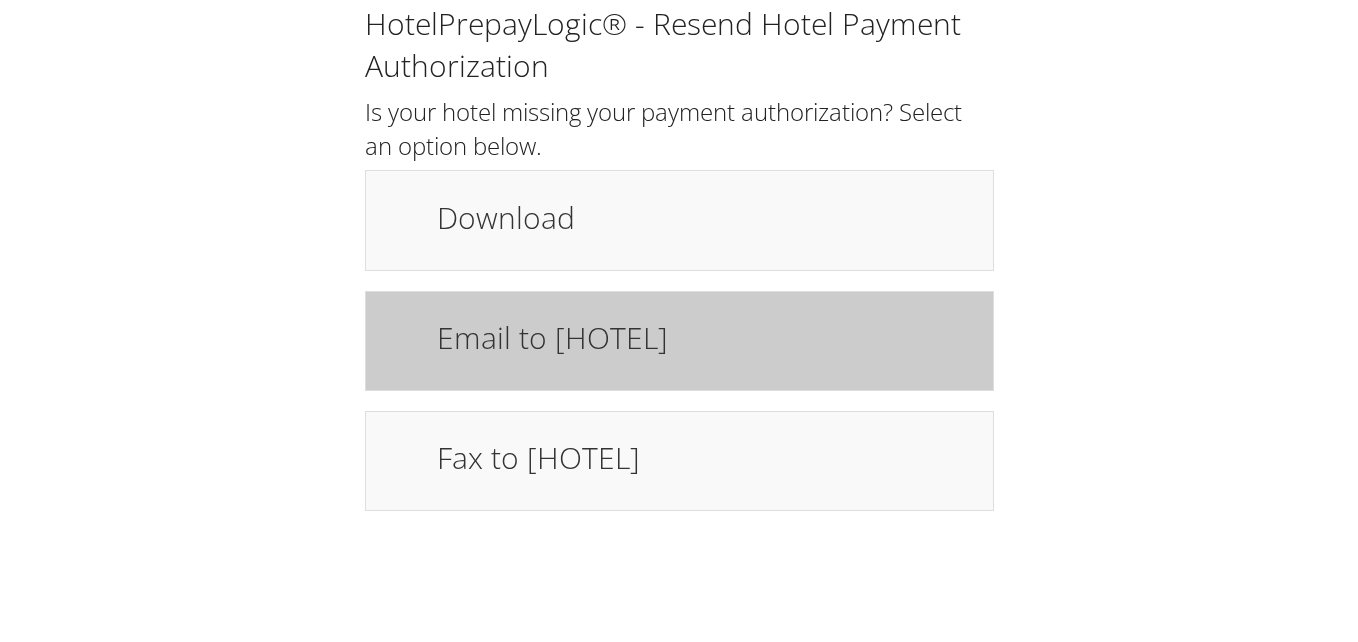 click on "Email to [HOTEL]" at bounding box center [705, 337] 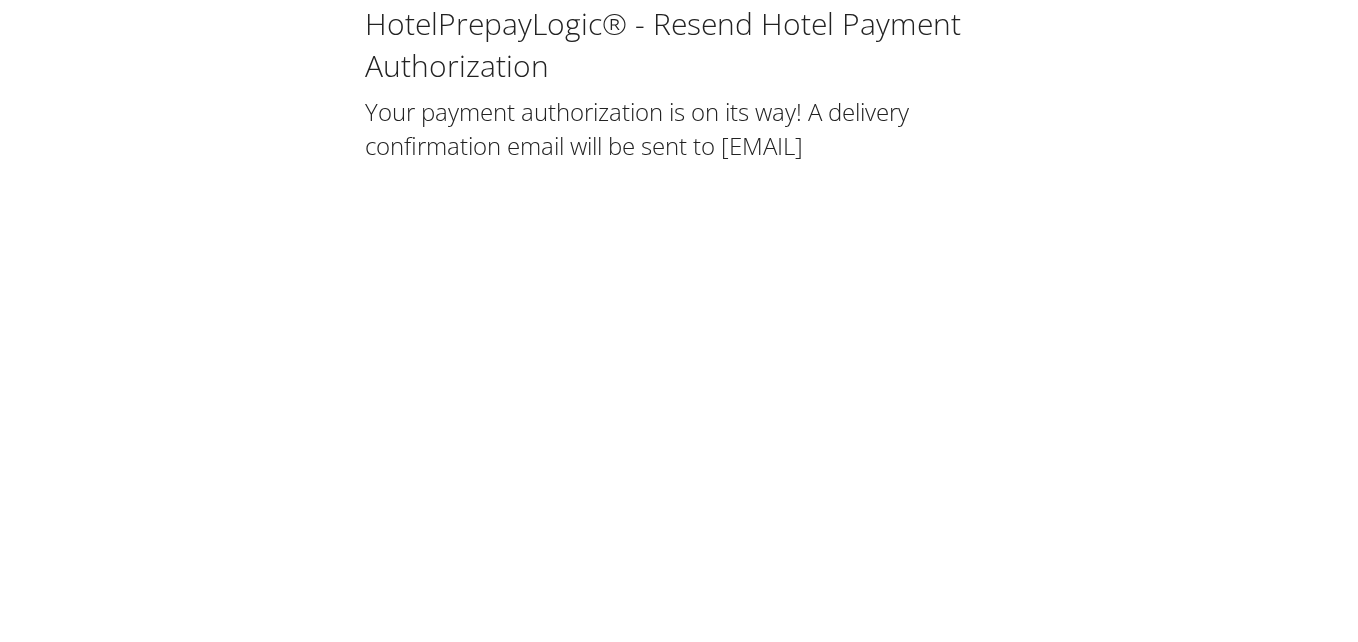 scroll, scrollTop: 0, scrollLeft: 0, axis: both 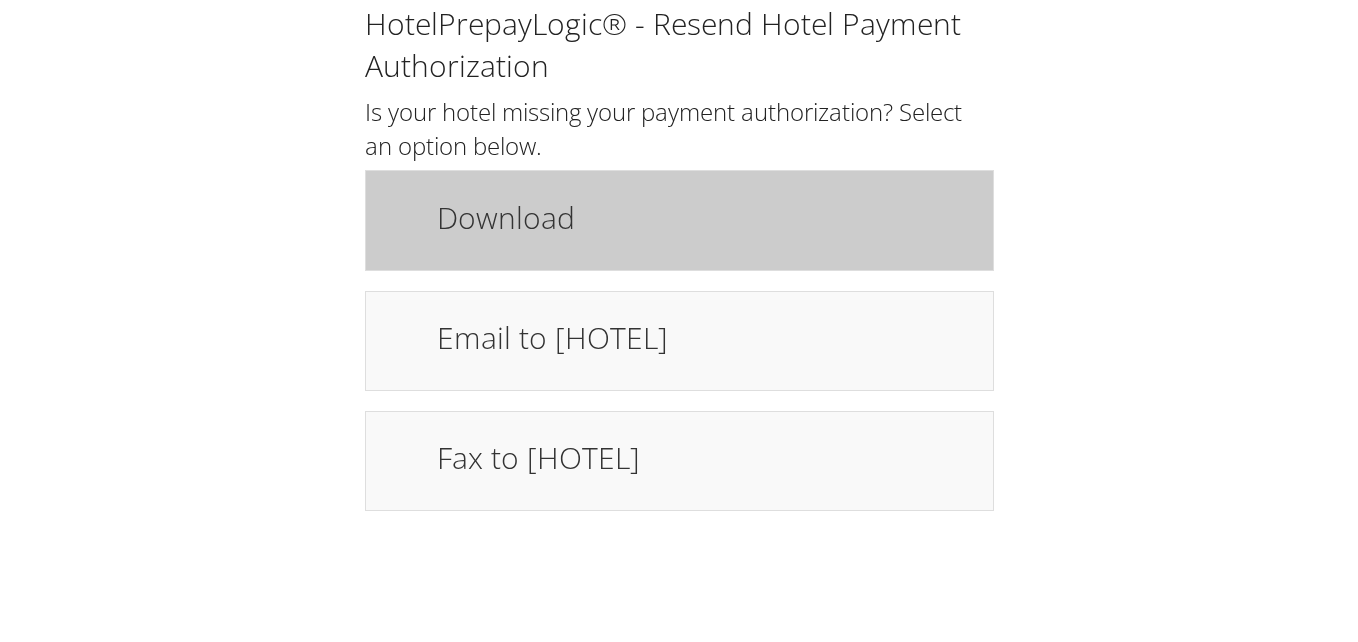 click on "Download" at bounding box center [705, 220] 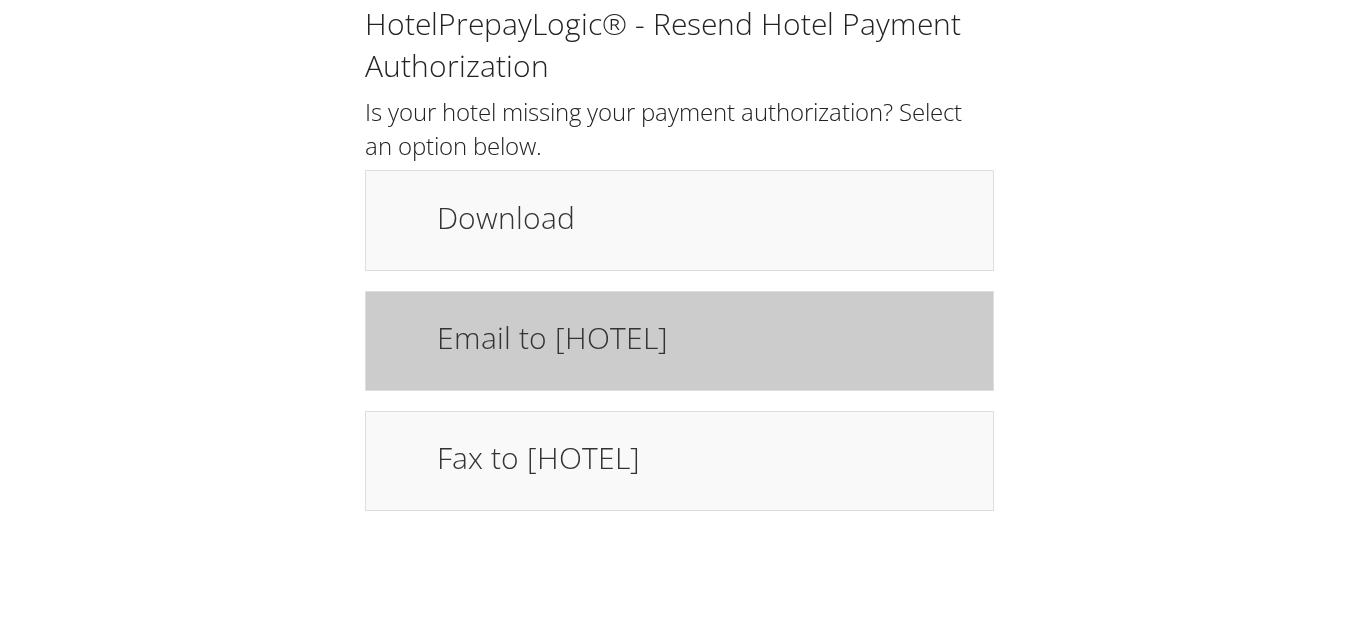 click on "Email to hotel" at bounding box center [705, 337] 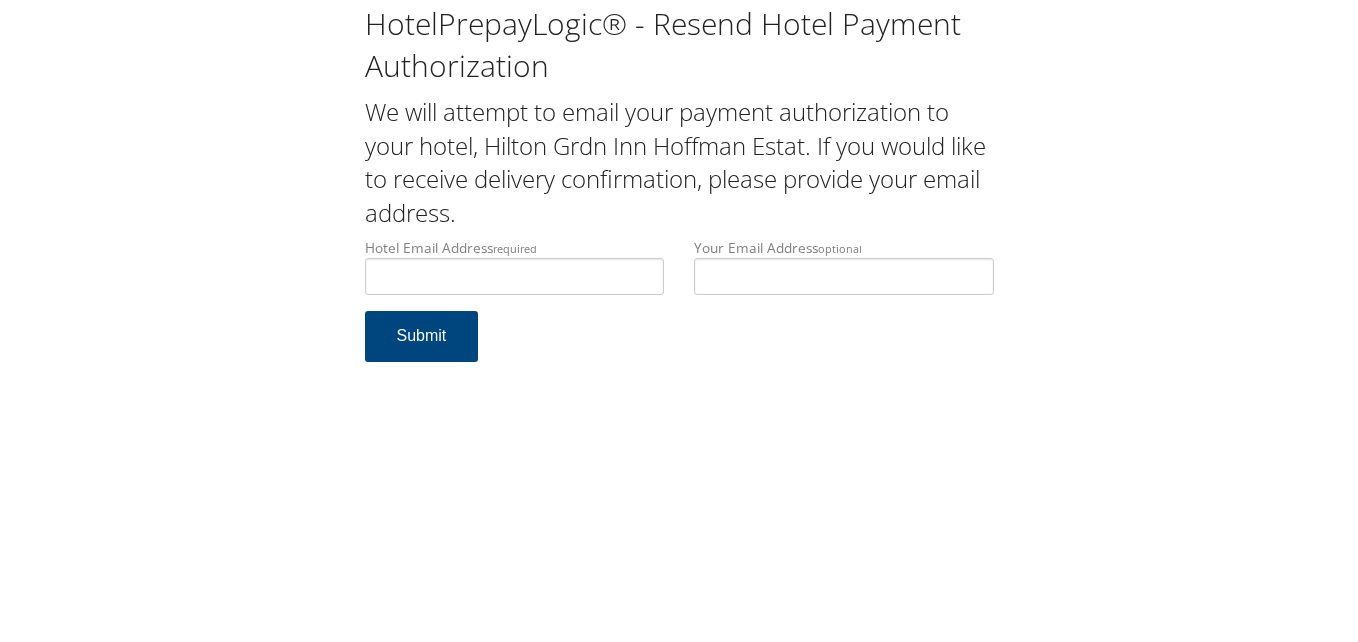 scroll, scrollTop: 0, scrollLeft: 0, axis: both 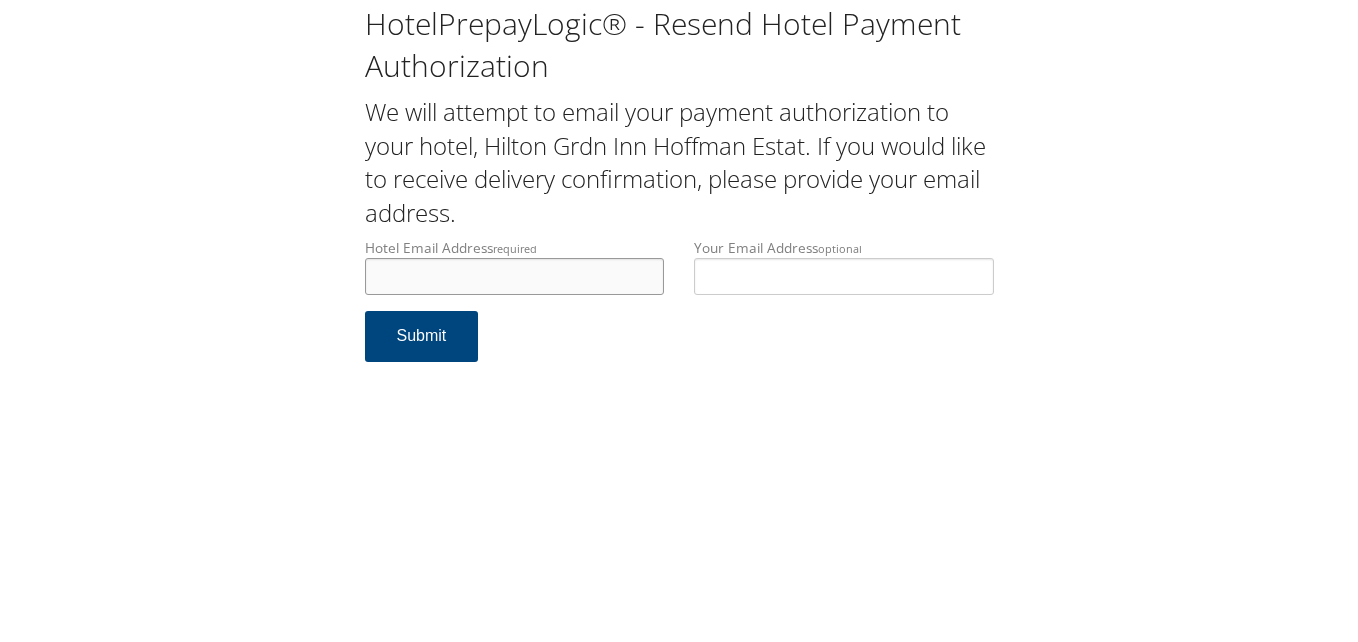 click on "Hotel Email Address  required" at bounding box center [515, 276] 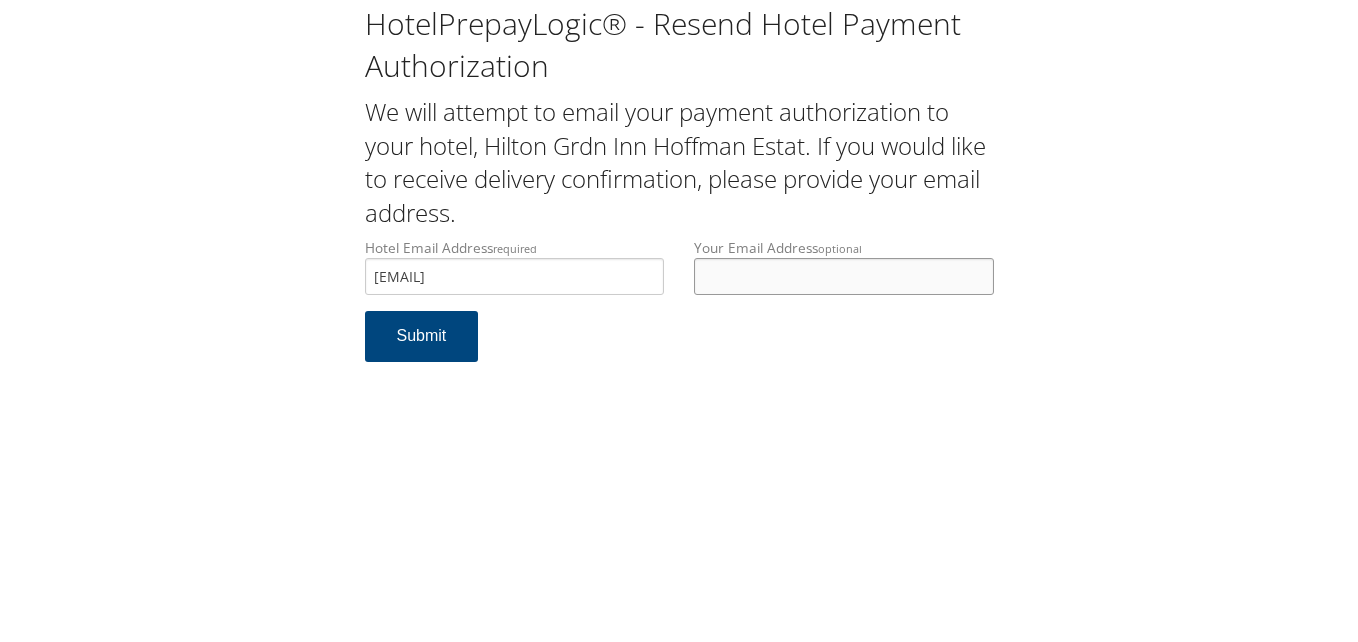 type on "[EMAIL]" 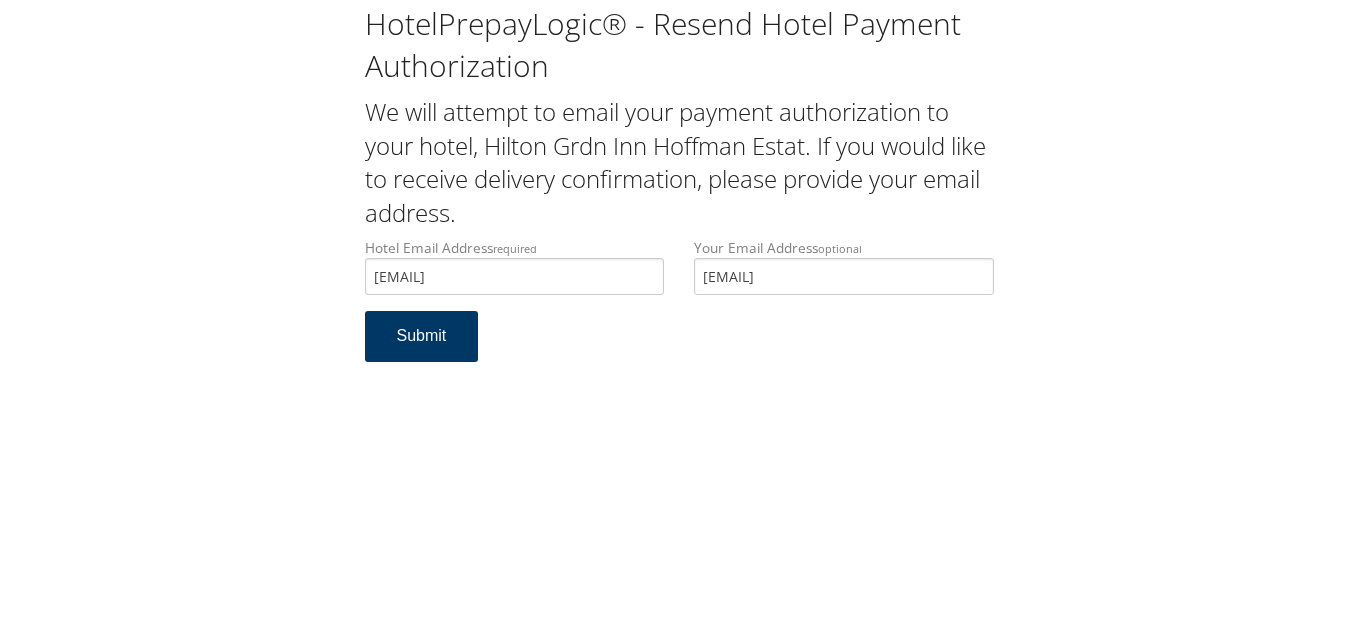 click on "Submit" at bounding box center [422, 336] 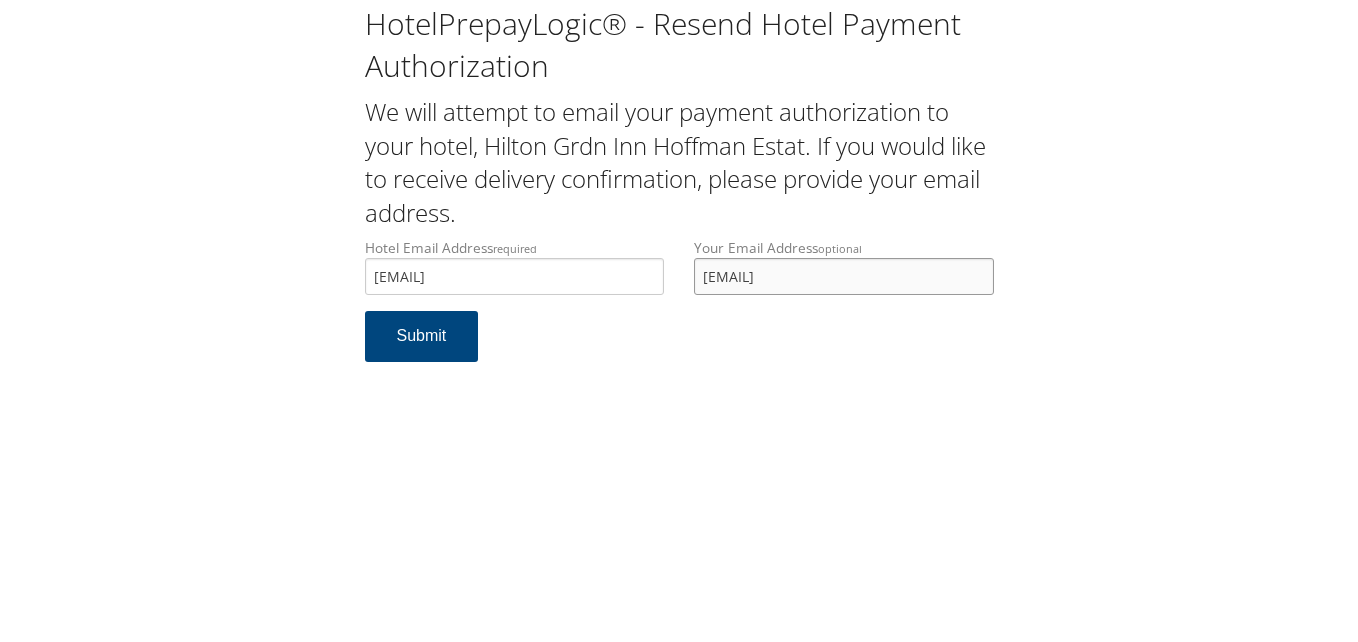 drag, startPoint x: 936, startPoint y: 289, endPoint x: 566, endPoint y: 277, distance: 370.19455 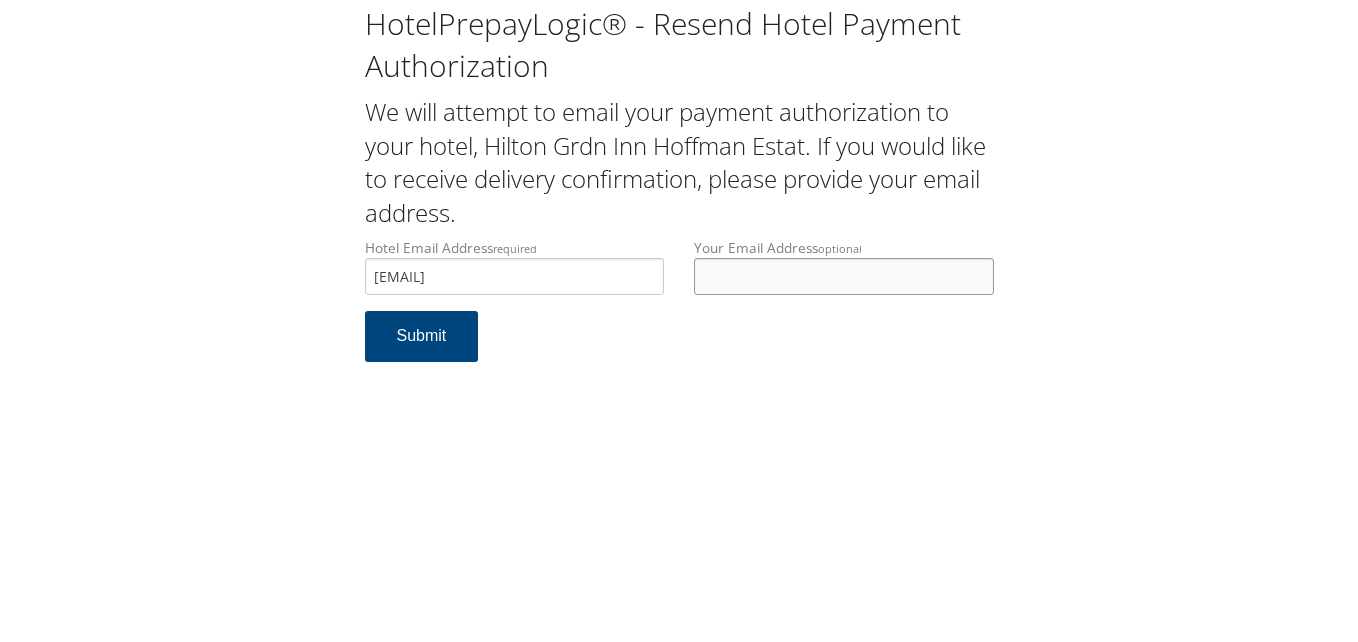 type 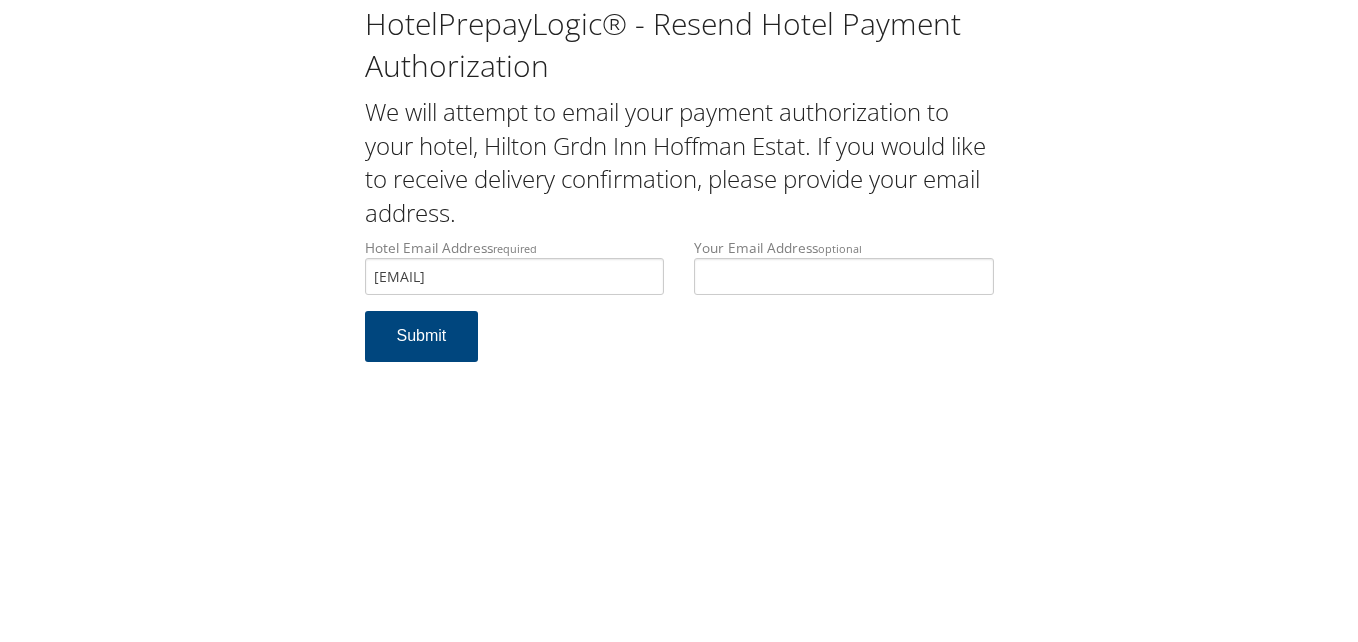 click on "Hotel Email Address  required
Karter.Best@chghealthcare.com
Hotel email address is required
Your Email Address  optional
Submit" at bounding box center (679, 310) 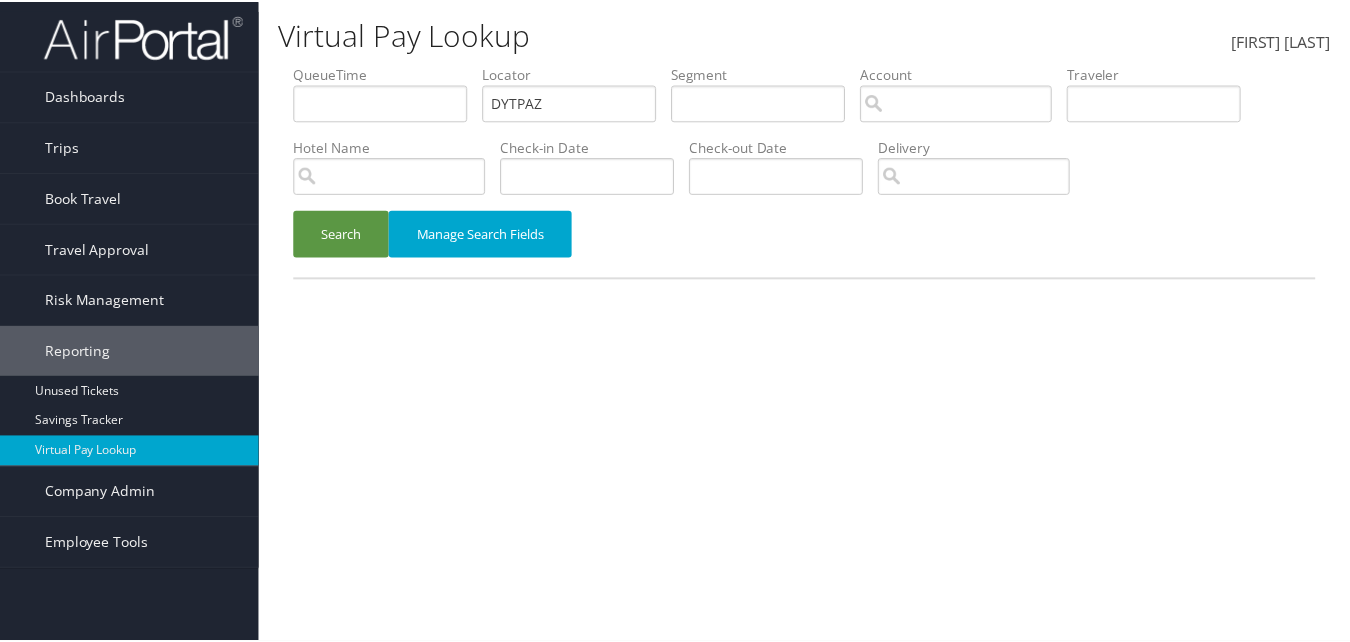 scroll, scrollTop: 0, scrollLeft: 0, axis: both 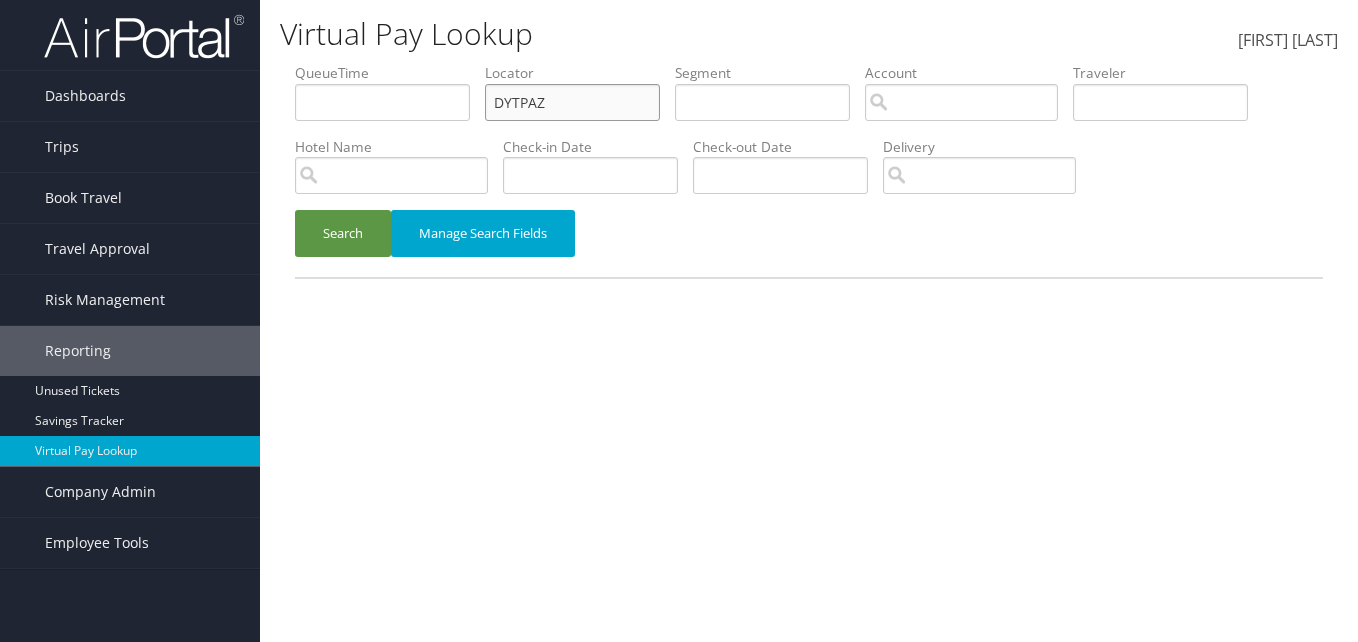 drag, startPoint x: 563, startPoint y: 97, endPoint x: 461, endPoint y: 97, distance: 102 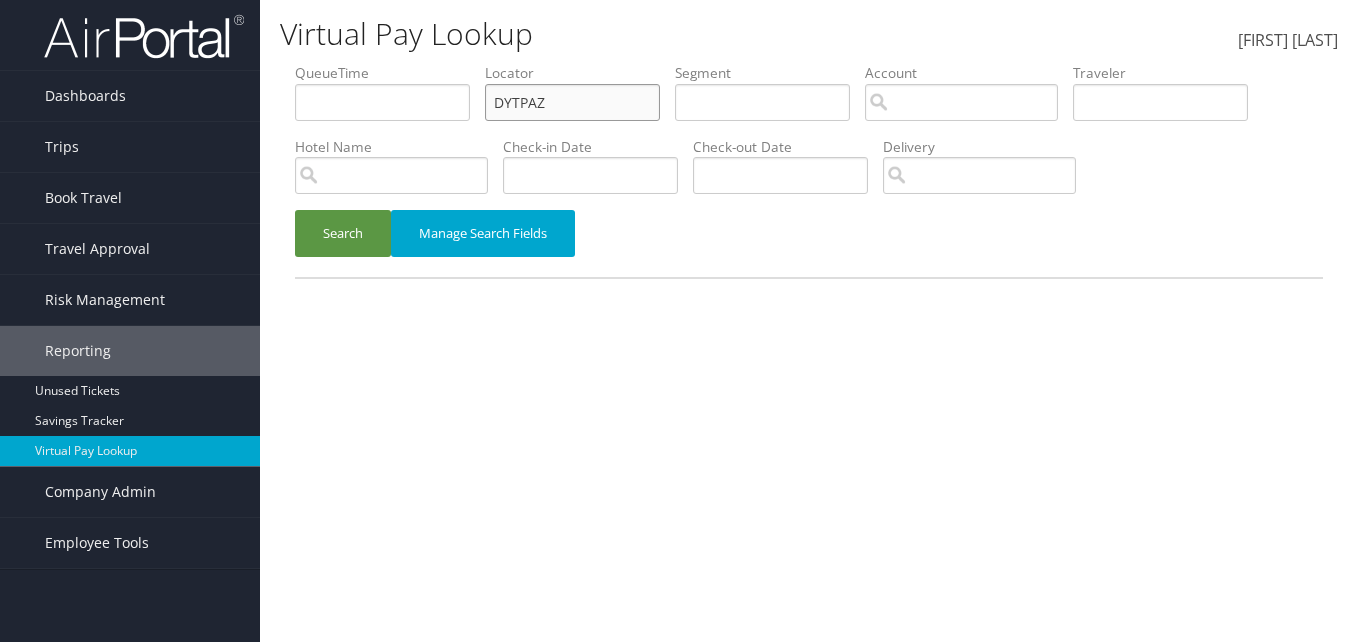 click on "QueueTime Locator DYTPAZ Segment Account Traveler Hotel Name Check-in Date Check-out Date Delivery" at bounding box center (809, 63) 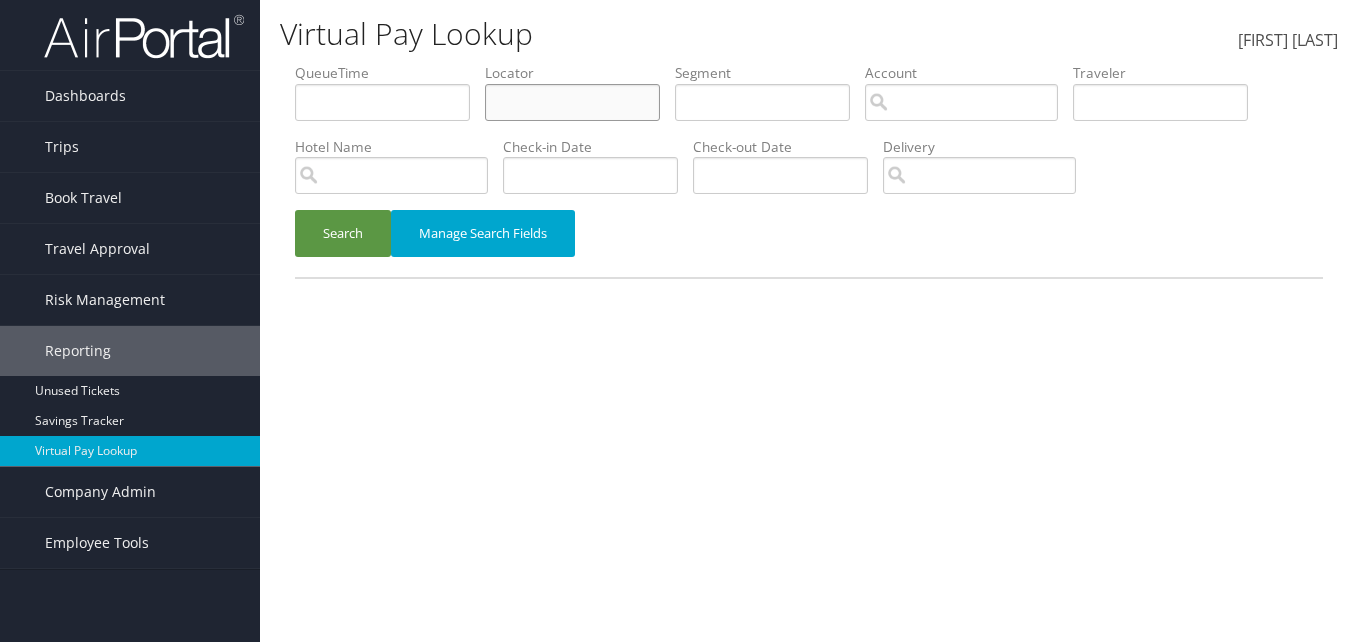 click at bounding box center [382, 102] 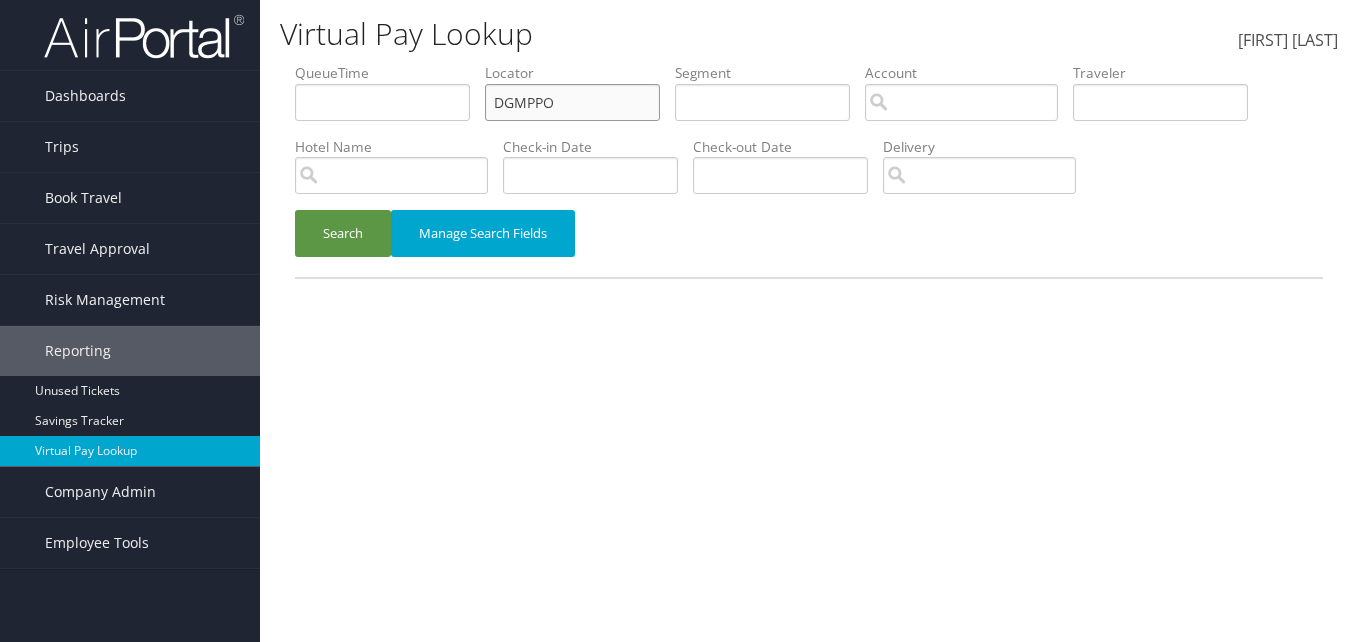 click on "DGMPPO" at bounding box center (382, 102) 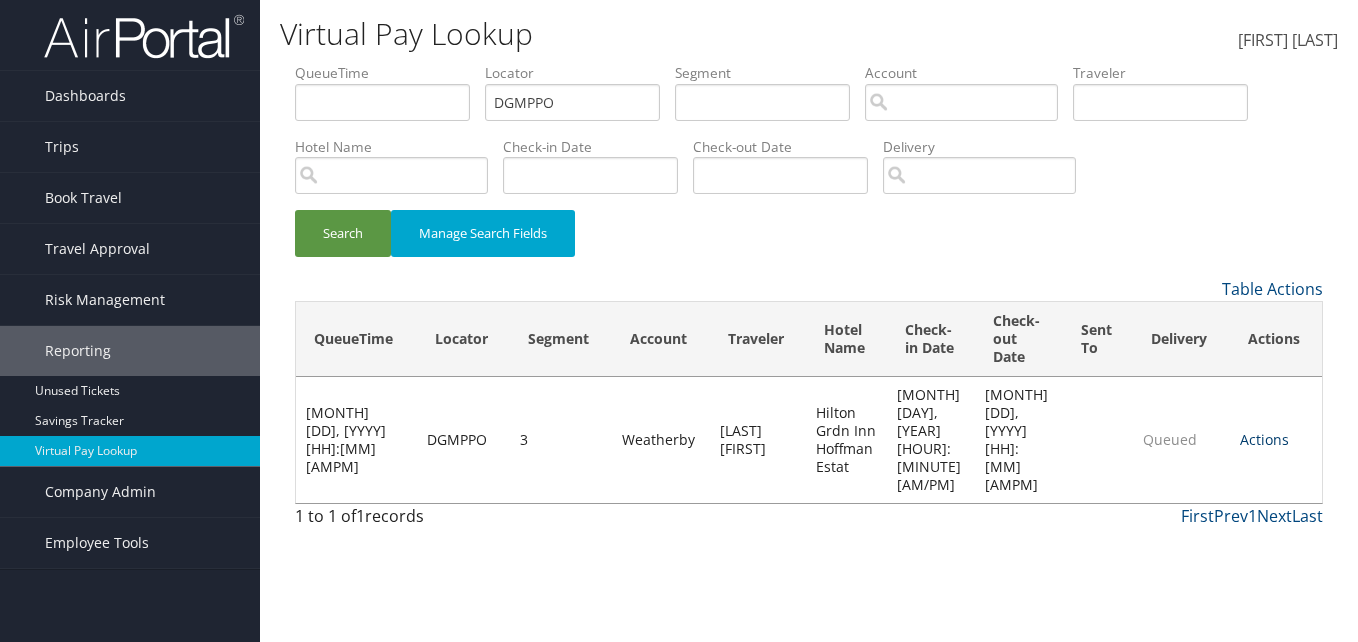 click on "Actions" at bounding box center [1264, 439] 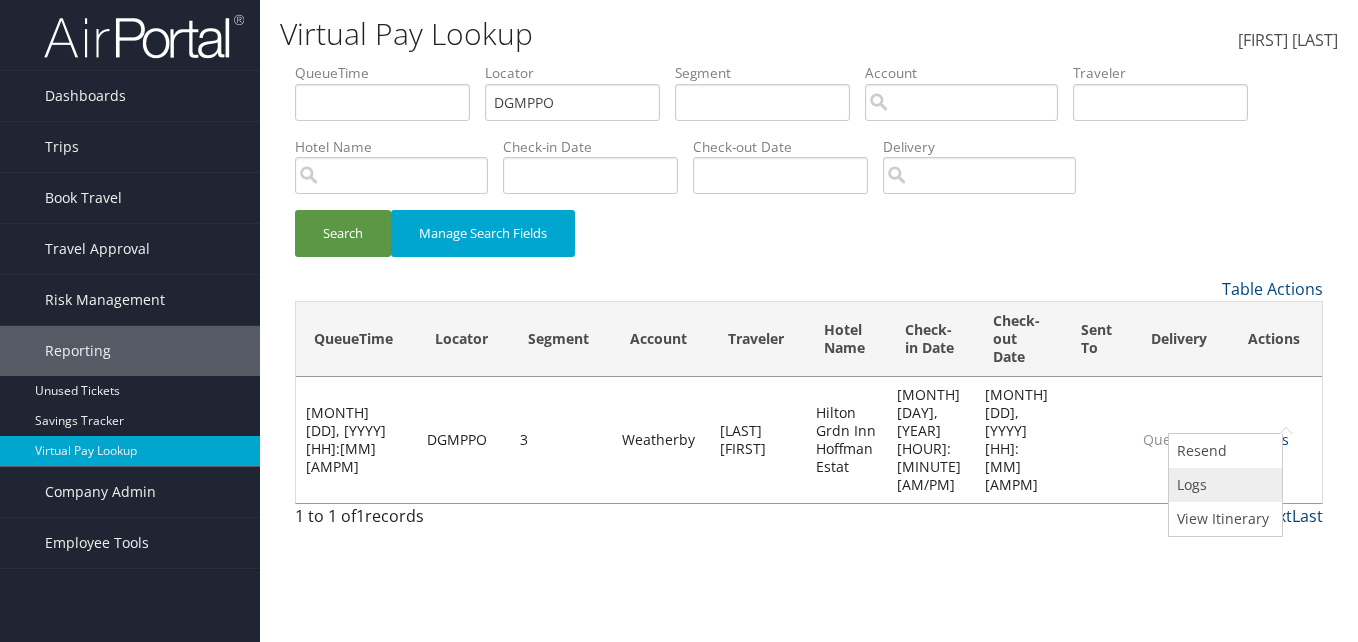 click on "Logs" at bounding box center [1223, 485] 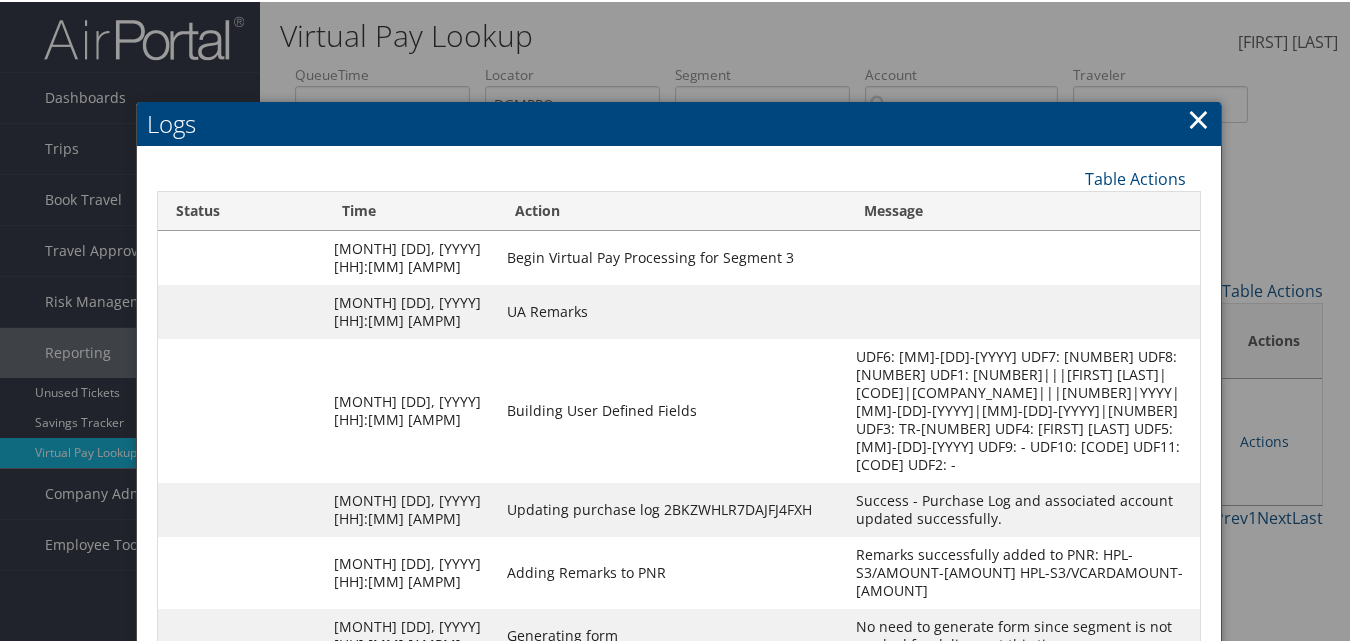 scroll, scrollTop: 51, scrollLeft: 0, axis: vertical 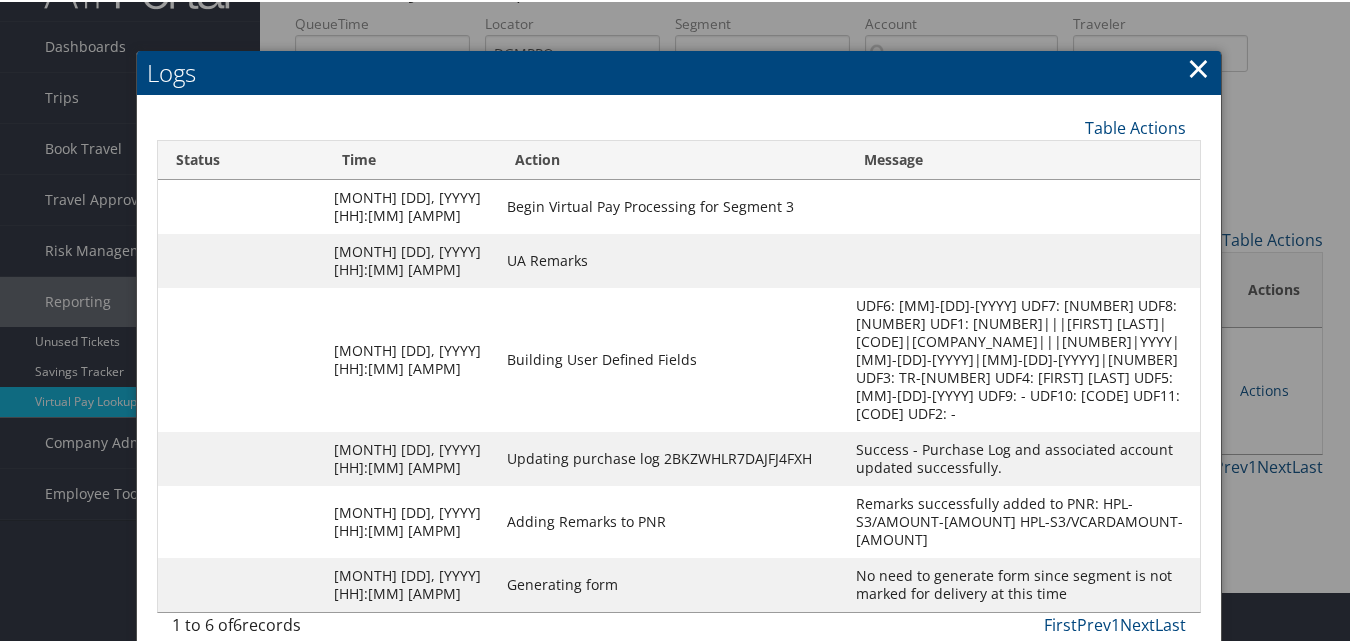 click on "×" at bounding box center [1198, 66] 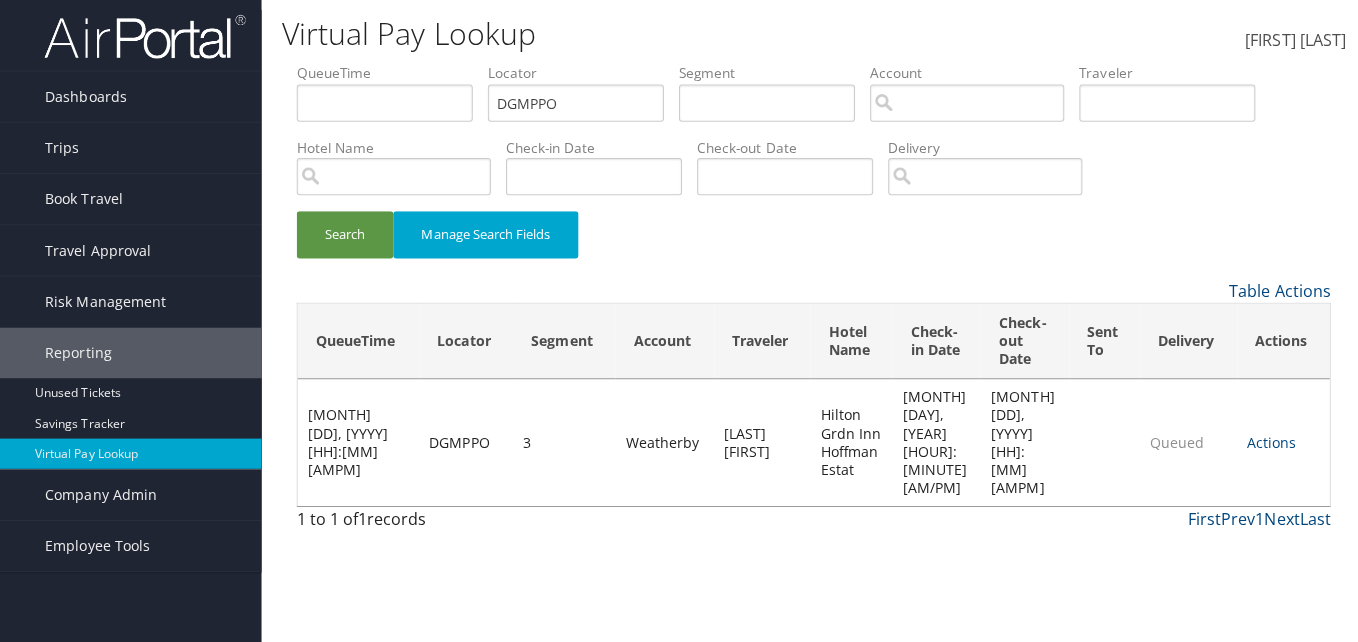 scroll, scrollTop: 0, scrollLeft: 0, axis: both 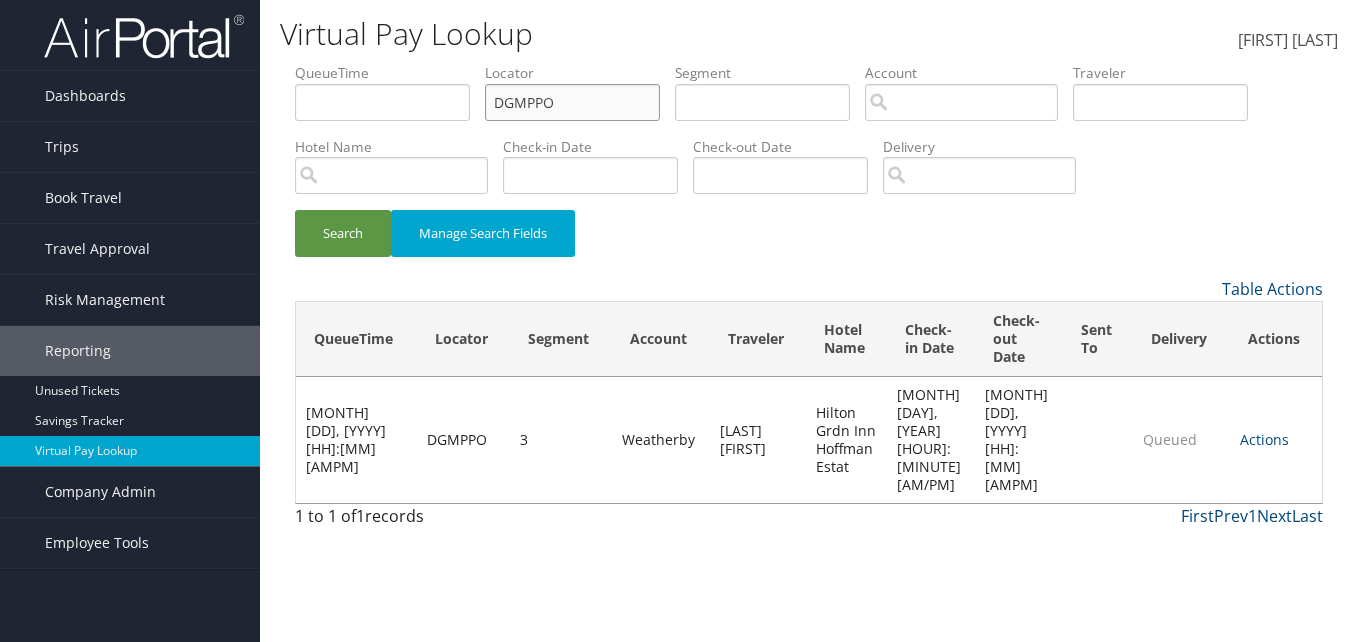 click on "DGMPPO" at bounding box center [382, 102] 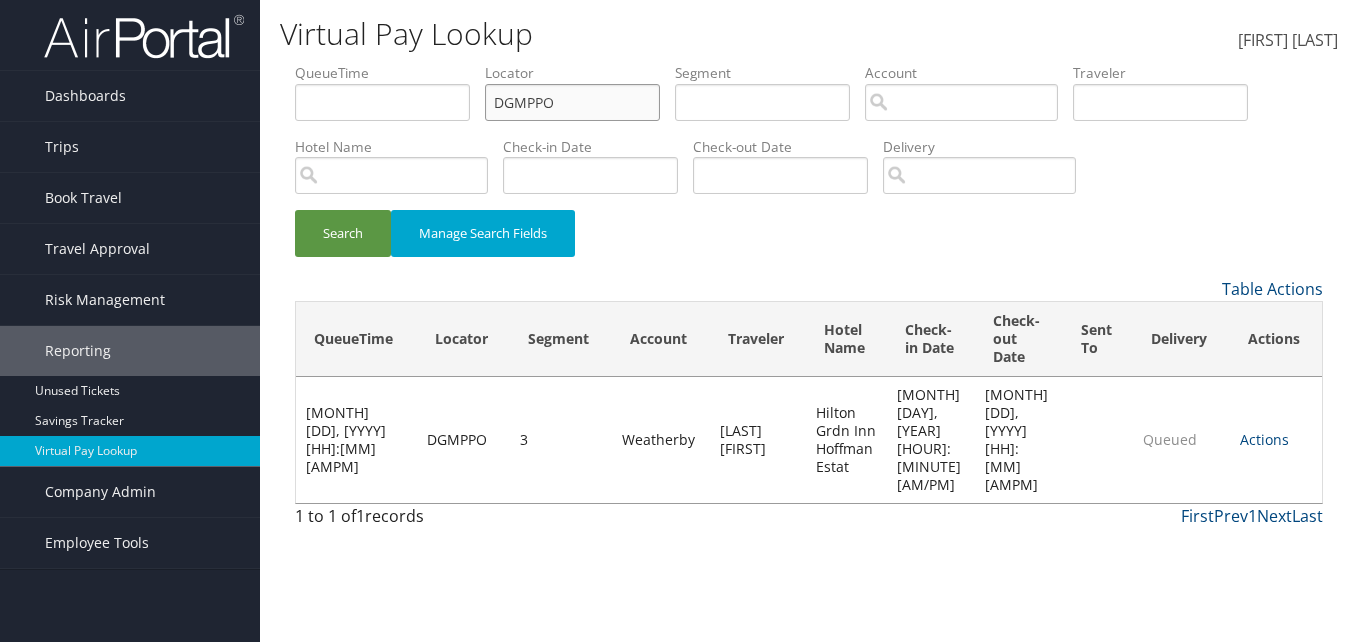click on "Search" at bounding box center (343, 233) 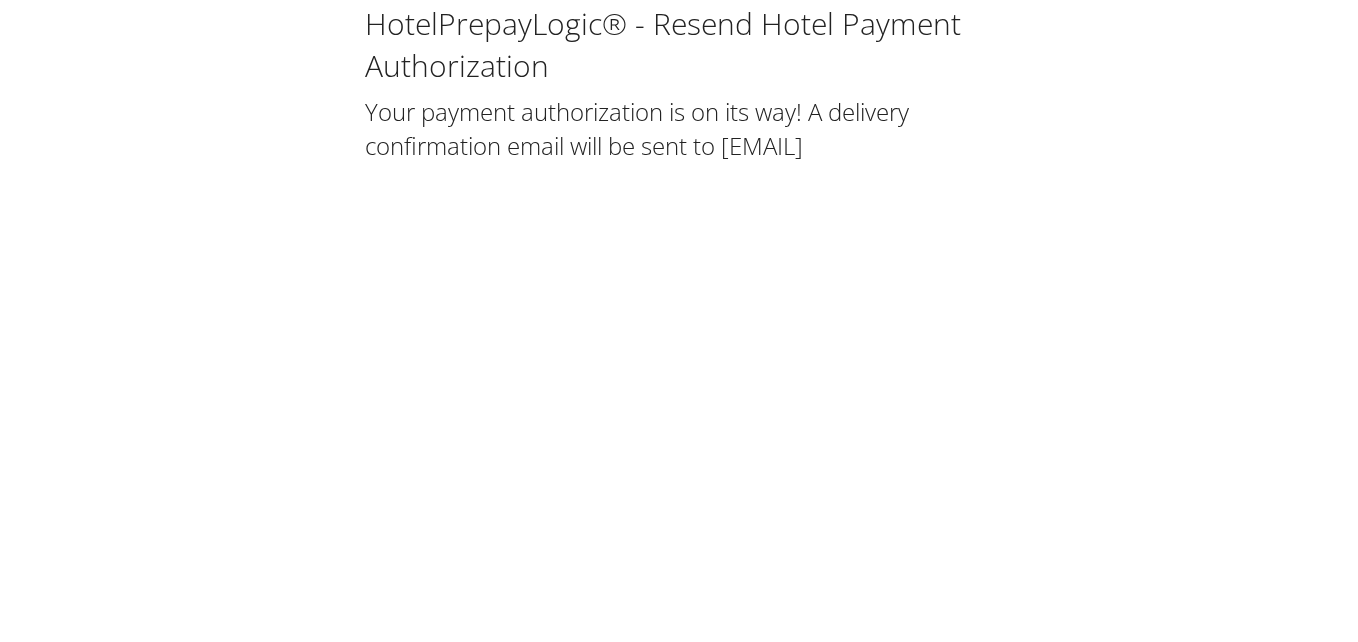 scroll, scrollTop: 0, scrollLeft: 0, axis: both 